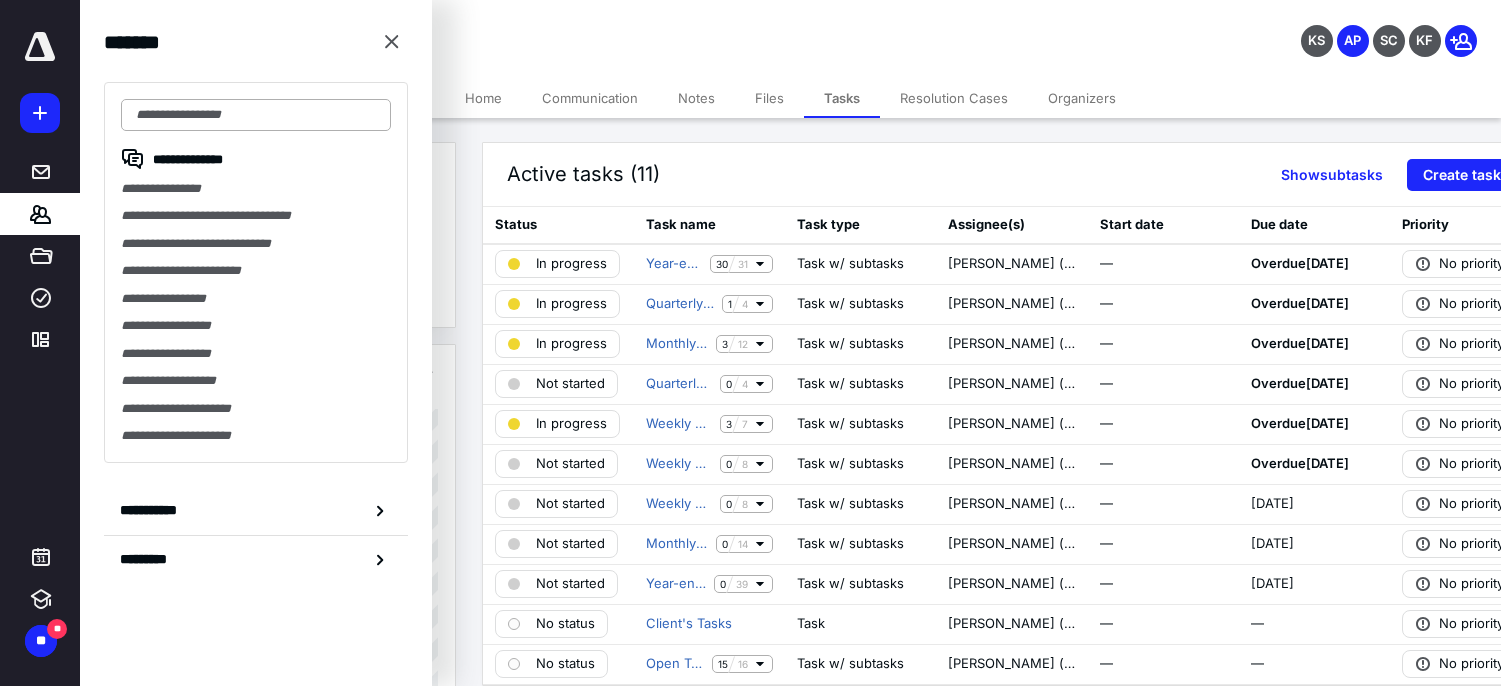 scroll, scrollTop: 0, scrollLeft: 0, axis: both 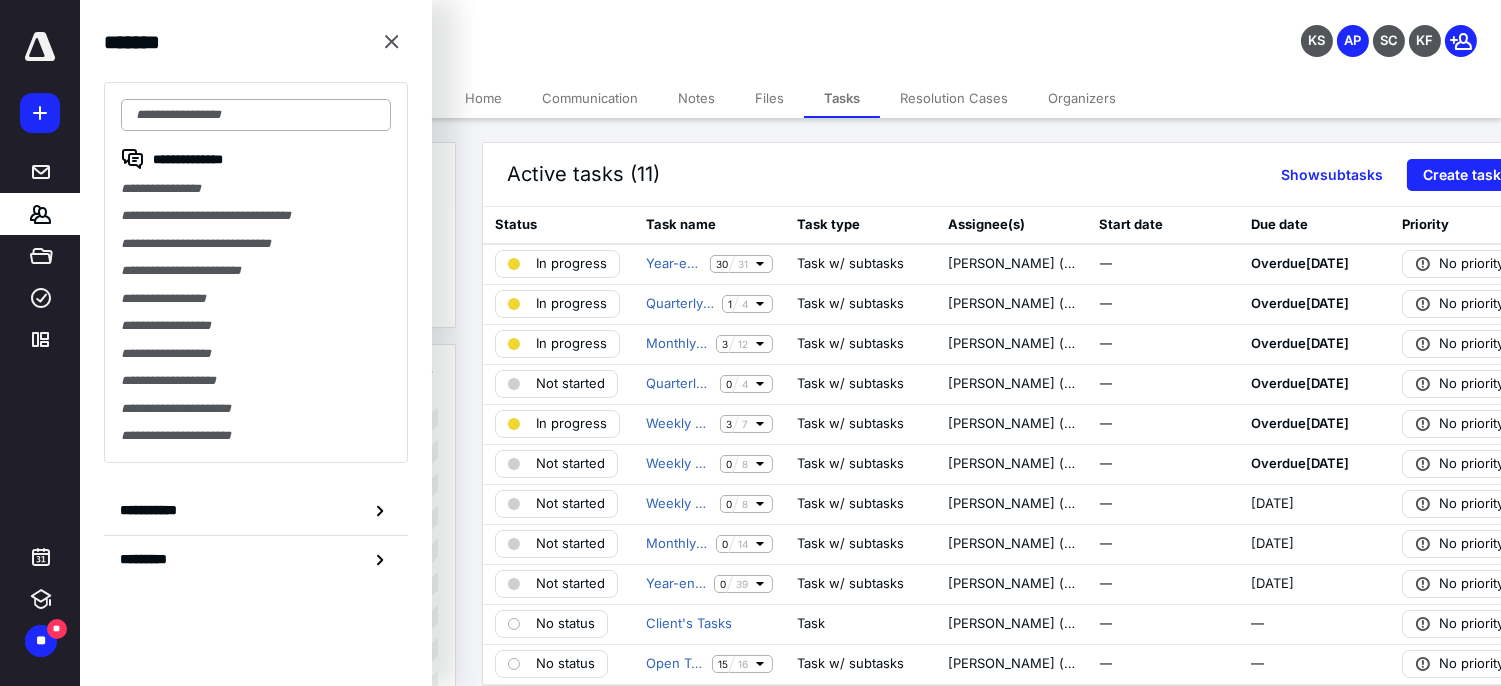 click at bounding box center (256, 115) 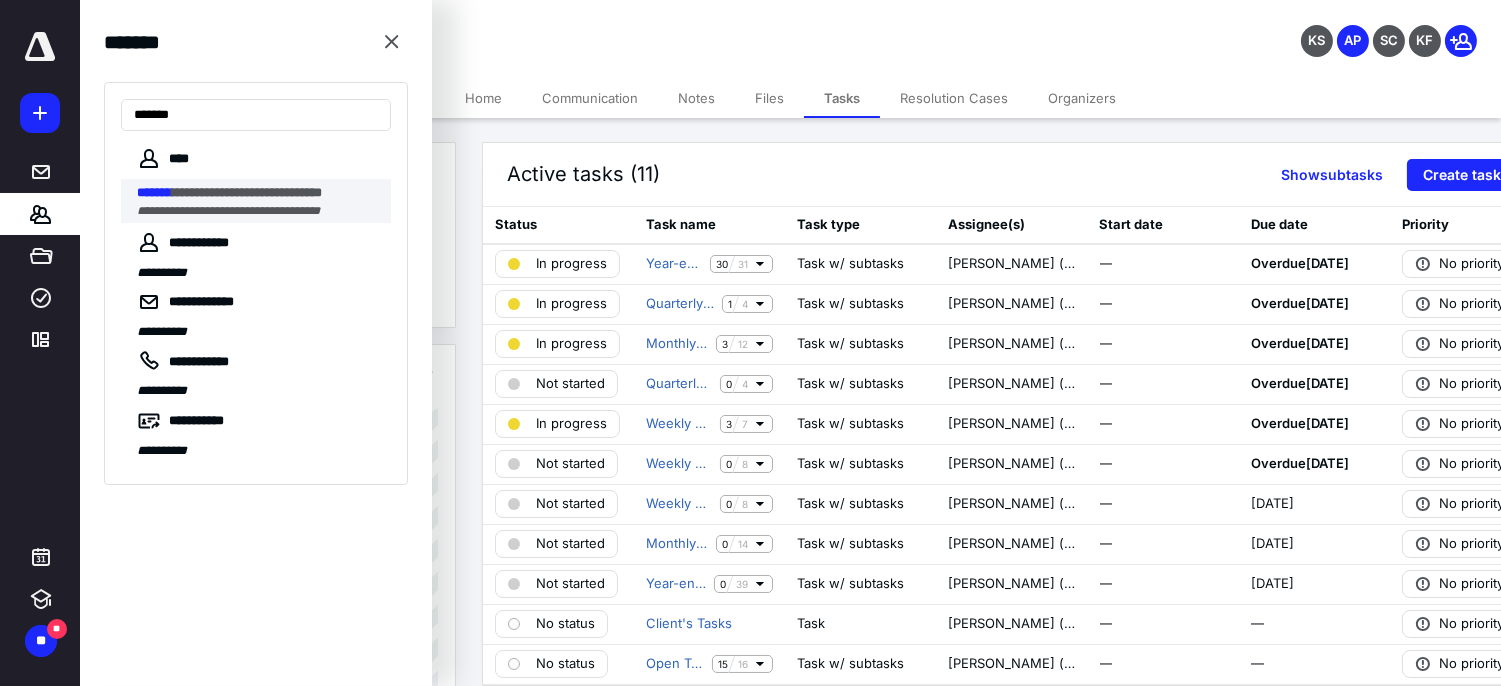 type on "*******" 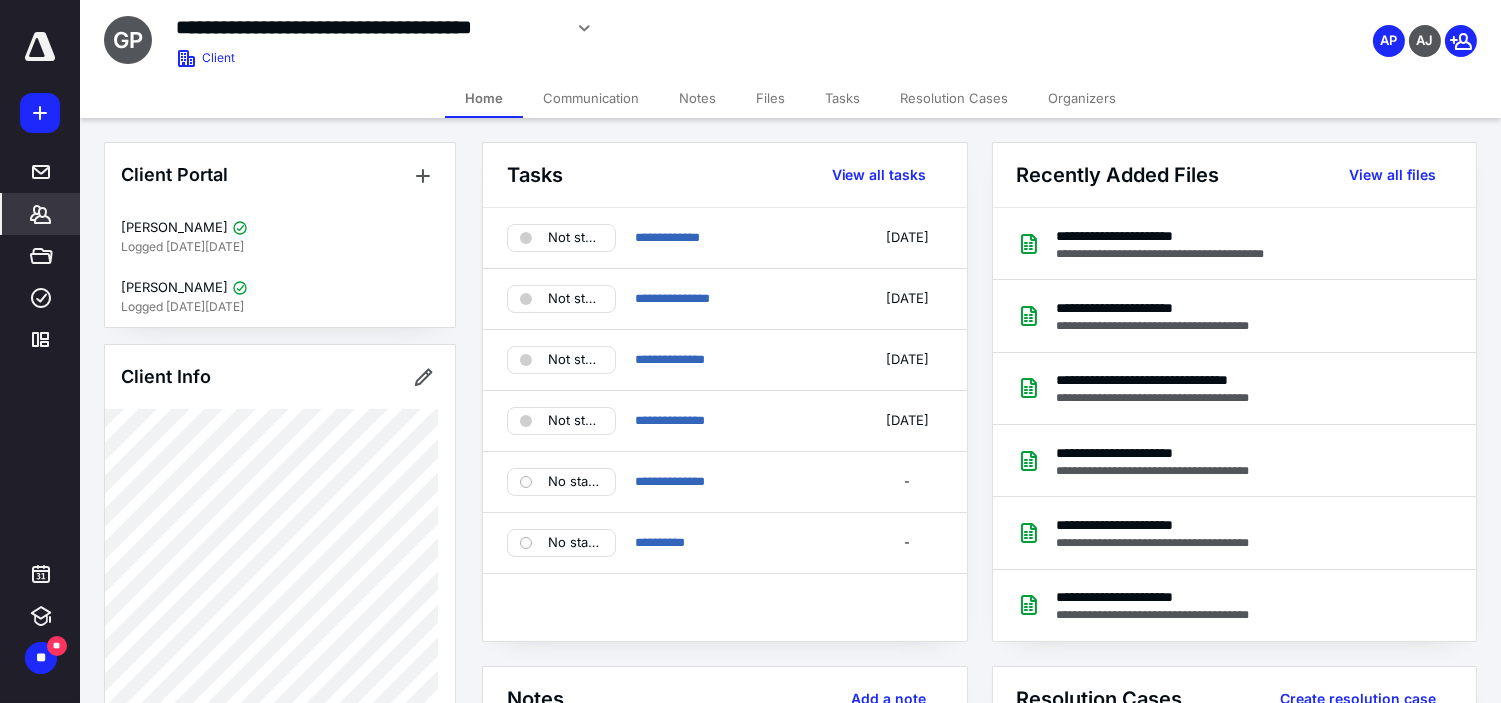 click on "**********" at bounding box center (594, 28) 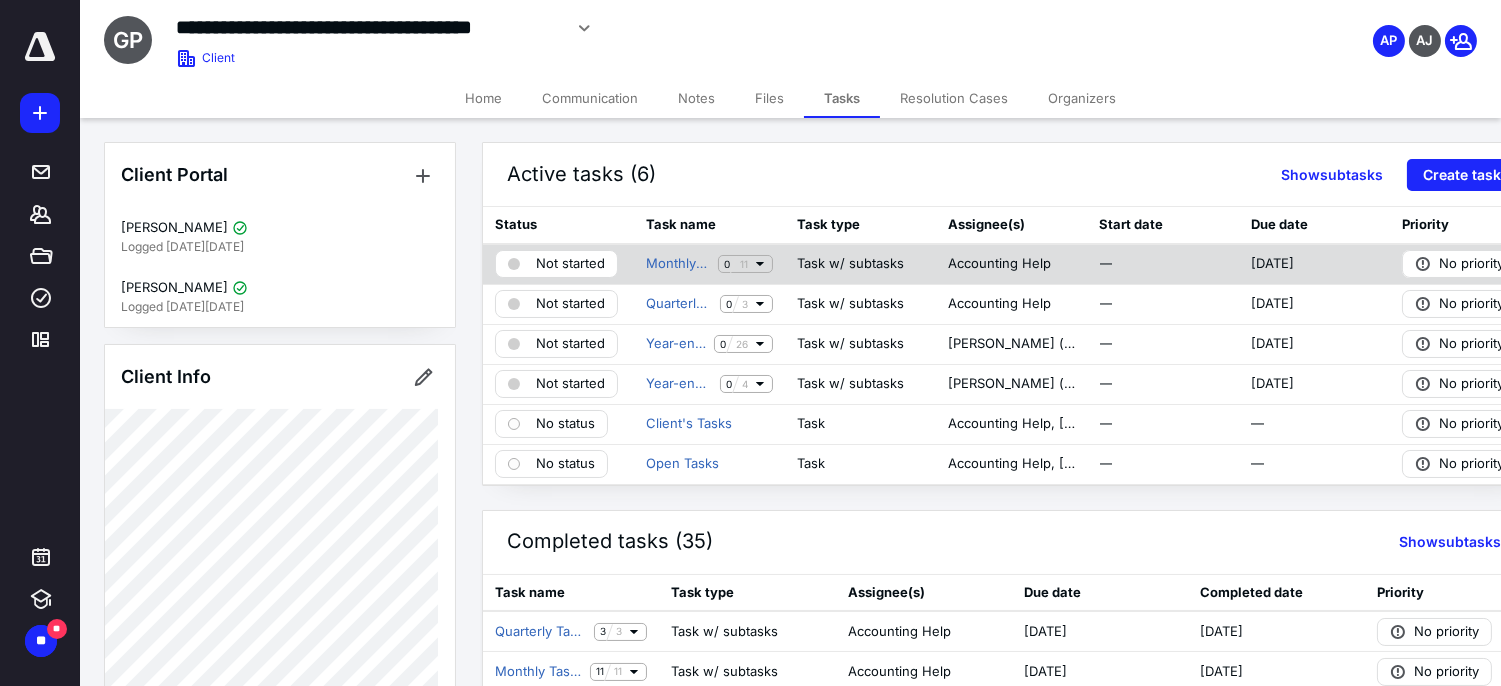 click 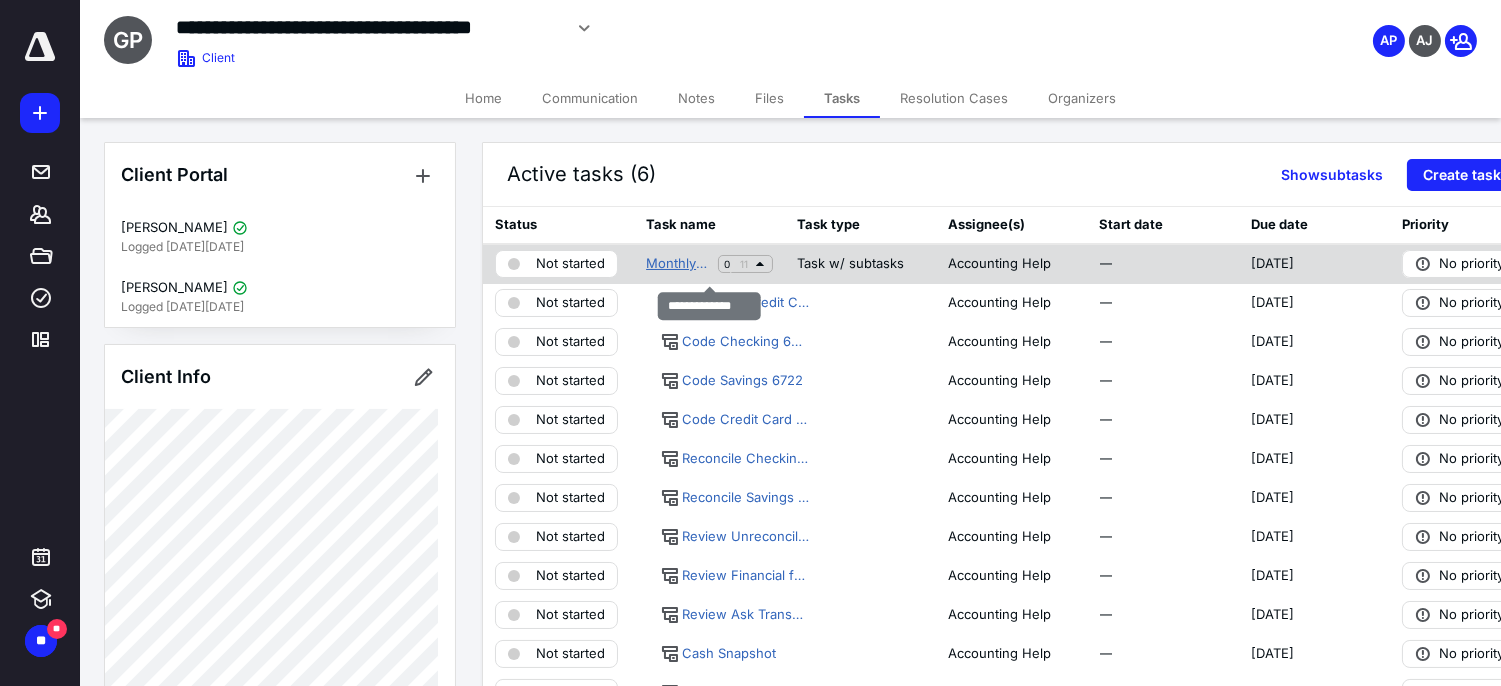 click on "Monthly Tasks" at bounding box center (678, 264) 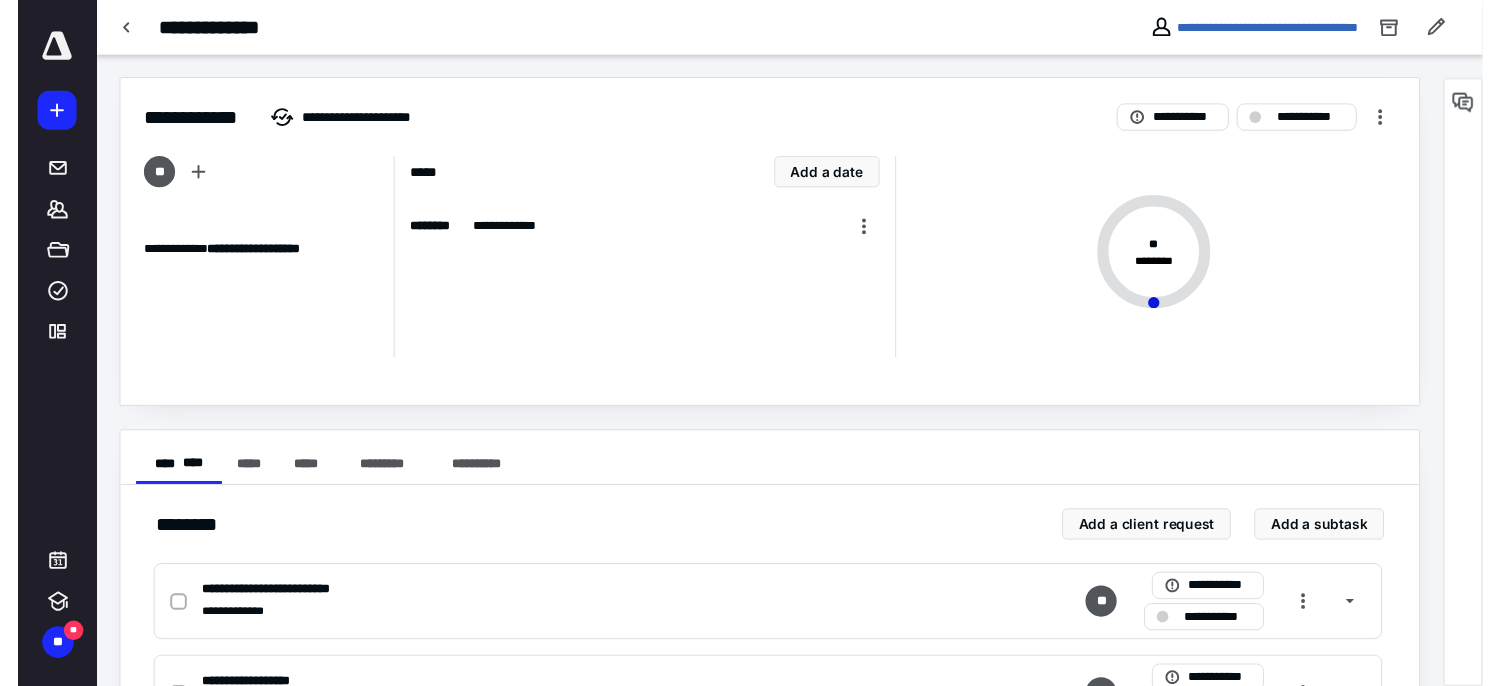 scroll, scrollTop: 0, scrollLeft: 0, axis: both 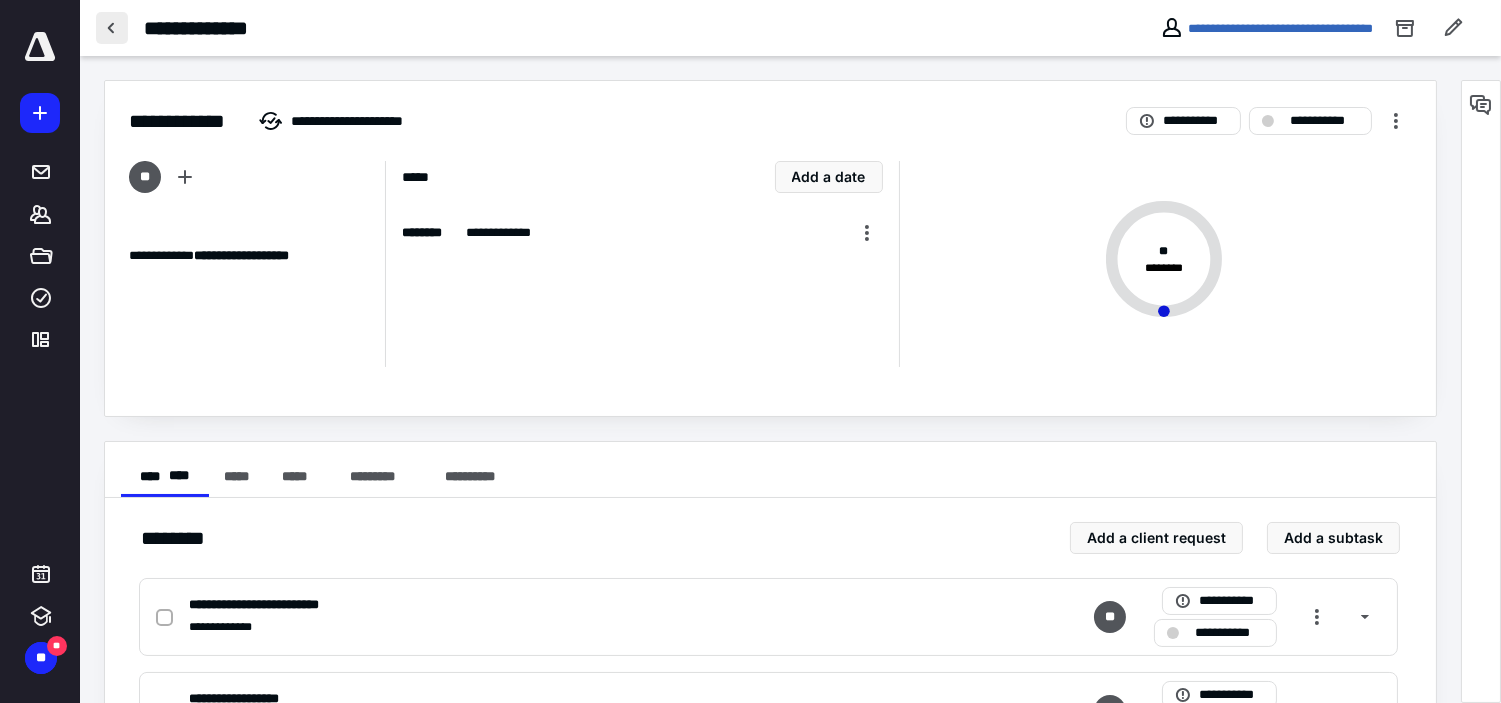 click at bounding box center (112, 28) 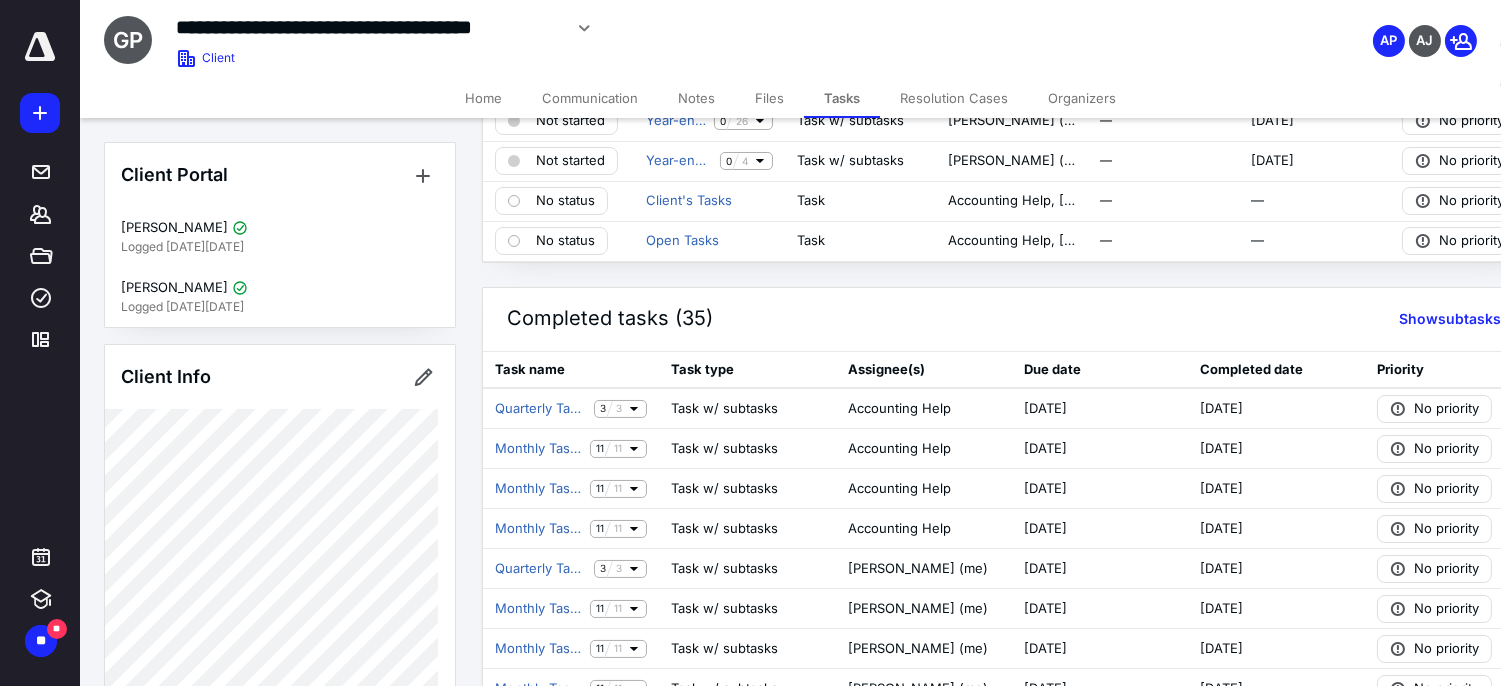 scroll, scrollTop: 222, scrollLeft: 0, axis: vertical 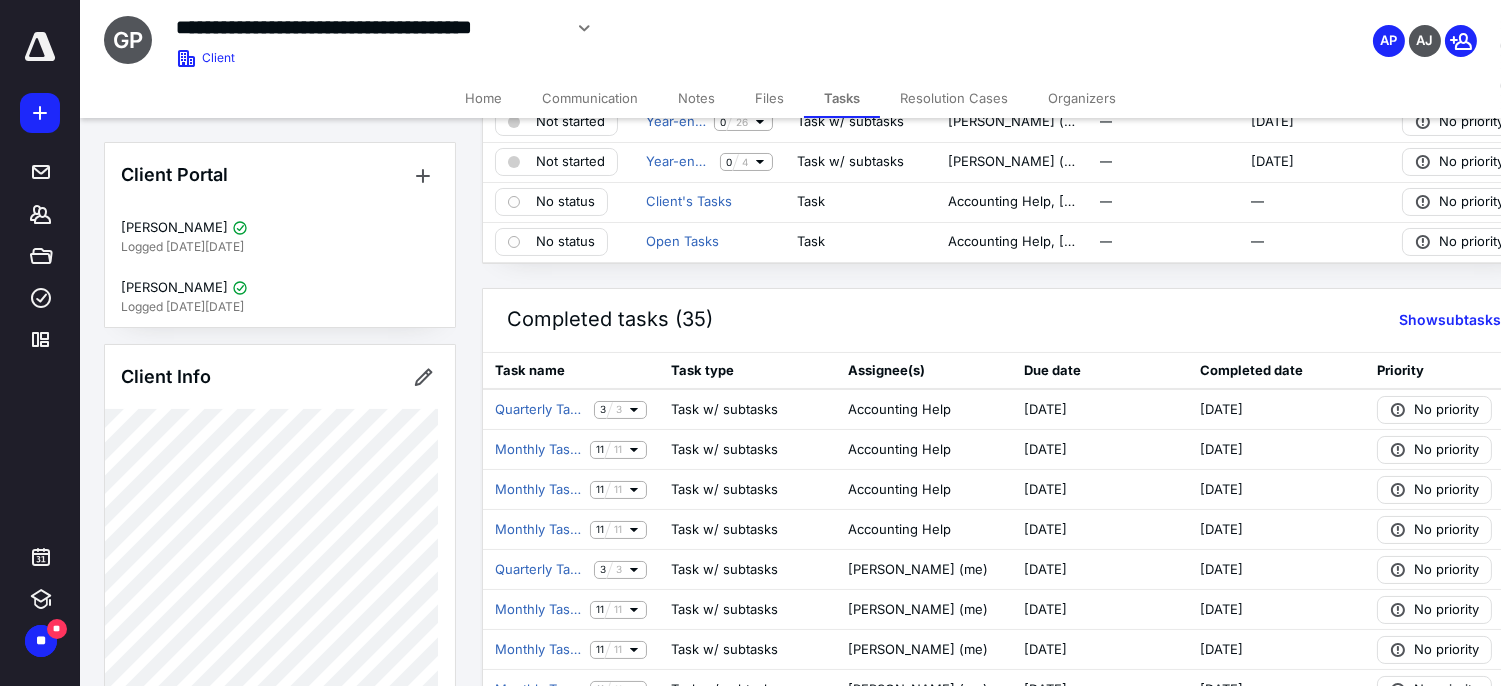 click on "Completed   tasks   (35) Show  subtasks" at bounding box center (1012, 321) 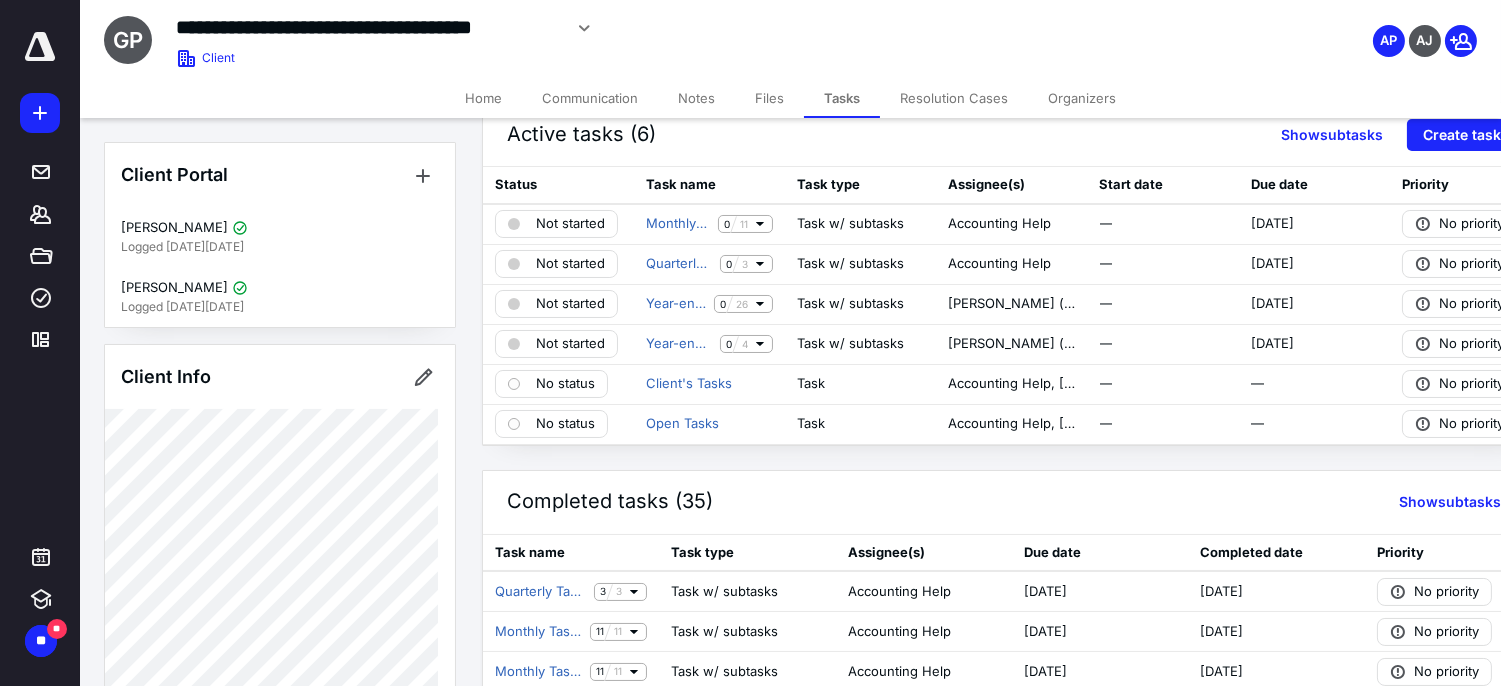 scroll, scrollTop: 0, scrollLeft: 0, axis: both 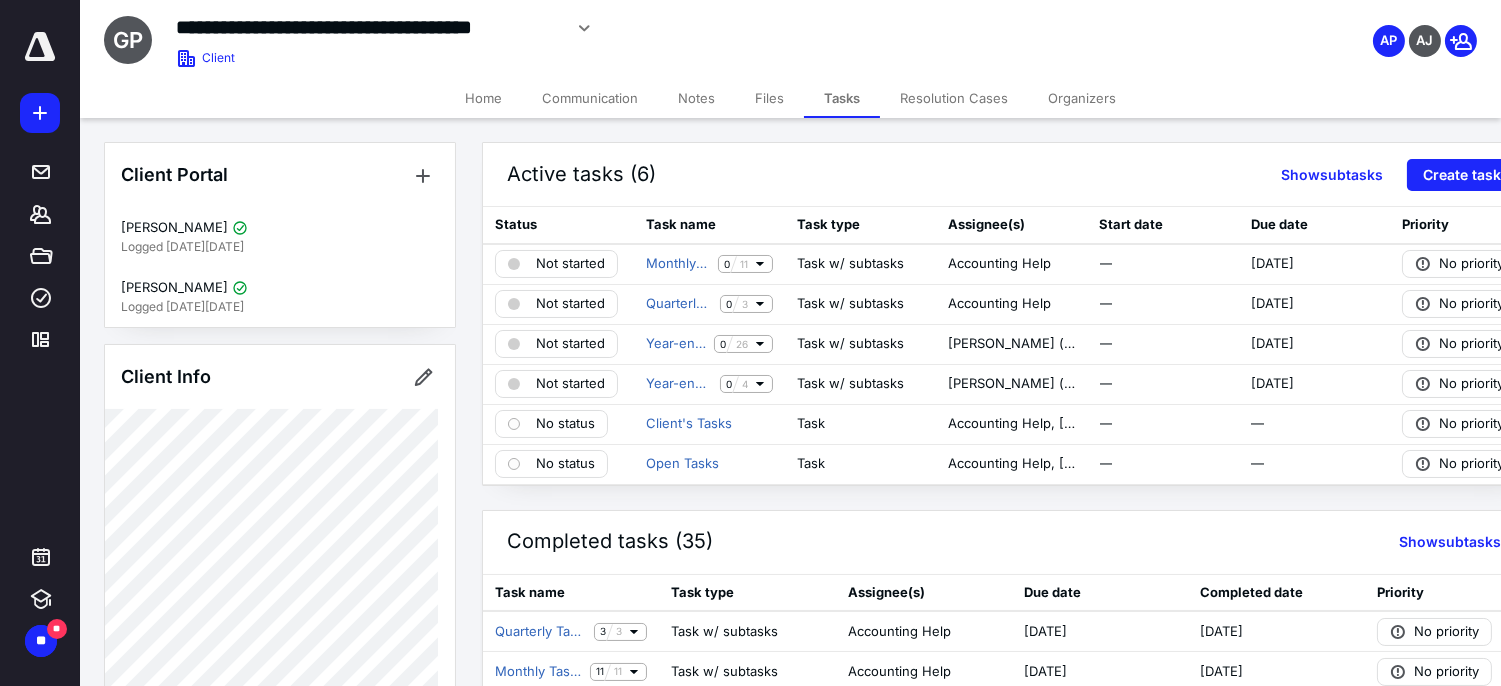 click on "Active   tasks   (6) Show  subtasks Create task" at bounding box center (1012, 175) 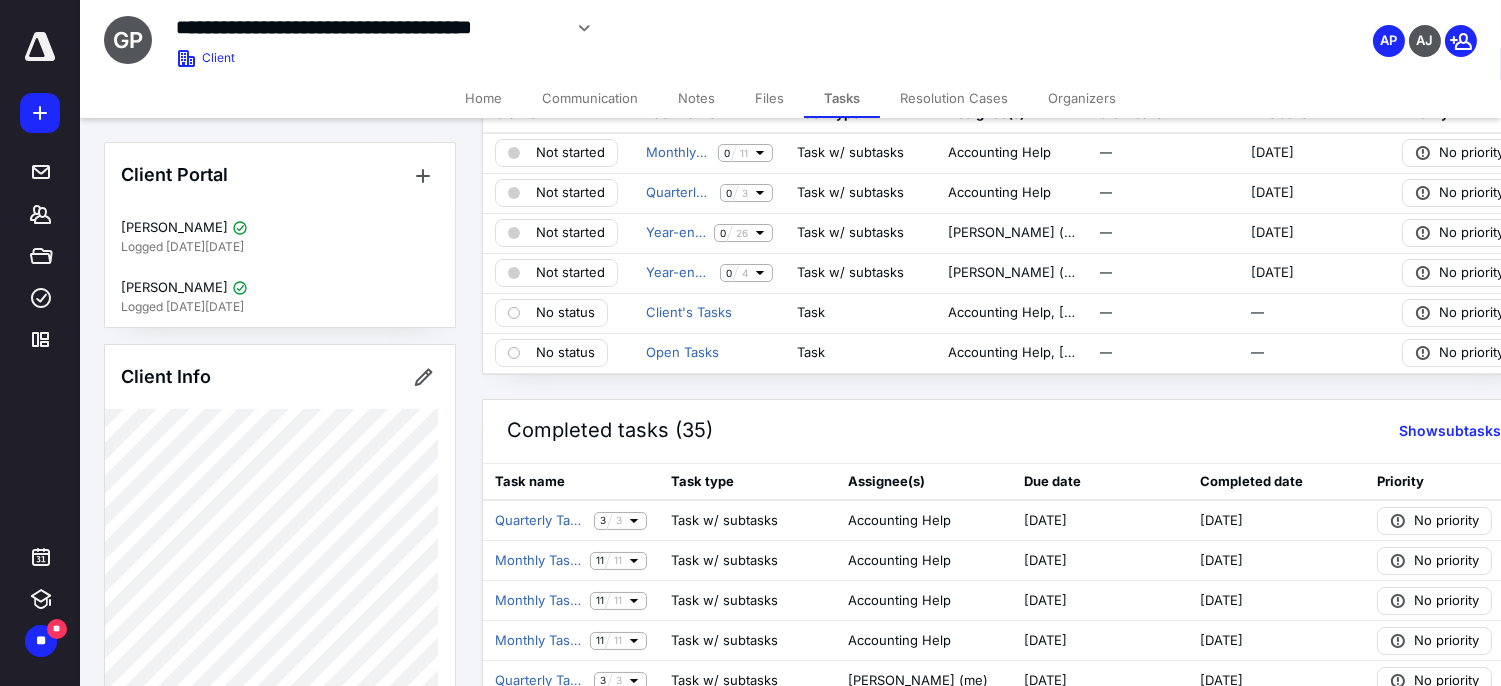 scroll, scrollTop: 0, scrollLeft: 0, axis: both 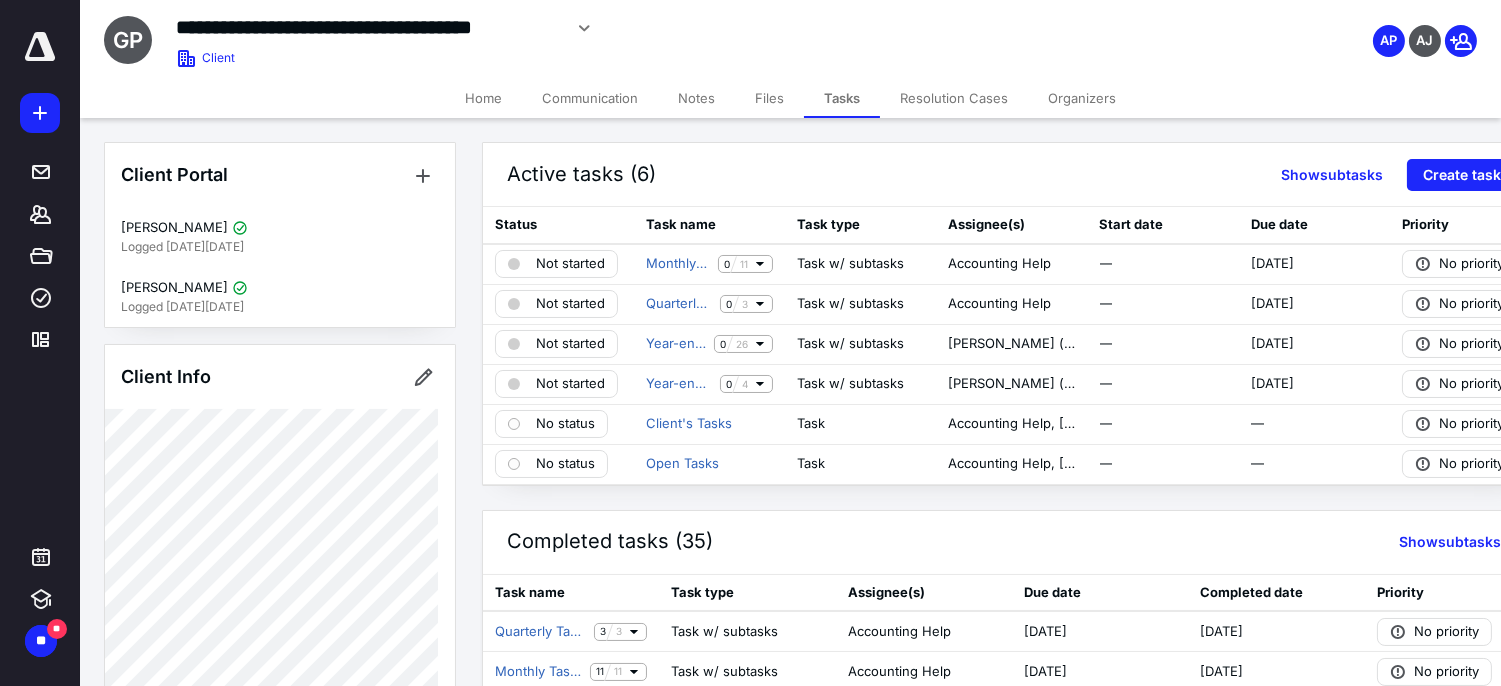 click on "Active   tasks   (6) Show  subtasks Create task" at bounding box center [1012, 175] 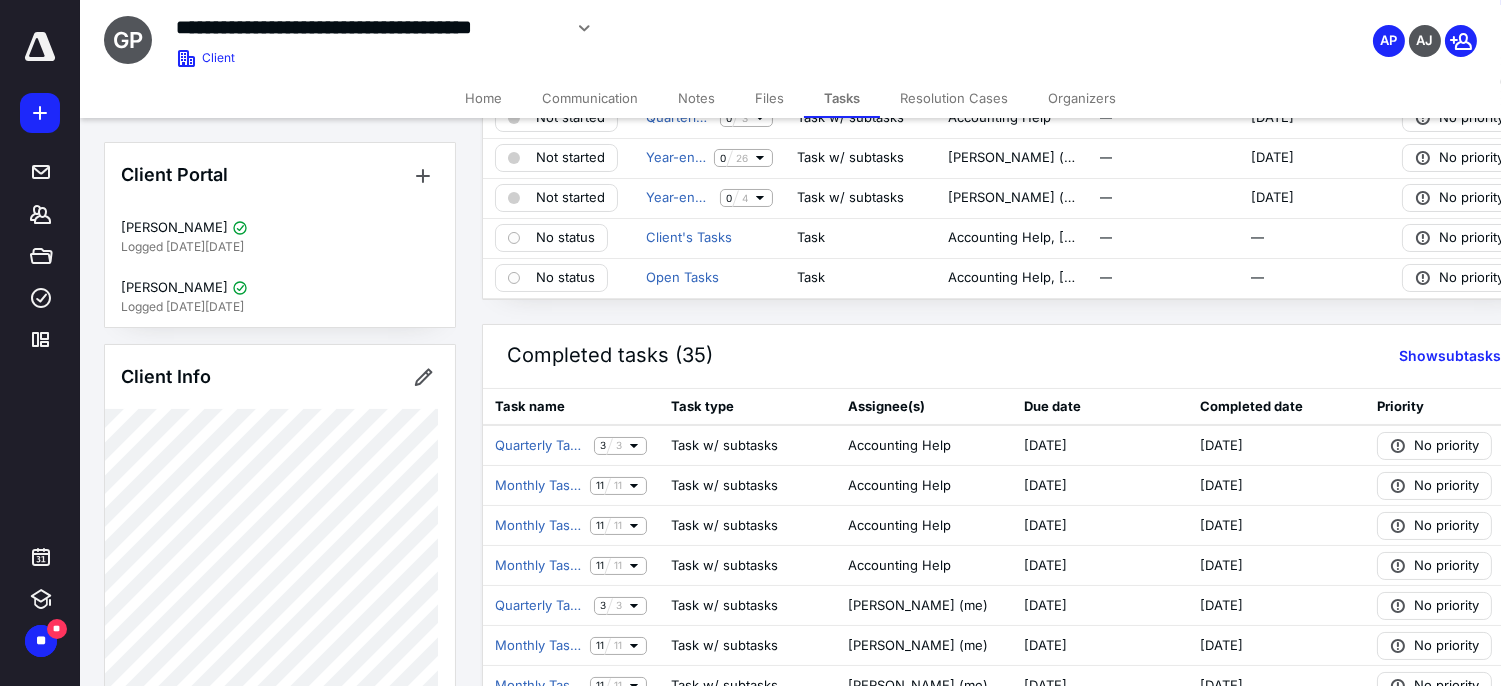 scroll, scrollTop: 222, scrollLeft: 0, axis: vertical 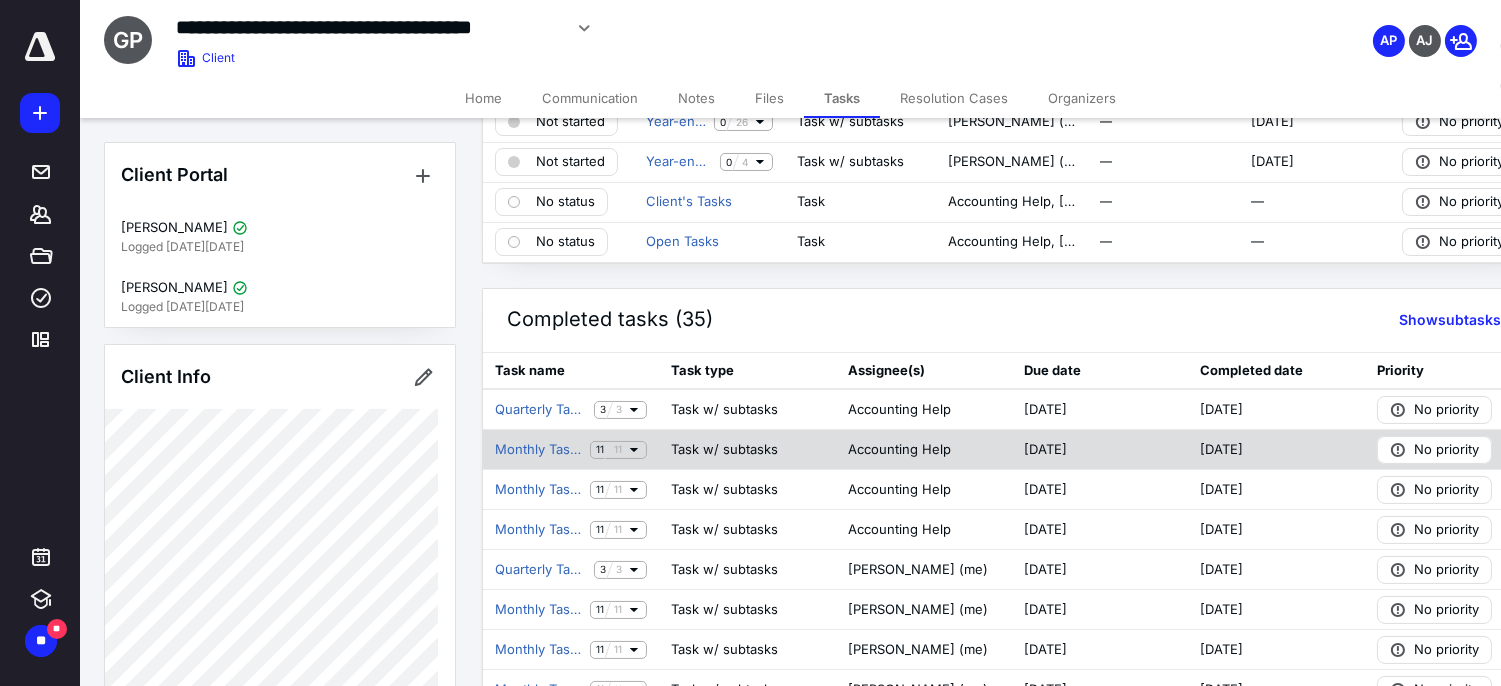 click 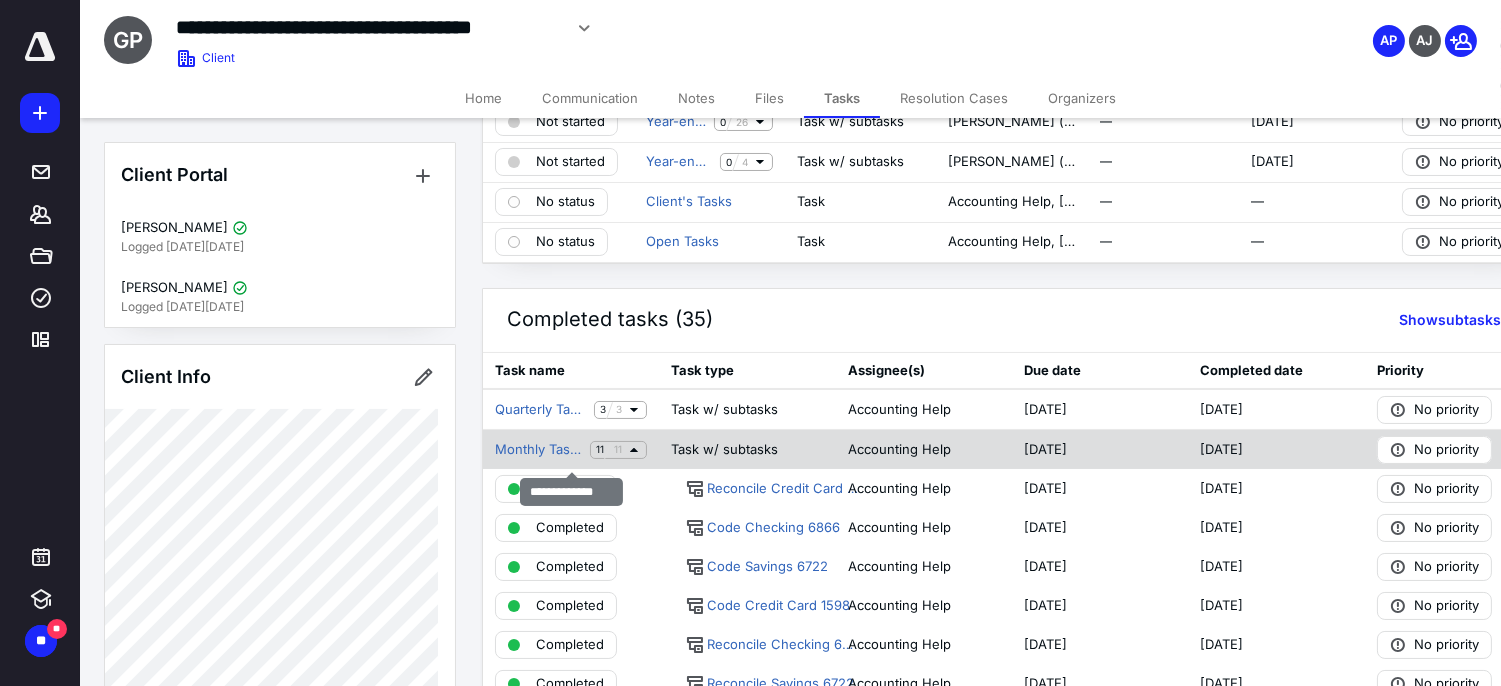 click on "11" at bounding box center [618, 449] 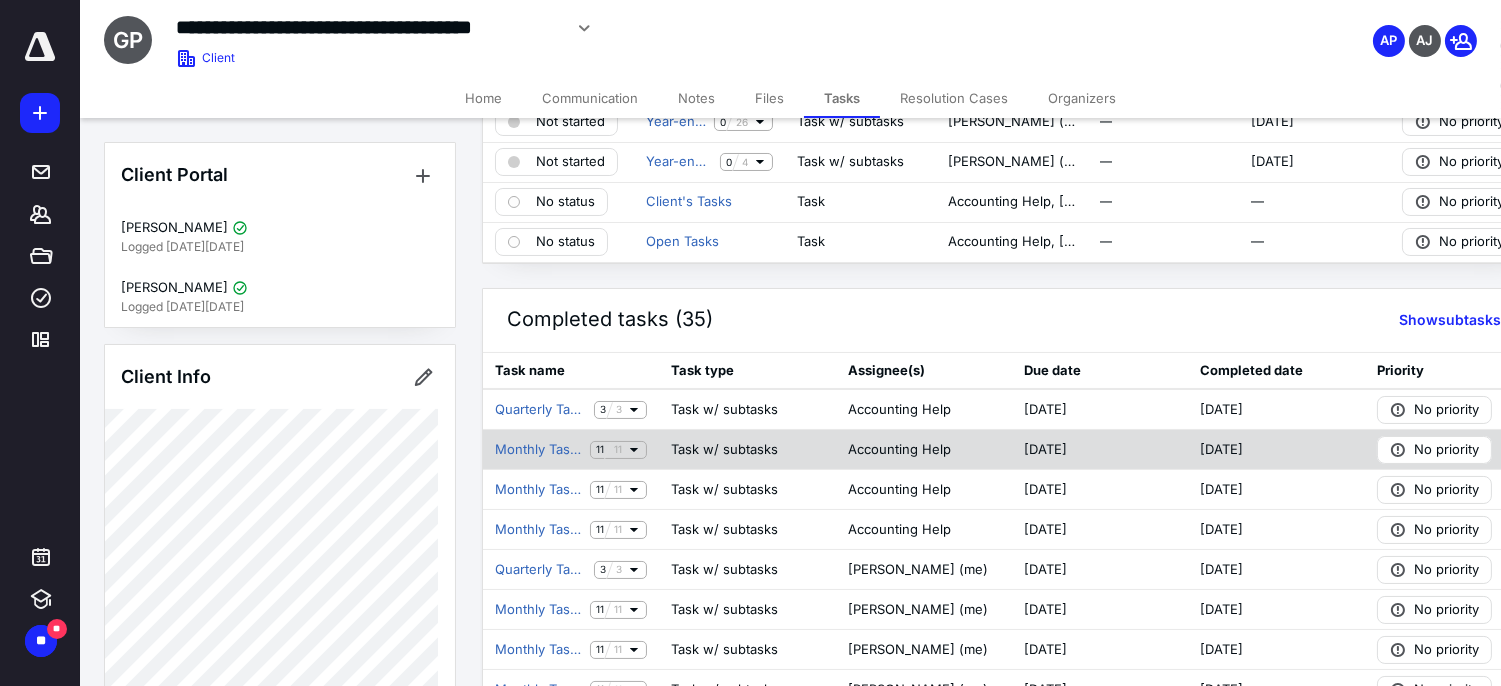 click at bounding box center [609, 450] 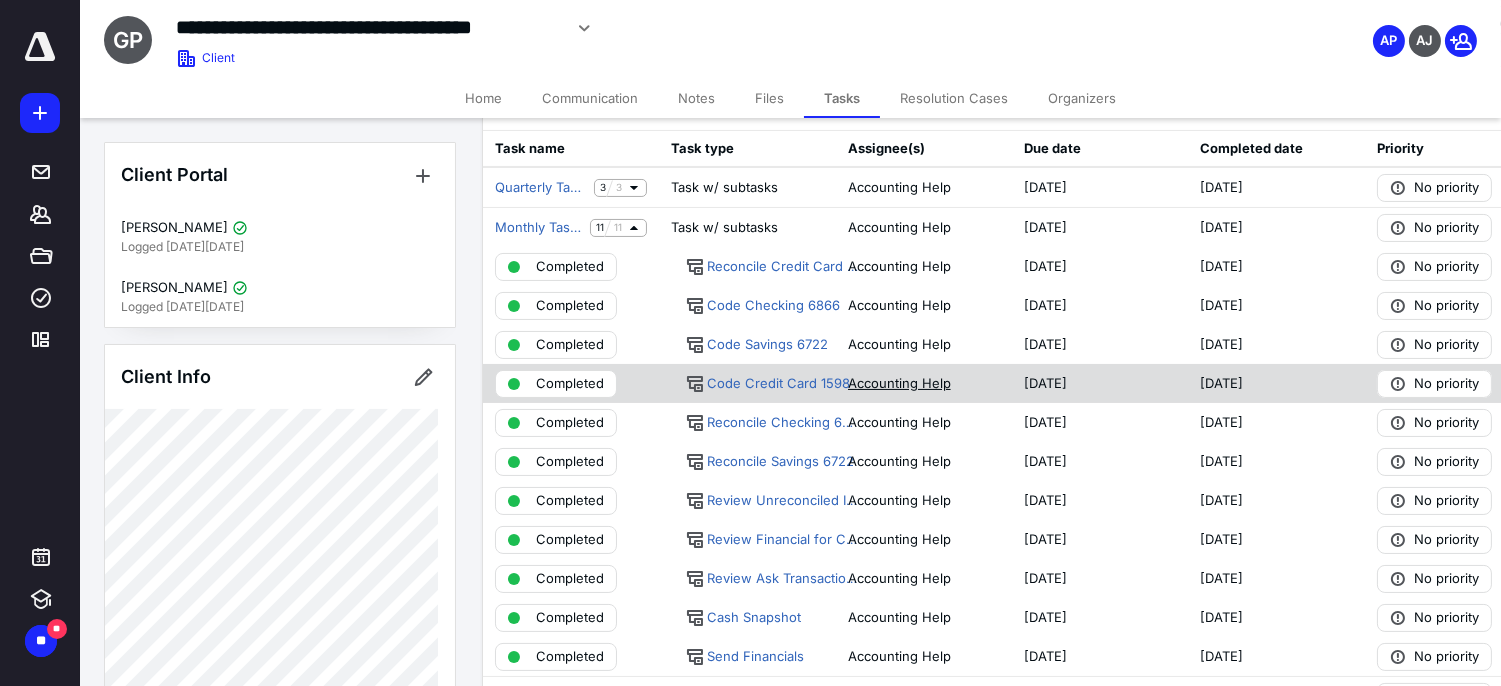 scroll, scrollTop: 555, scrollLeft: 0, axis: vertical 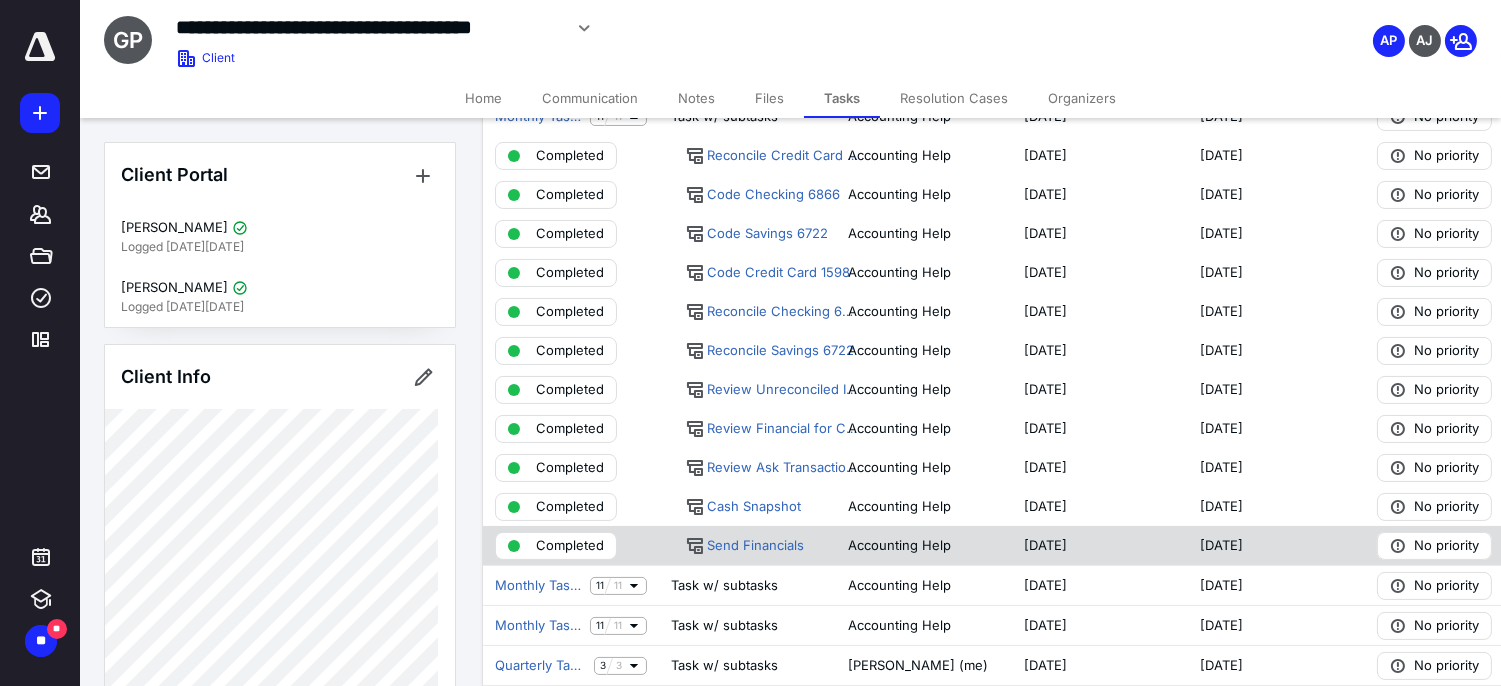 click on "Completed" at bounding box center [570, 546] 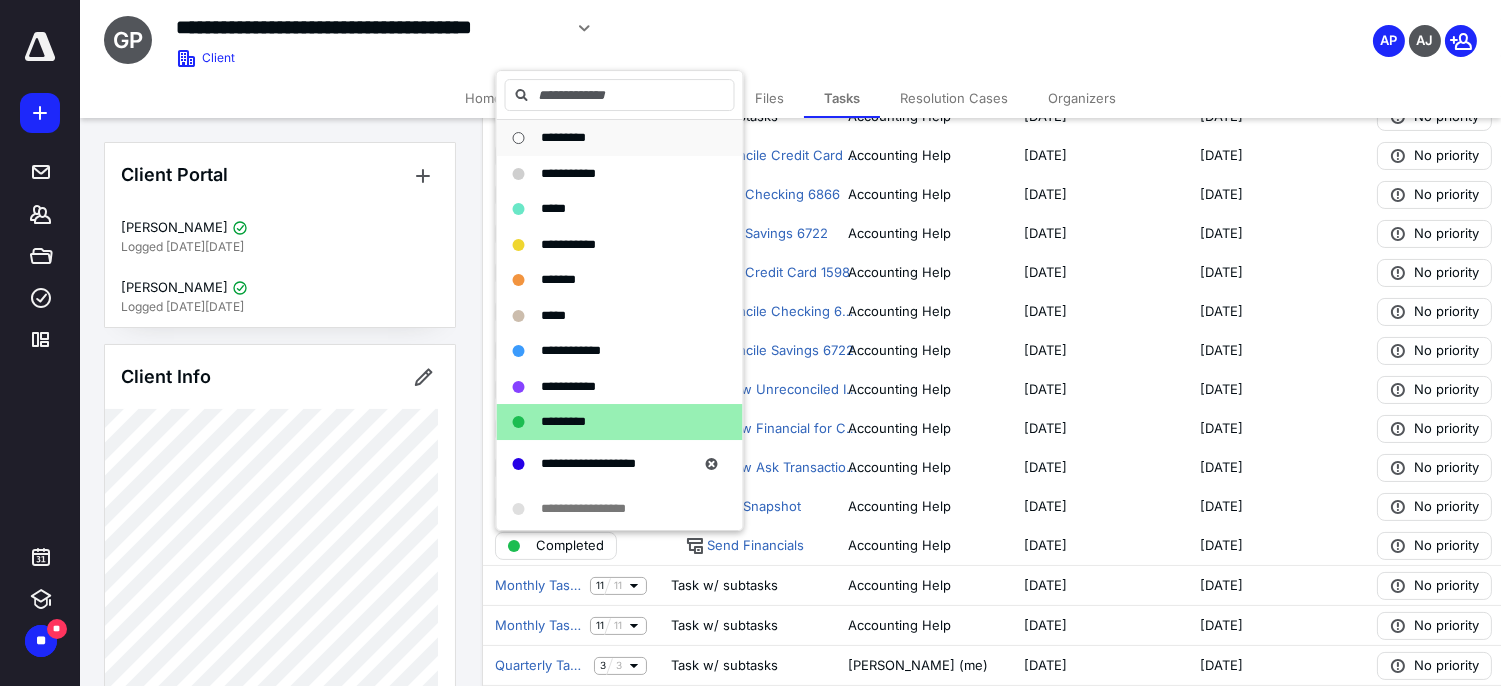 click on "*********" at bounding box center [608, 138] 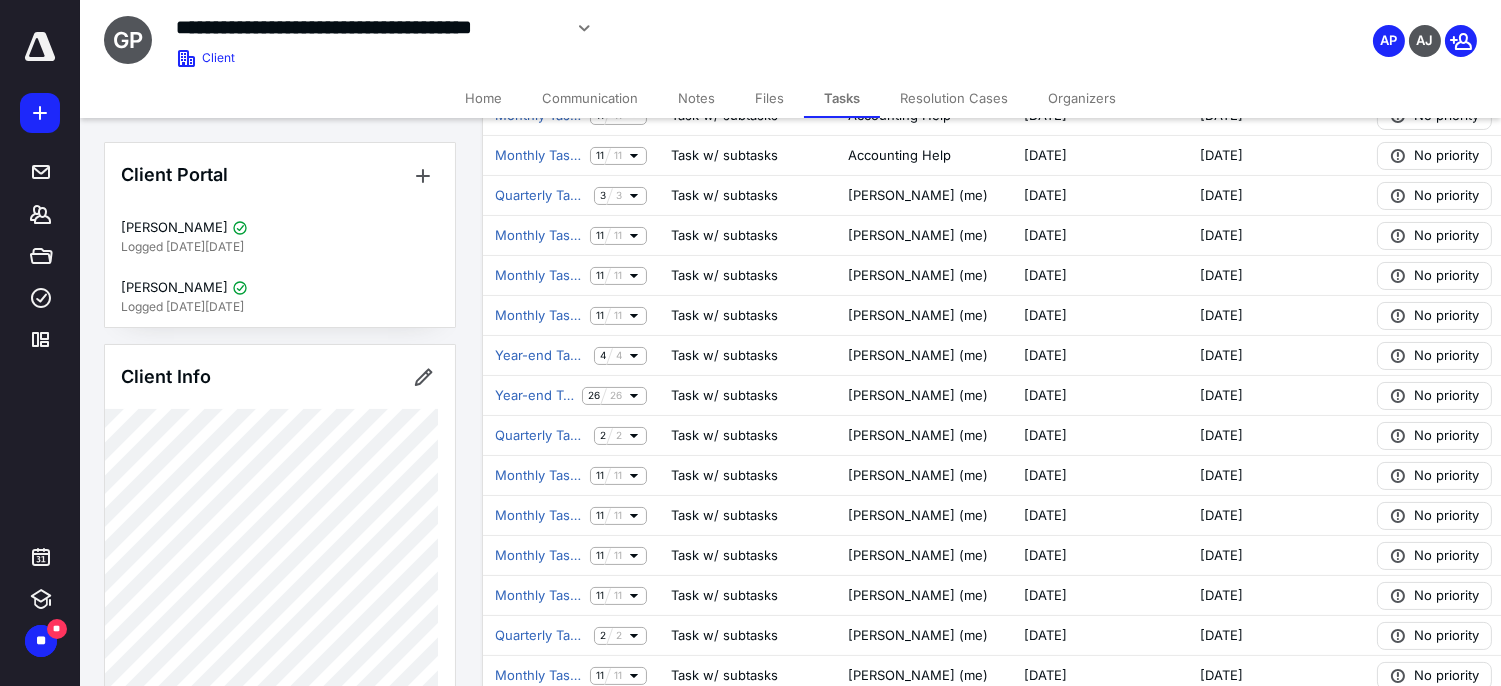 click on "11 11" at bounding box center (614, 516) 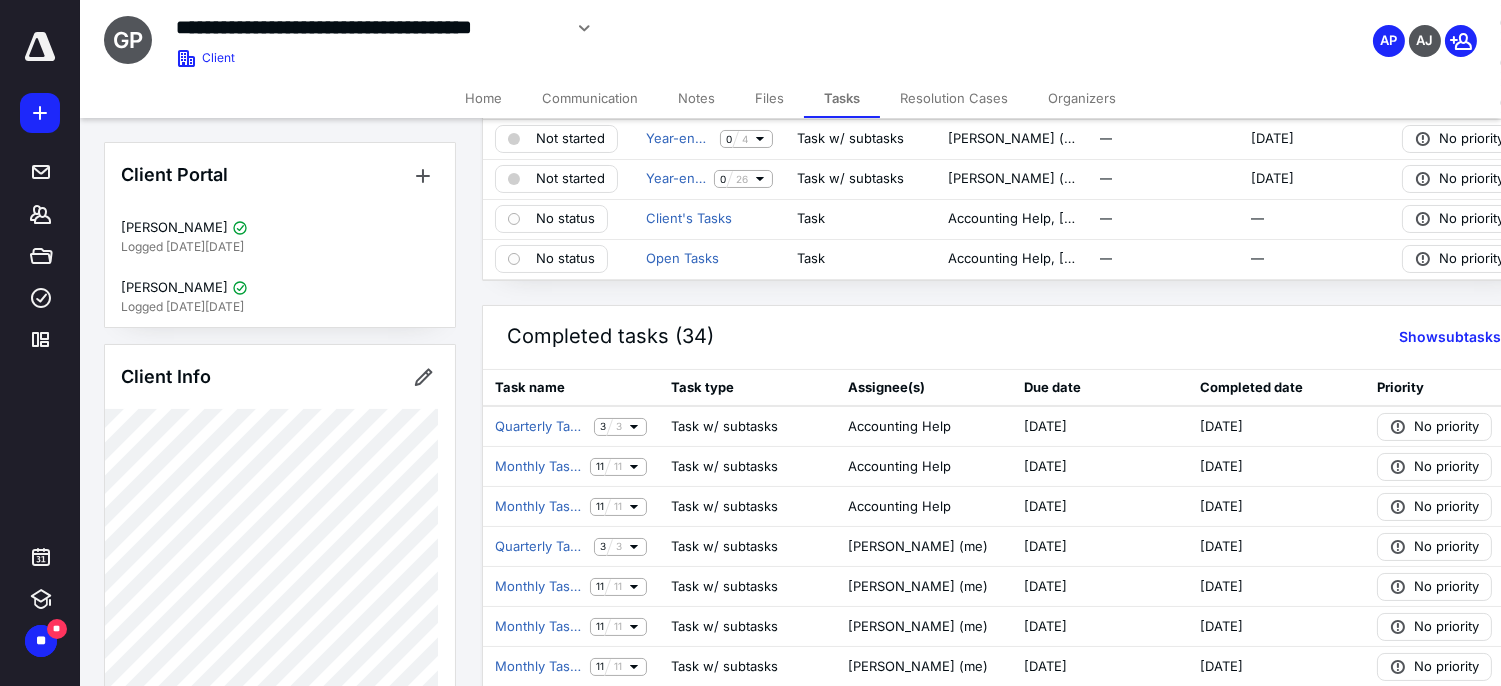 scroll, scrollTop: 0, scrollLeft: 0, axis: both 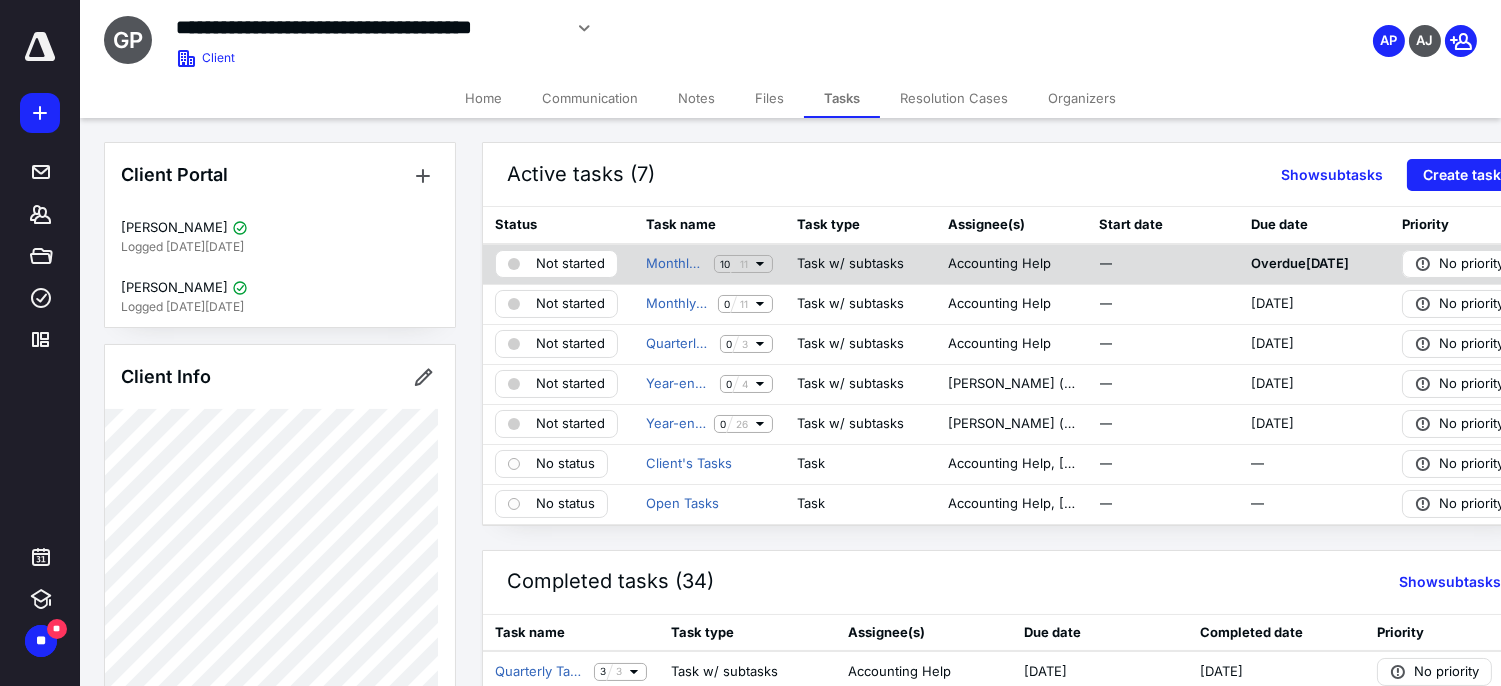 click 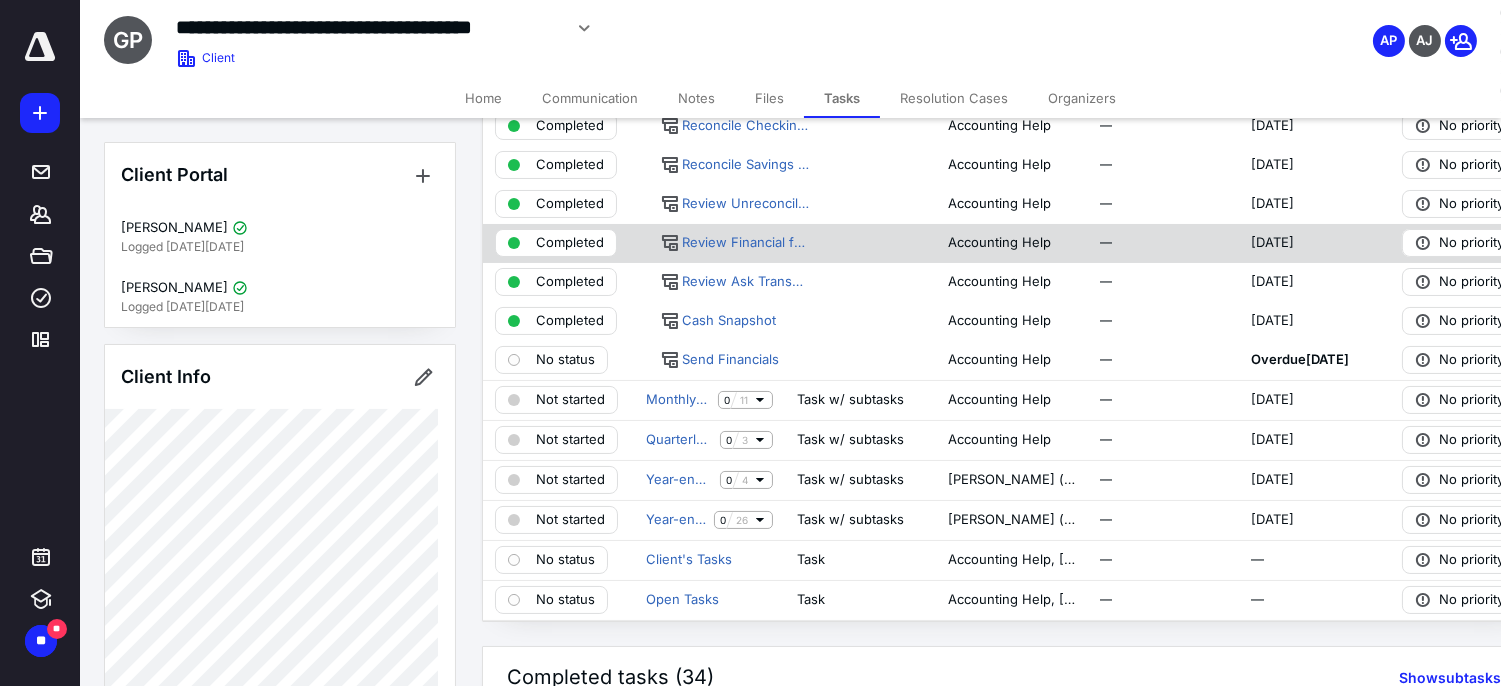 scroll, scrollTop: 222, scrollLeft: 0, axis: vertical 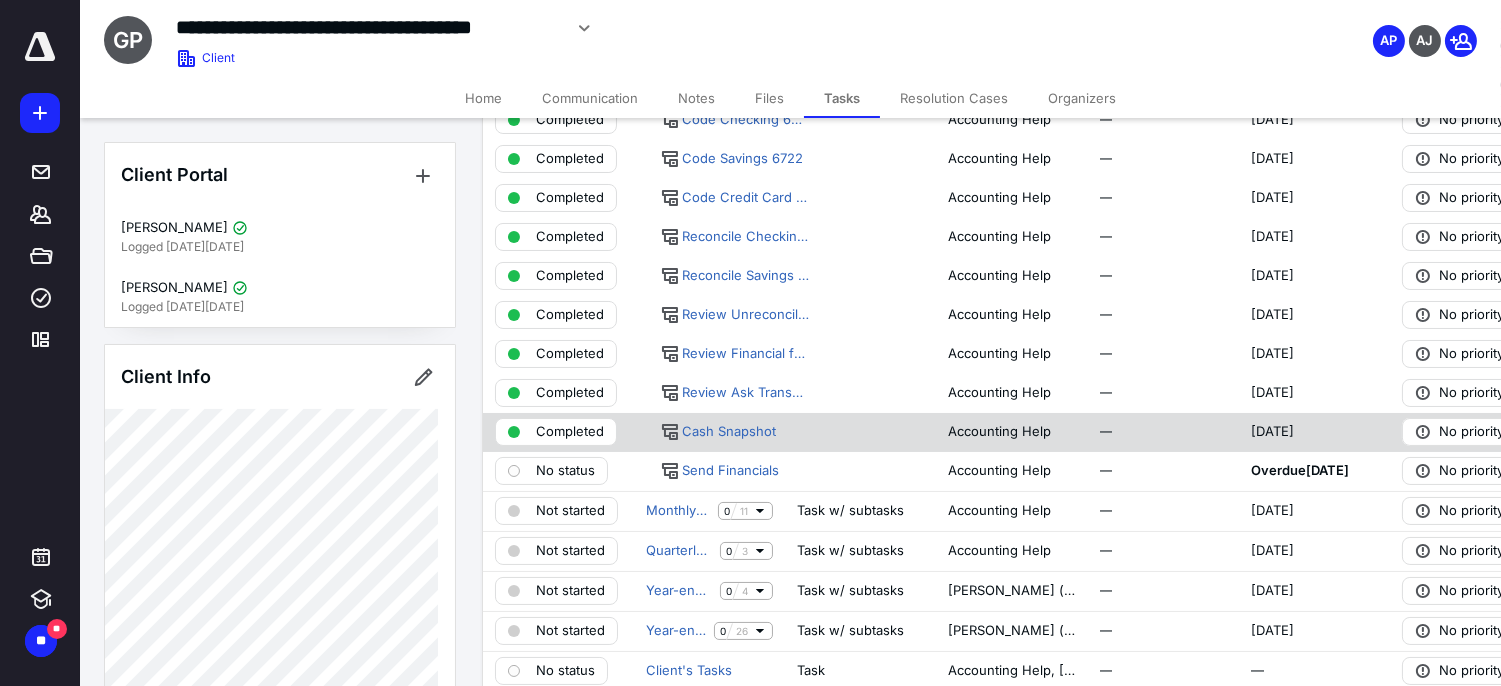 click on "Completed" at bounding box center (570, 432) 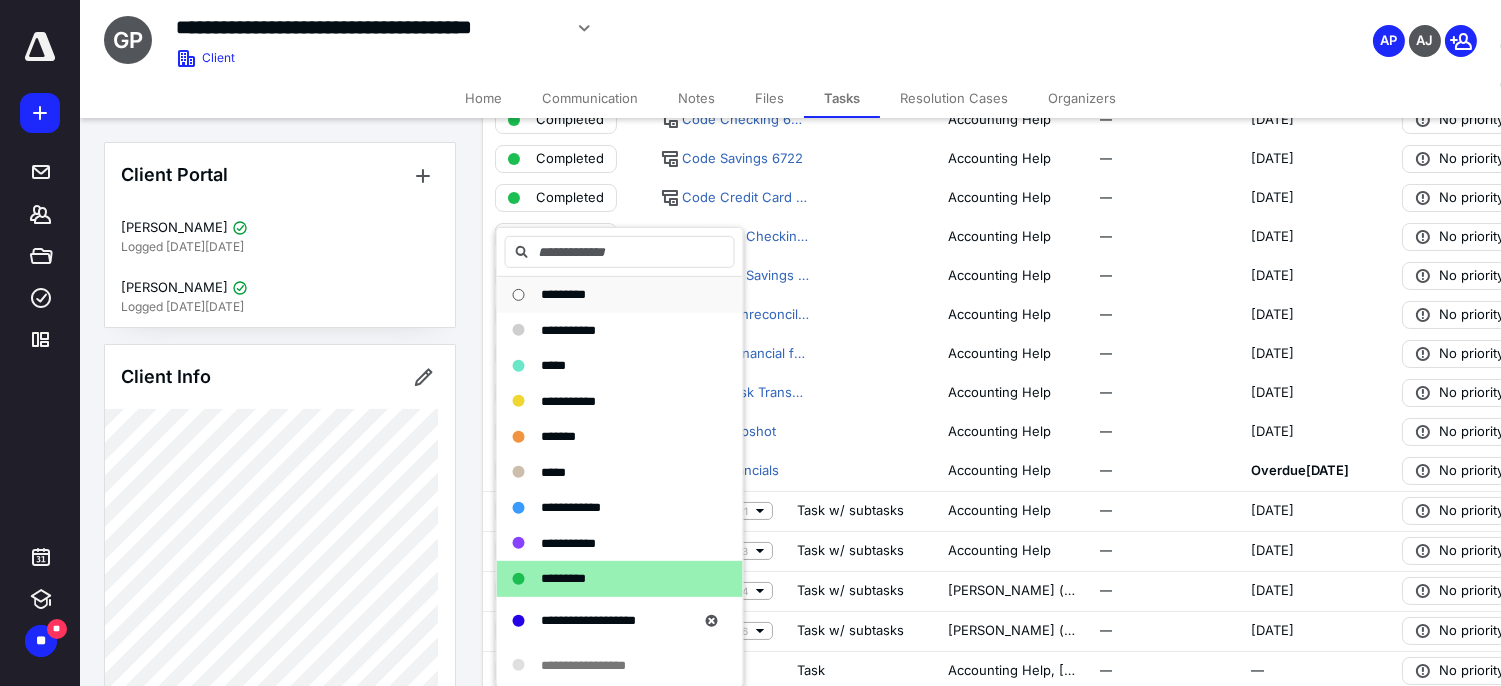 click on "*********" at bounding box center (563, 294) 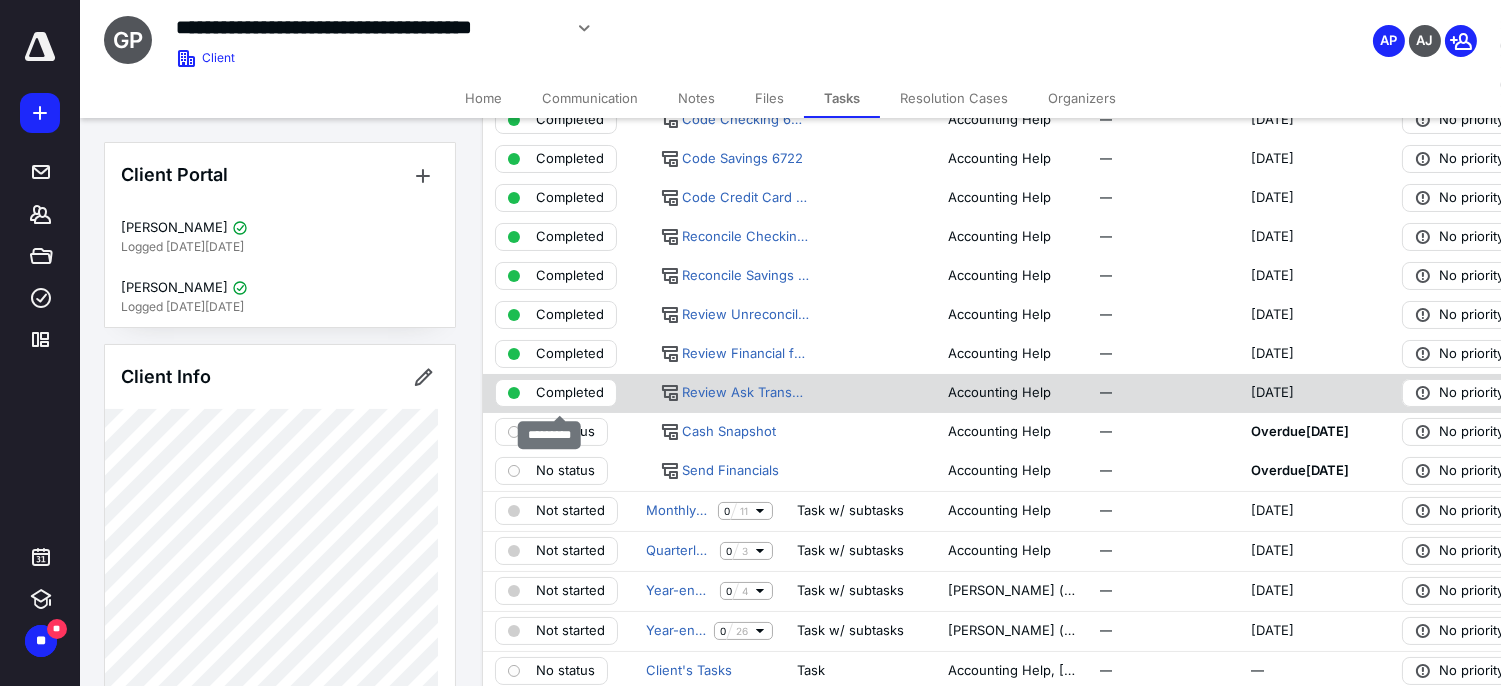 click on "Completed" at bounding box center (570, 393) 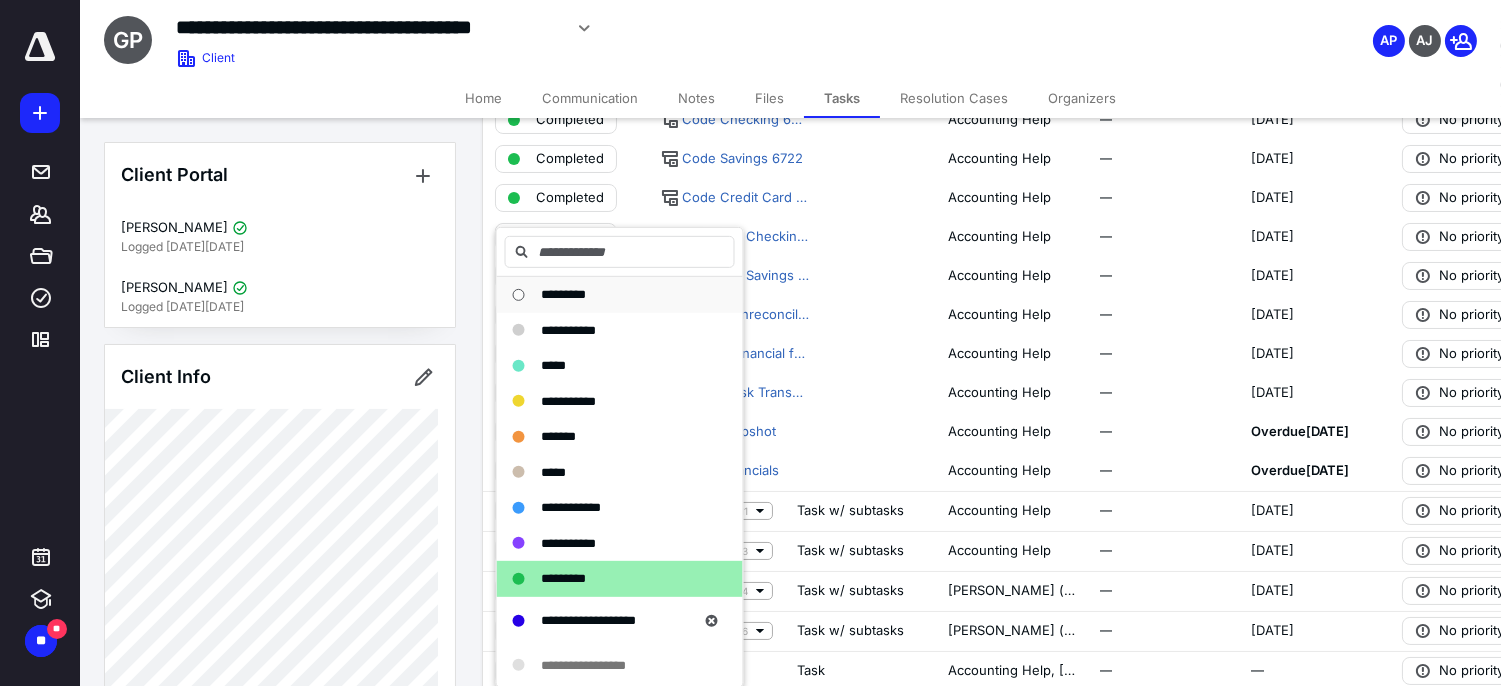 click on "*********" at bounding box center (563, 294) 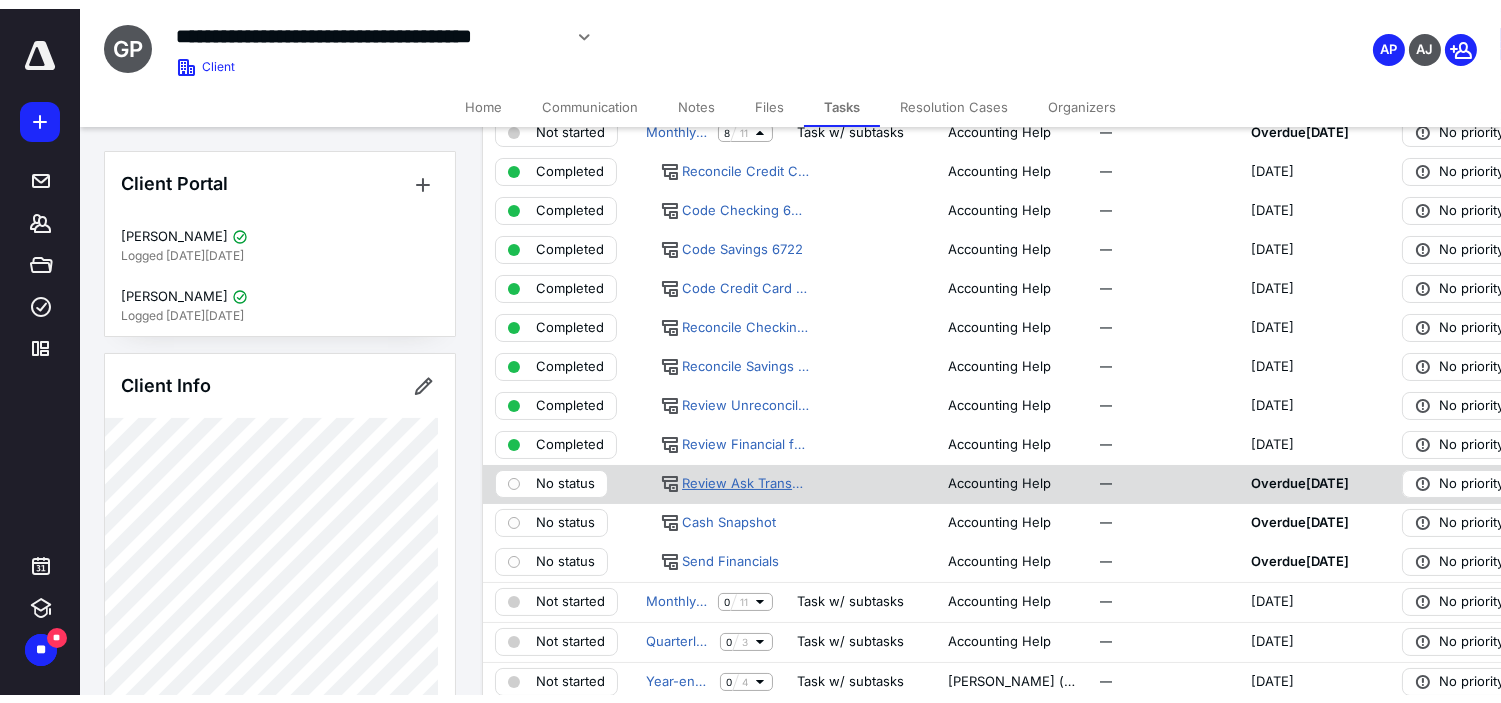 scroll, scrollTop: 0, scrollLeft: 0, axis: both 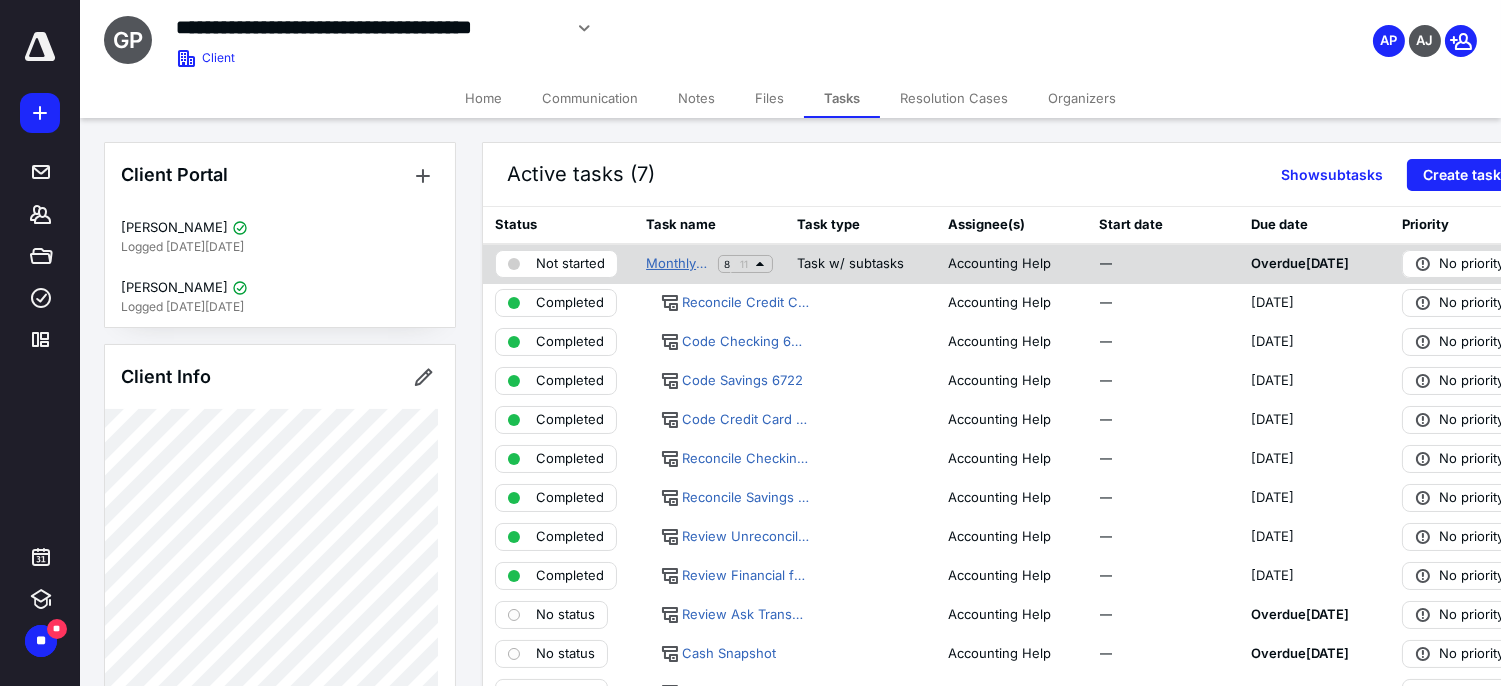 click on "Monthly Tasks" at bounding box center (678, 264) 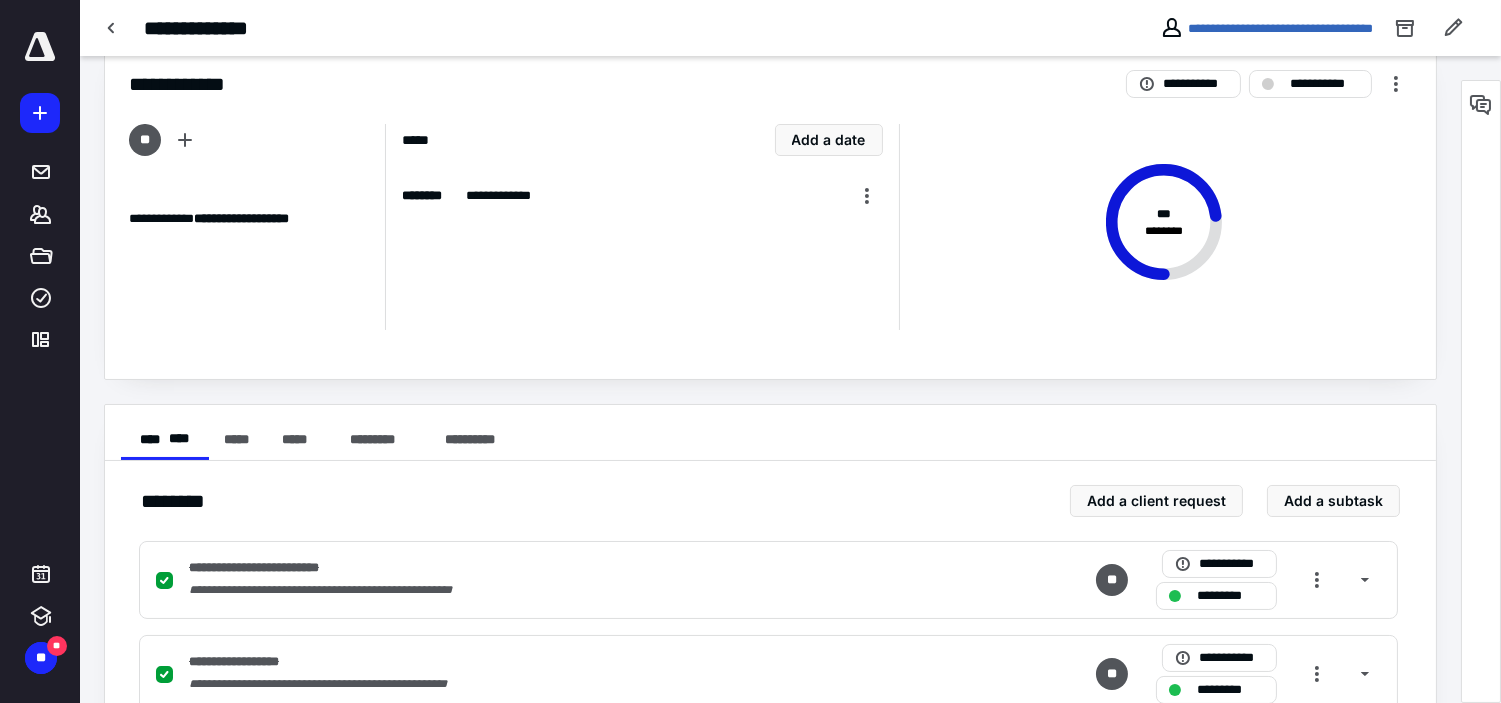 scroll, scrollTop: 0, scrollLeft: 0, axis: both 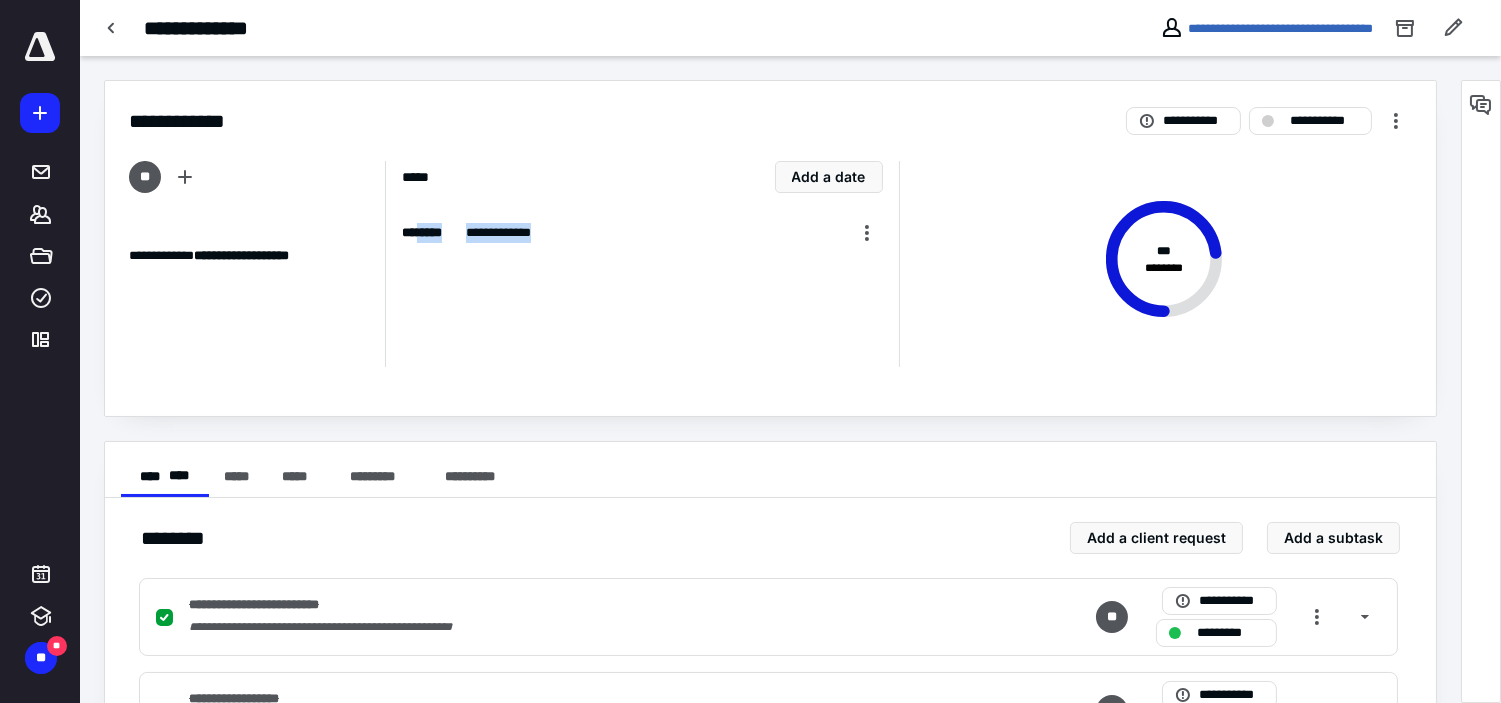 drag, startPoint x: 424, startPoint y: 200, endPoint x: 586, endPoint y: 237, distance: 166.1716 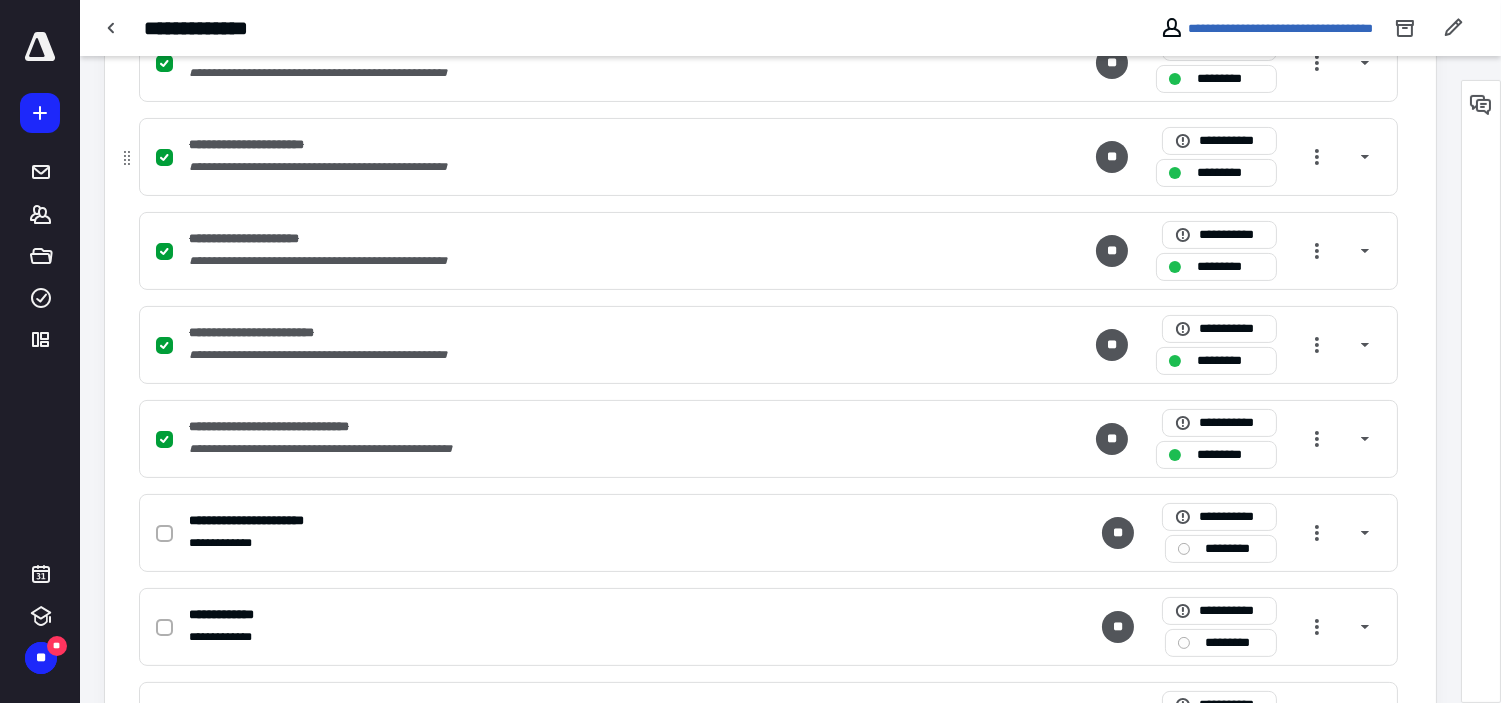 scroll, scrollTop: 888, scrollLeft: 0, axis: vertical 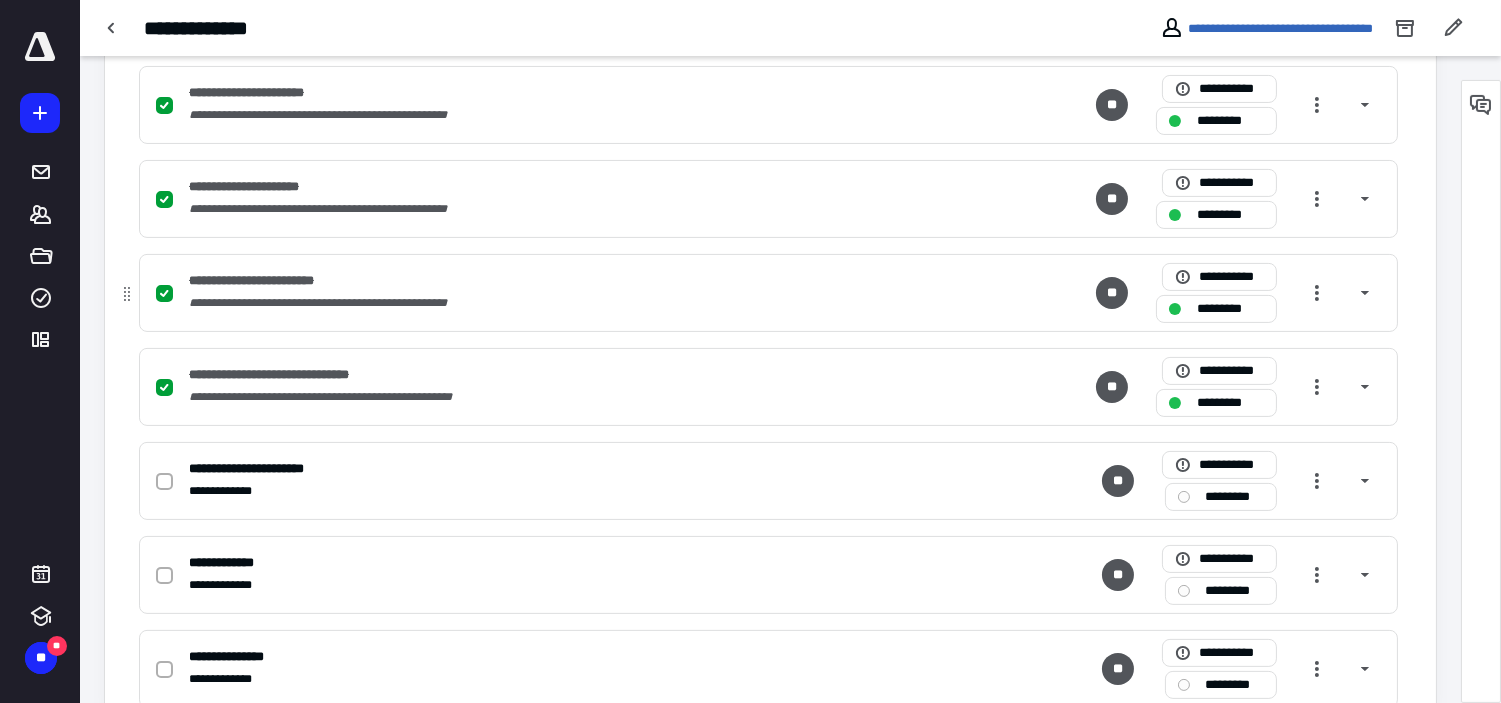 click 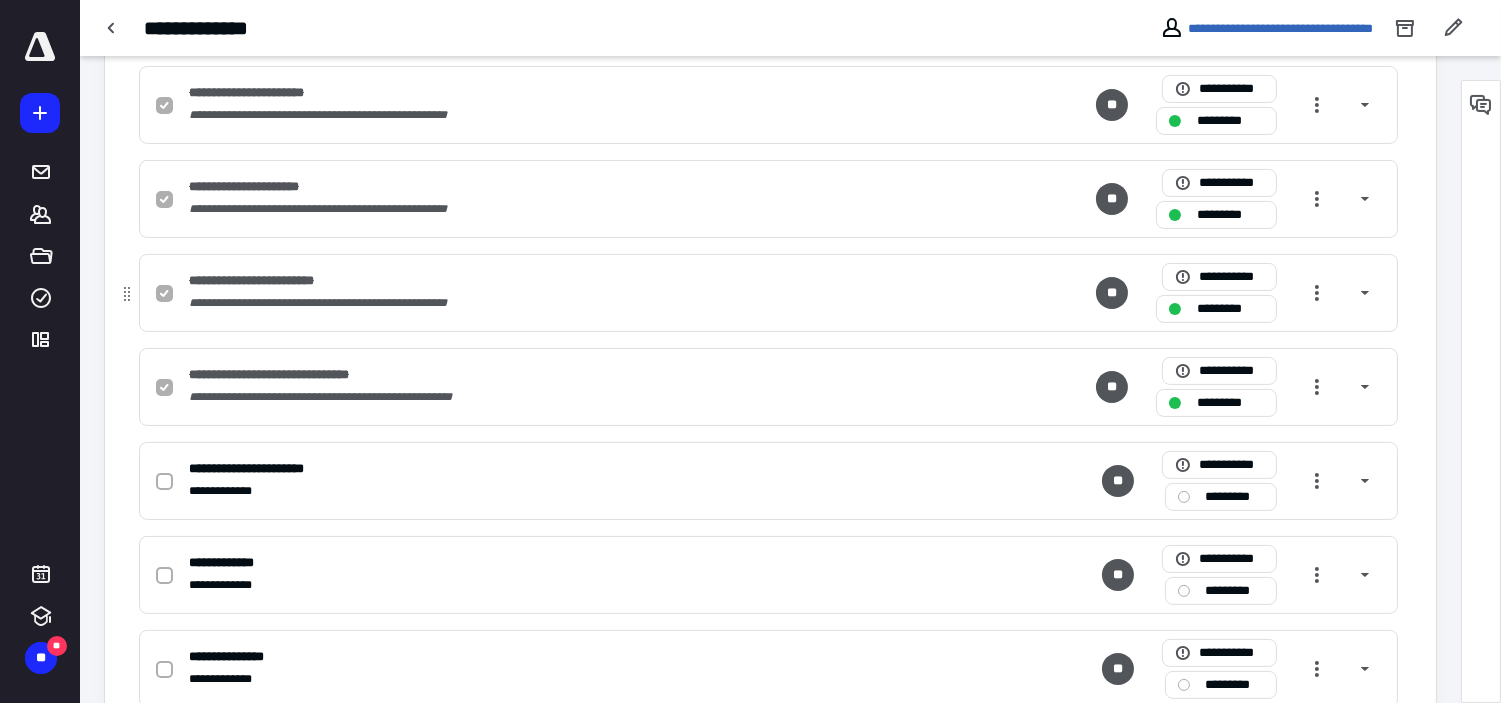 checkbox on "false" 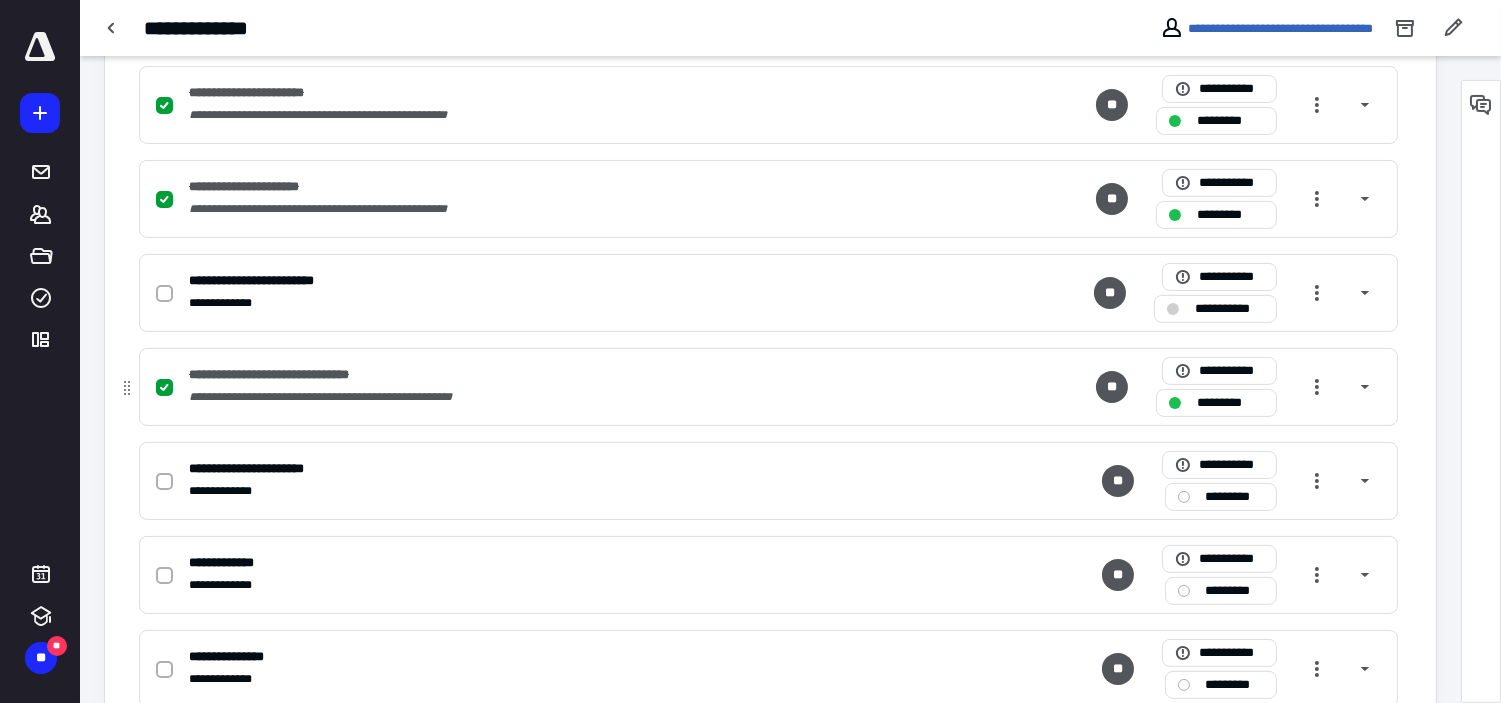 click 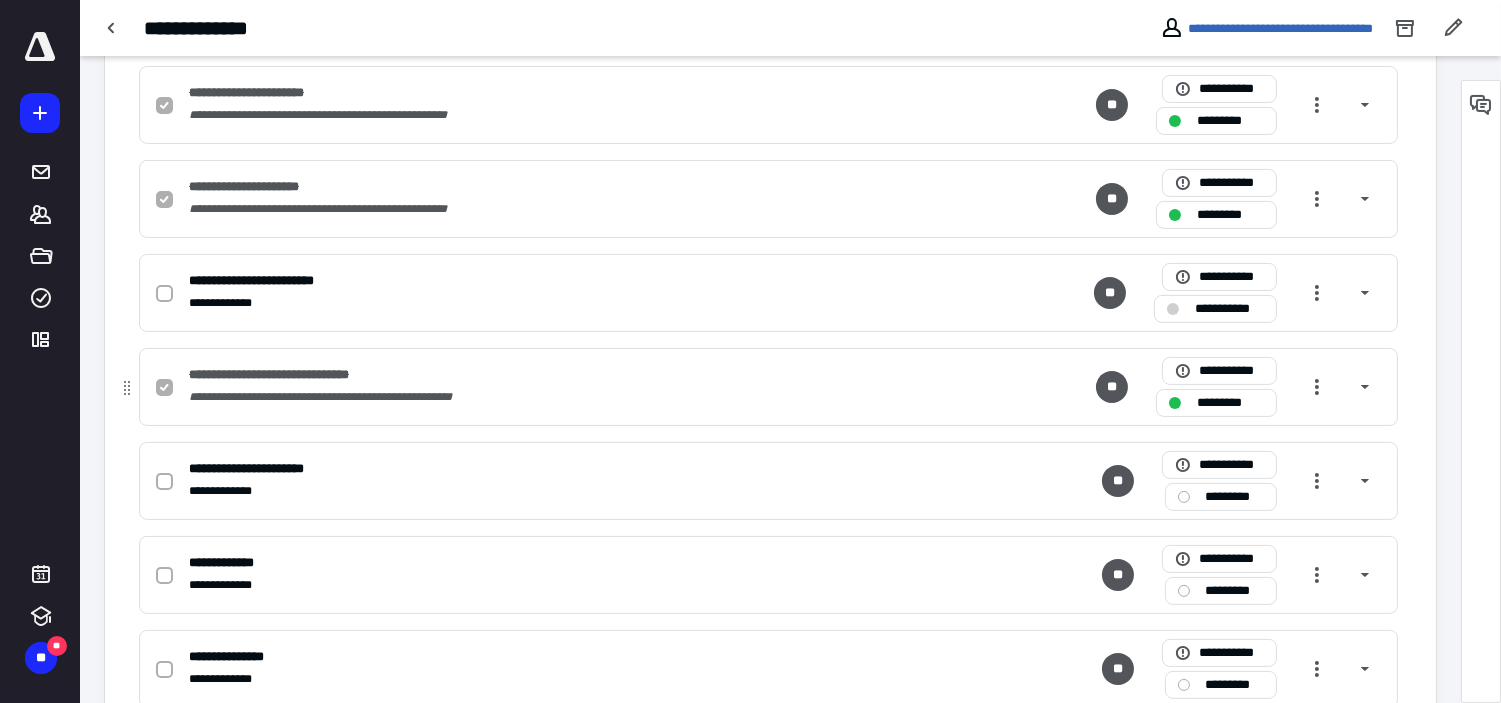 checkbox on "false" 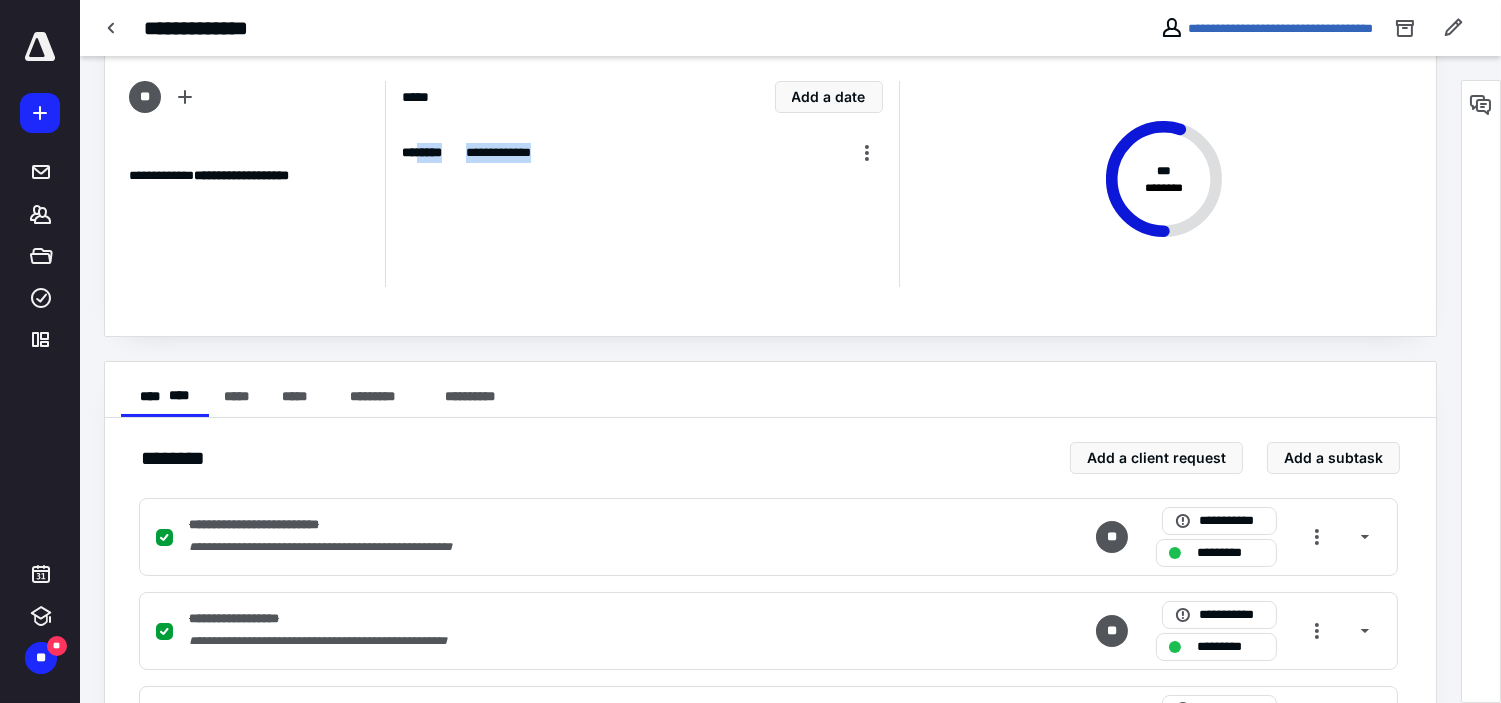 scroll, scrollTop: 54, scrollLeft: 0, axis: vertical 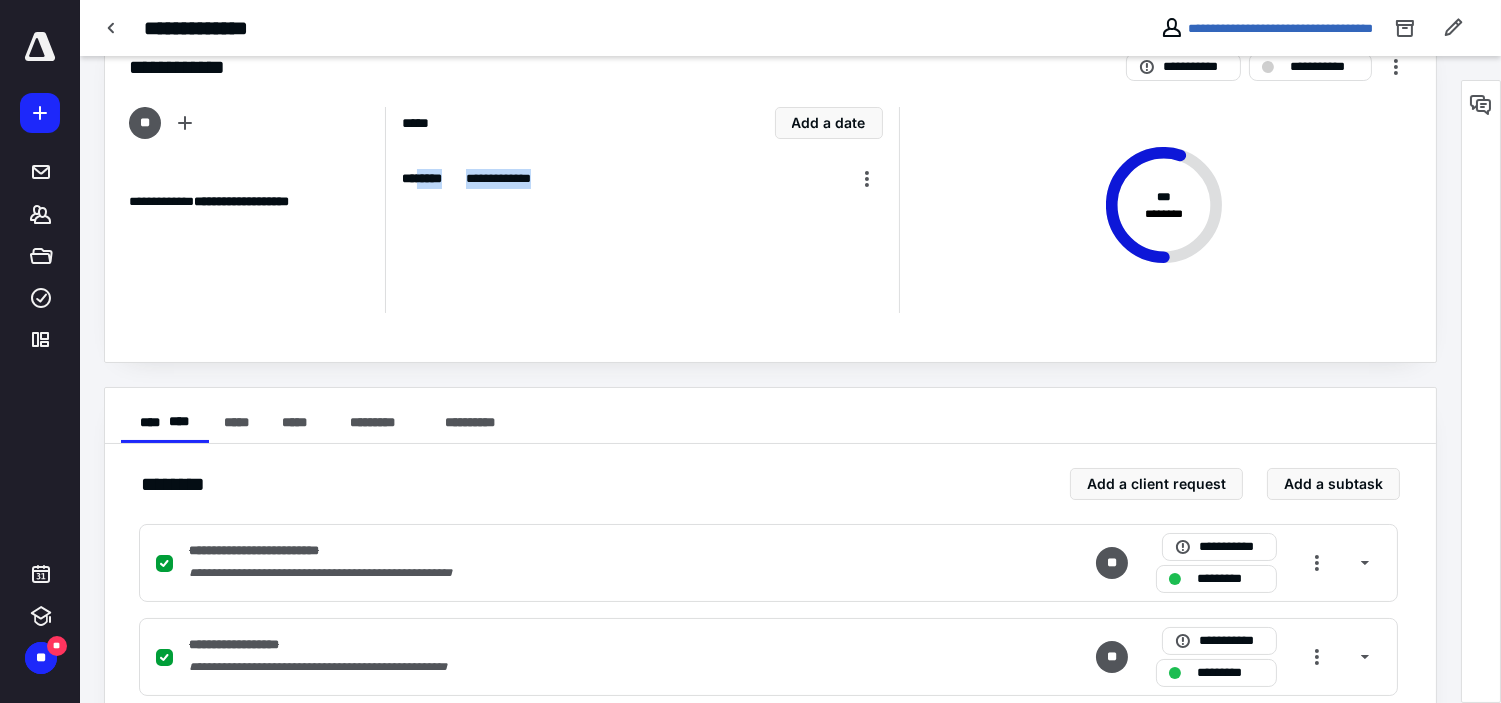 click on "**********" at bounding box center [642, 210] 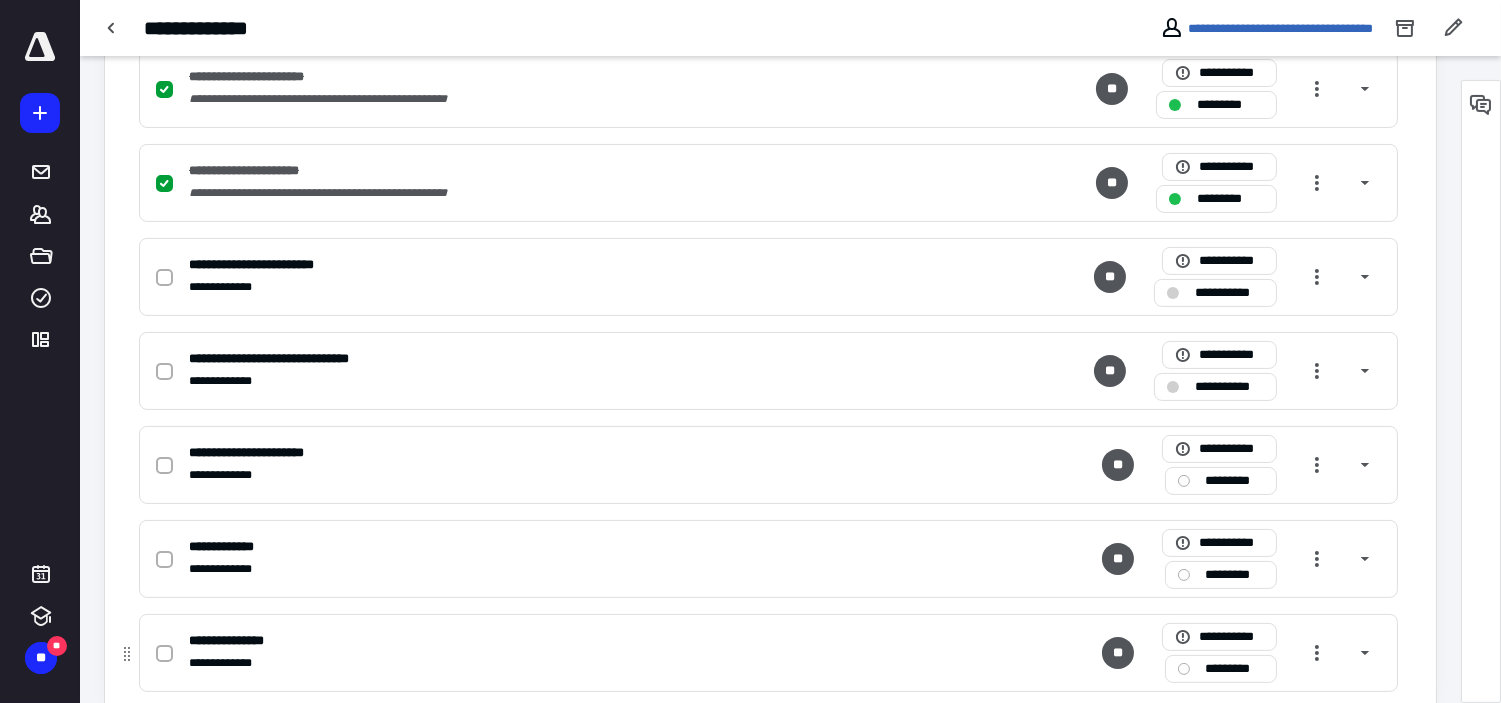 scroll, scrollTop: 943, scrollLeft: 0, axis: vertical 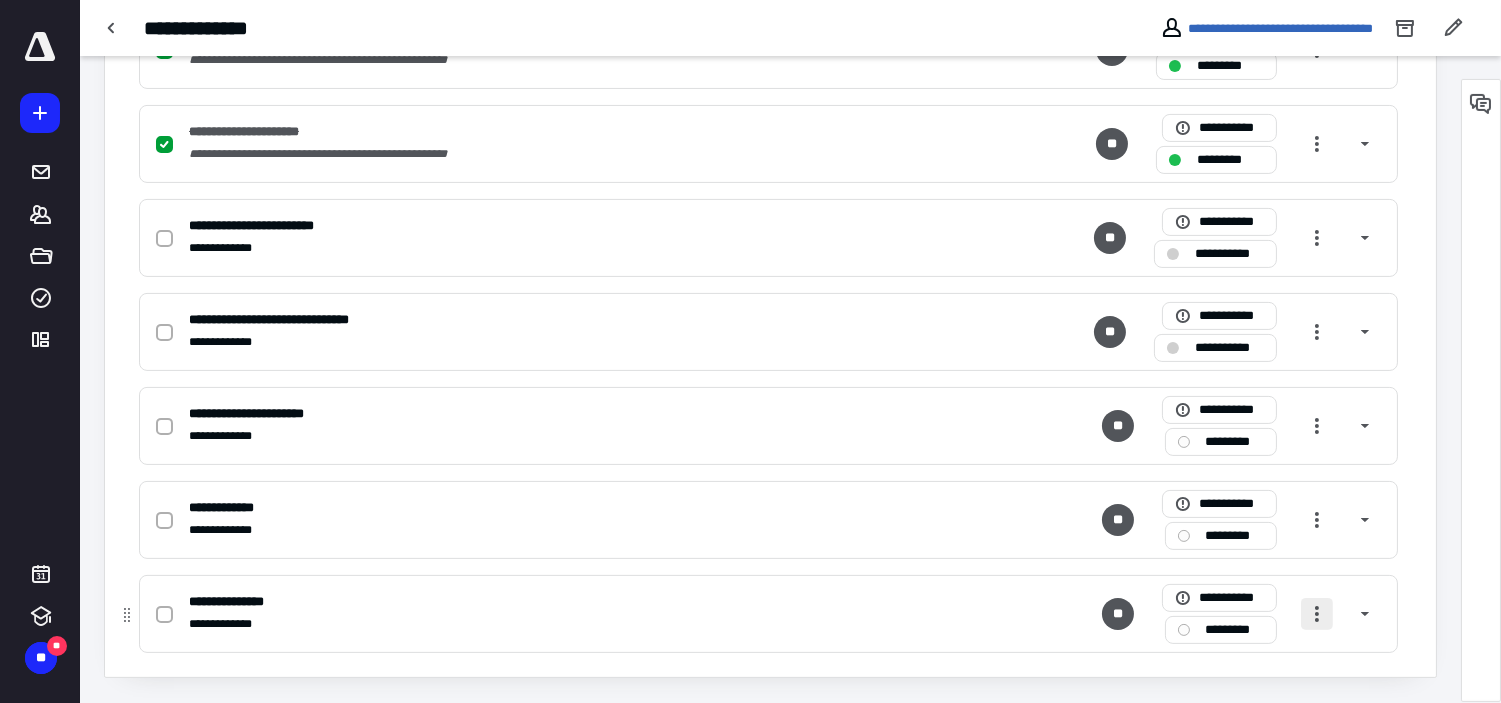 click at bounding box center [1317, 614] 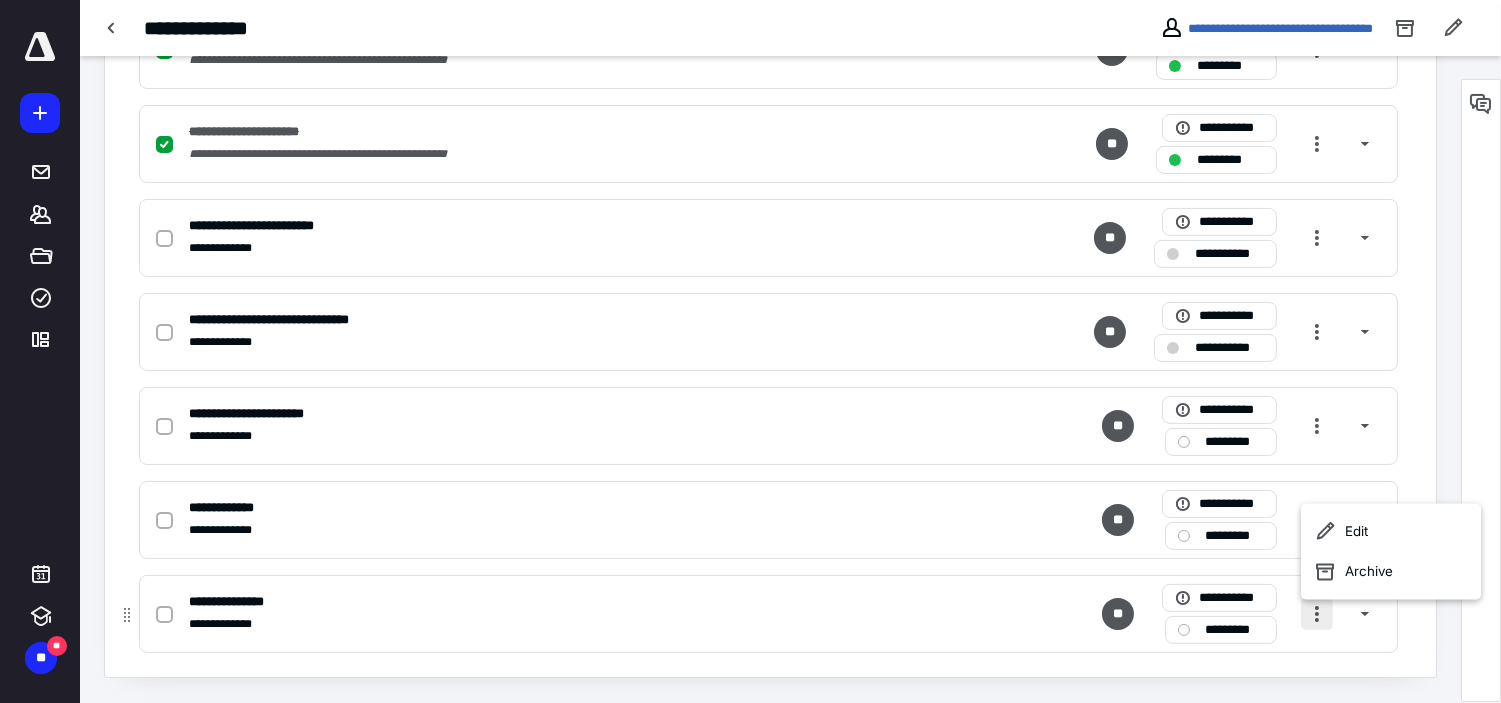 click at bounding box center [1317, 614] 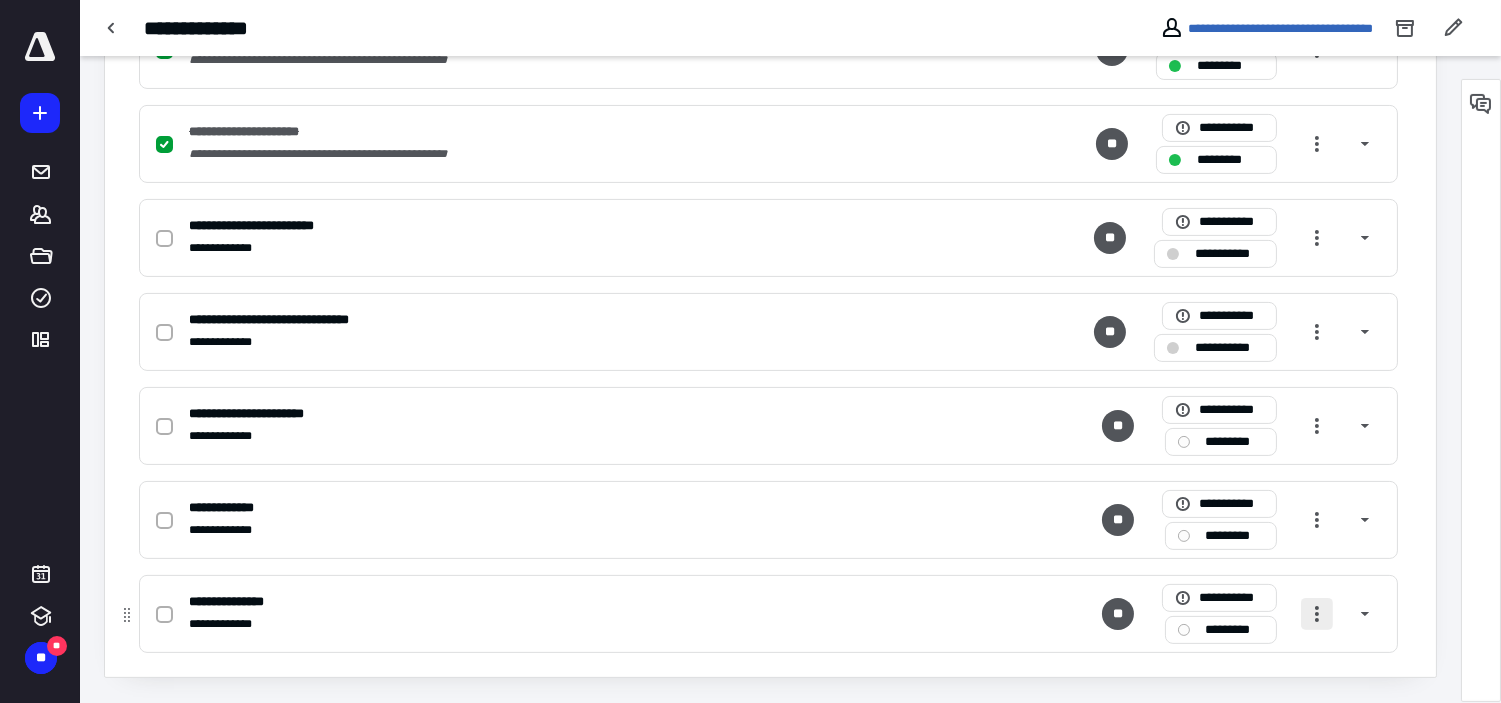 click at bounding box center [1317, 614] 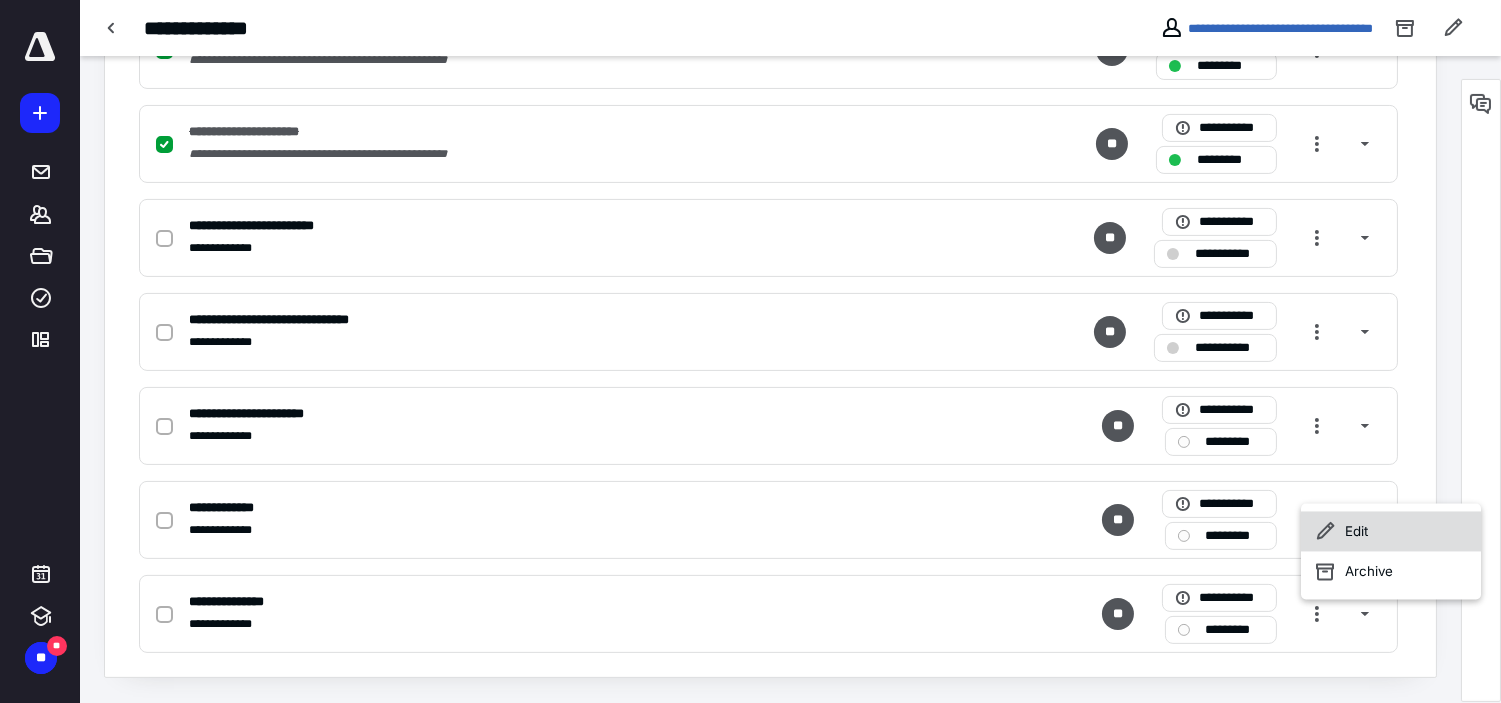 click 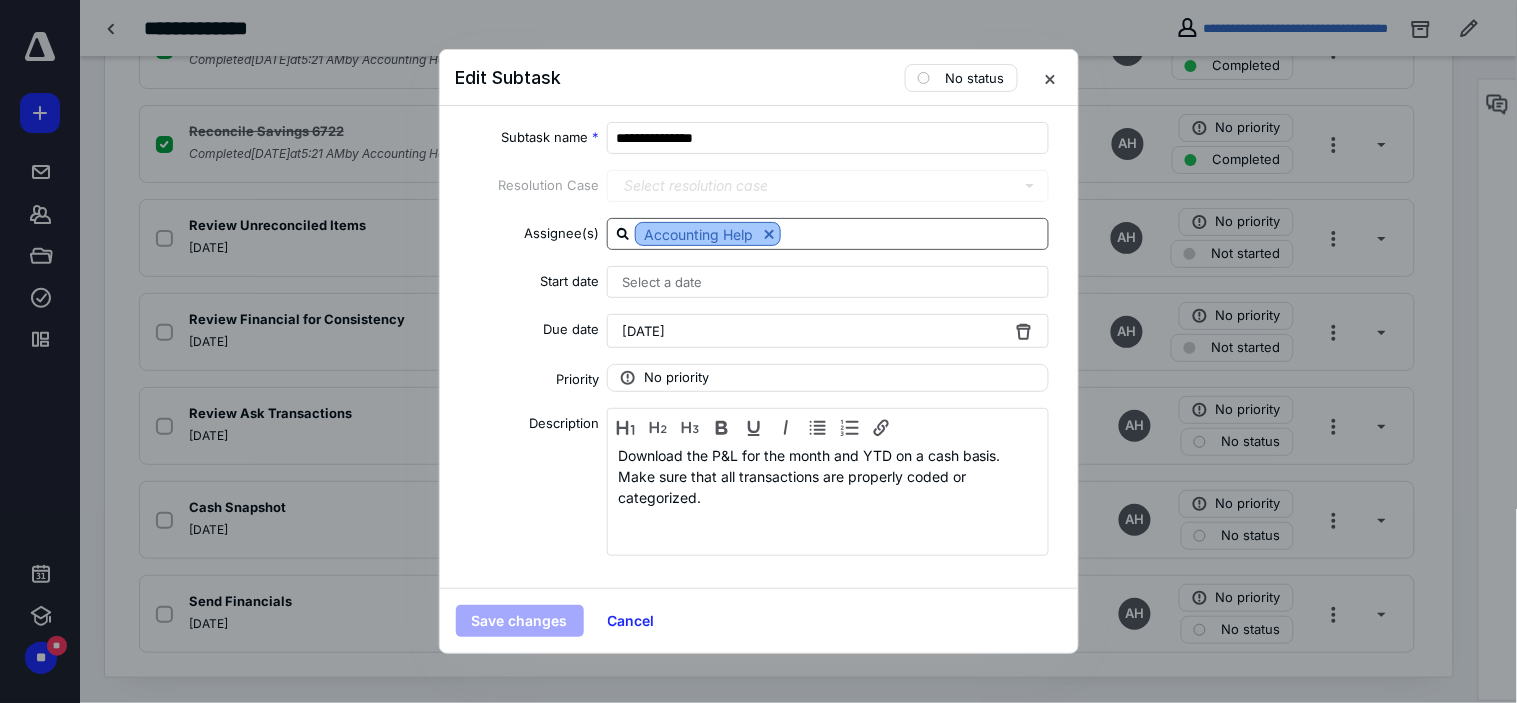 click at bounding box center [769, 234] 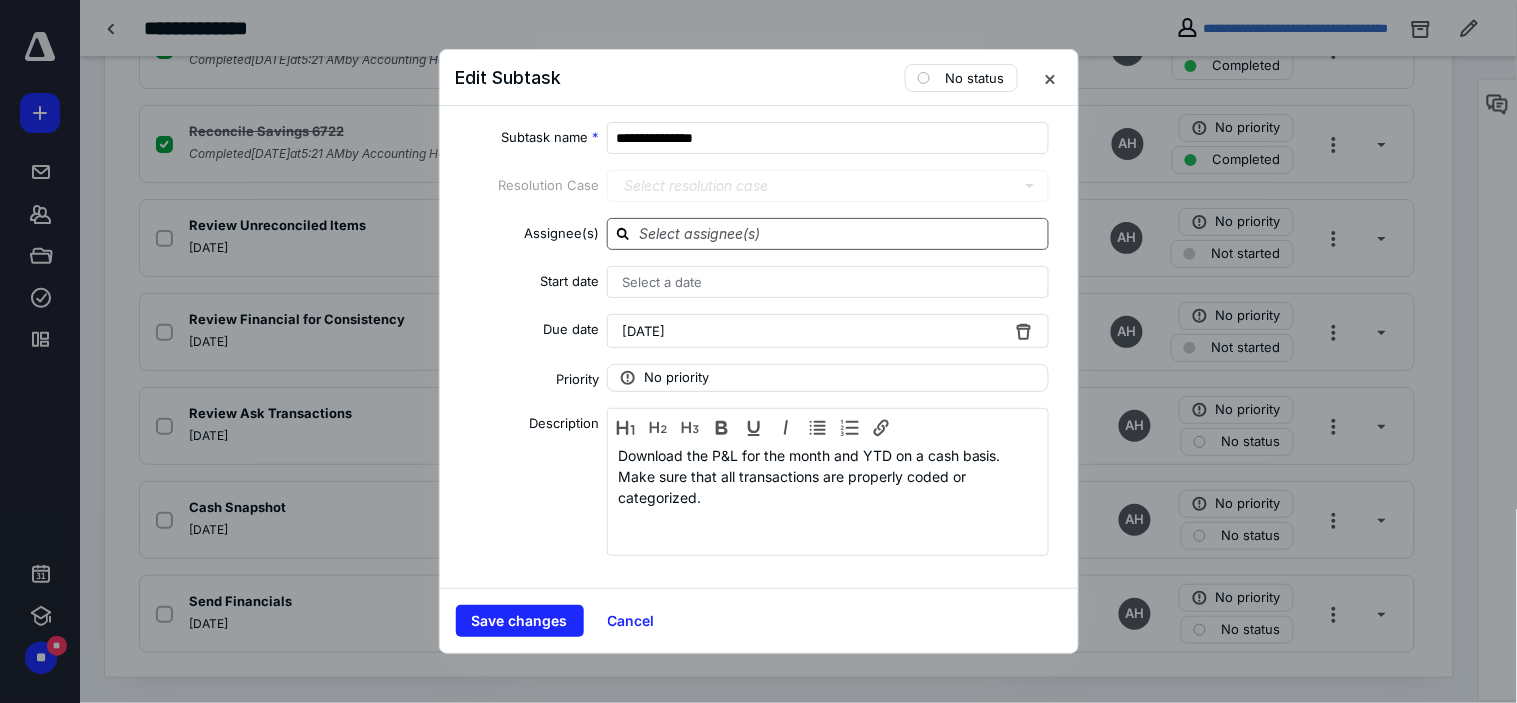 click at bounding box center (840, 233) 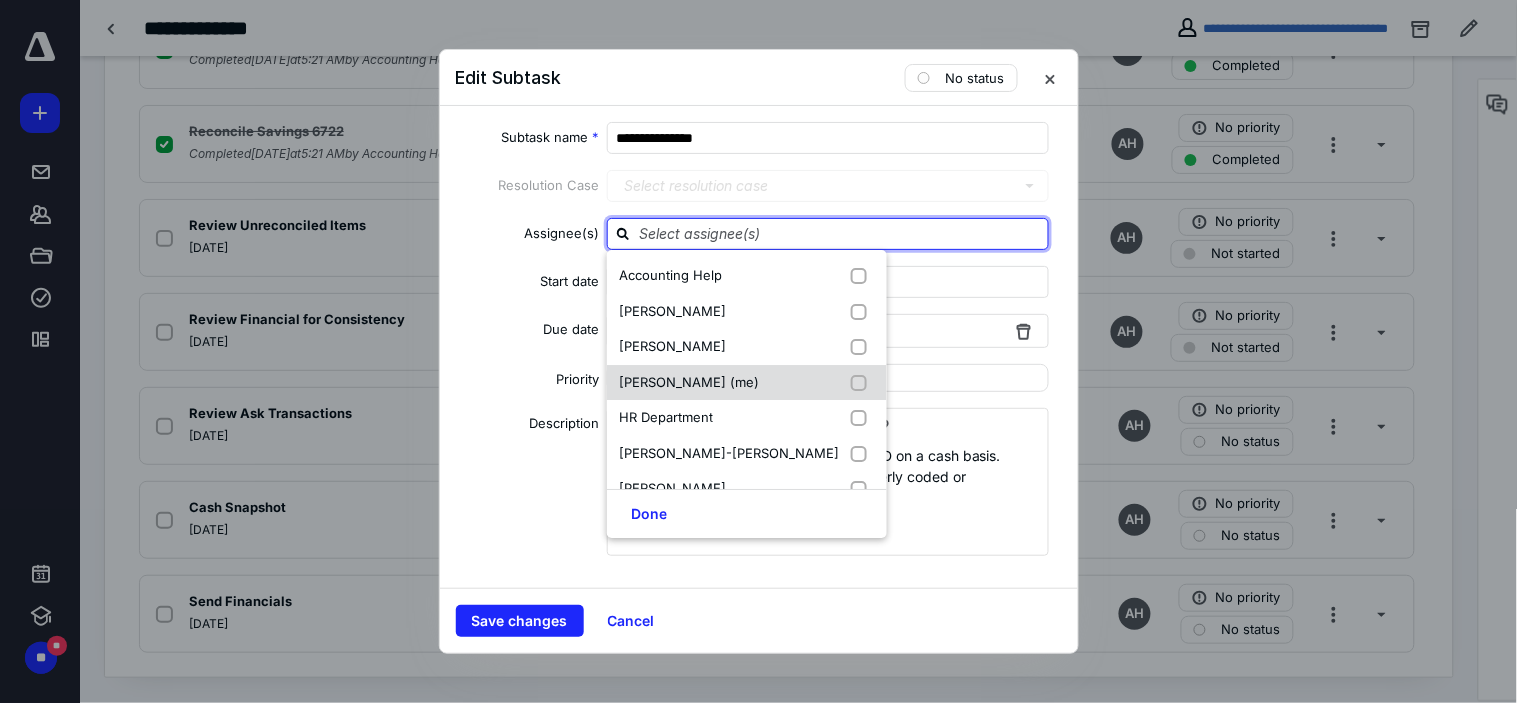 click on "[PERSON_NAME] (me)" at bounding box center (689, 382) 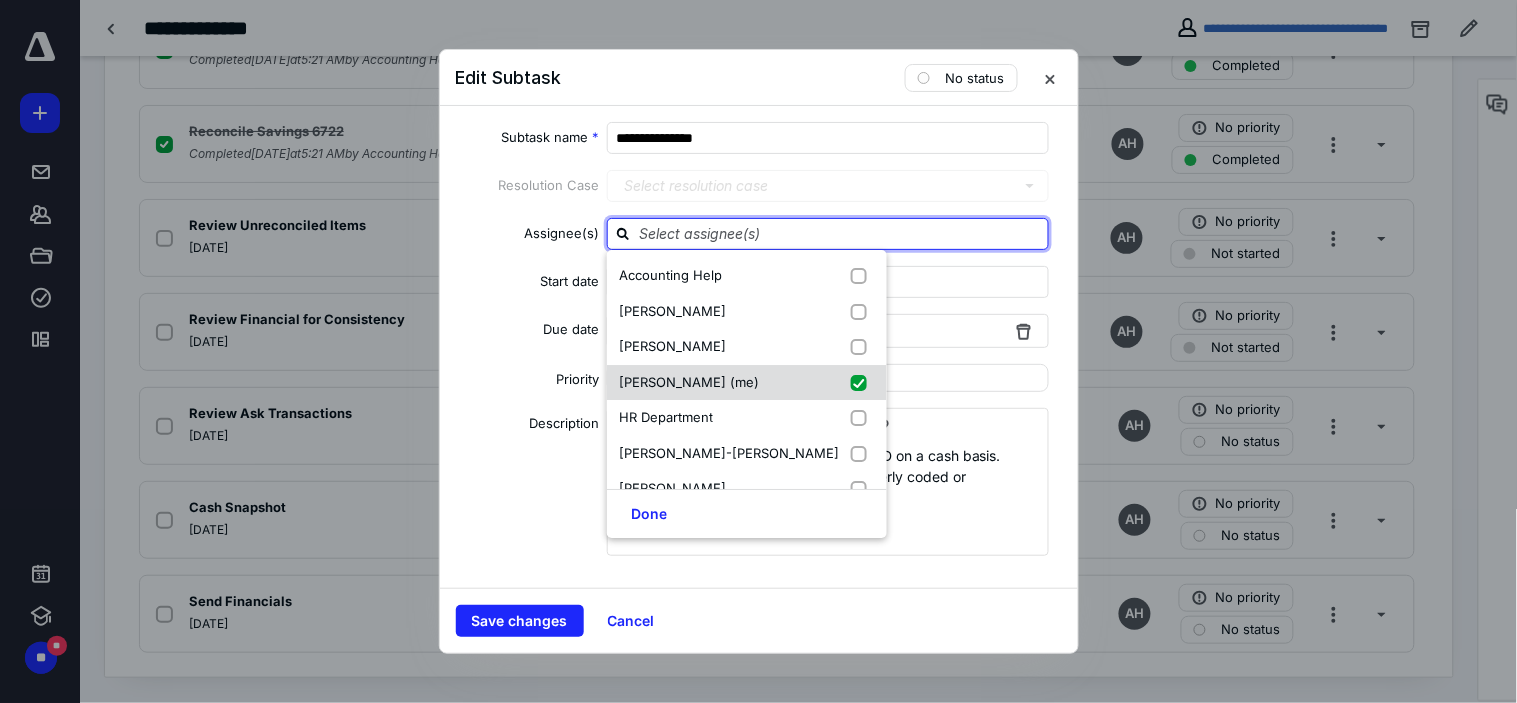checkbox on "true" 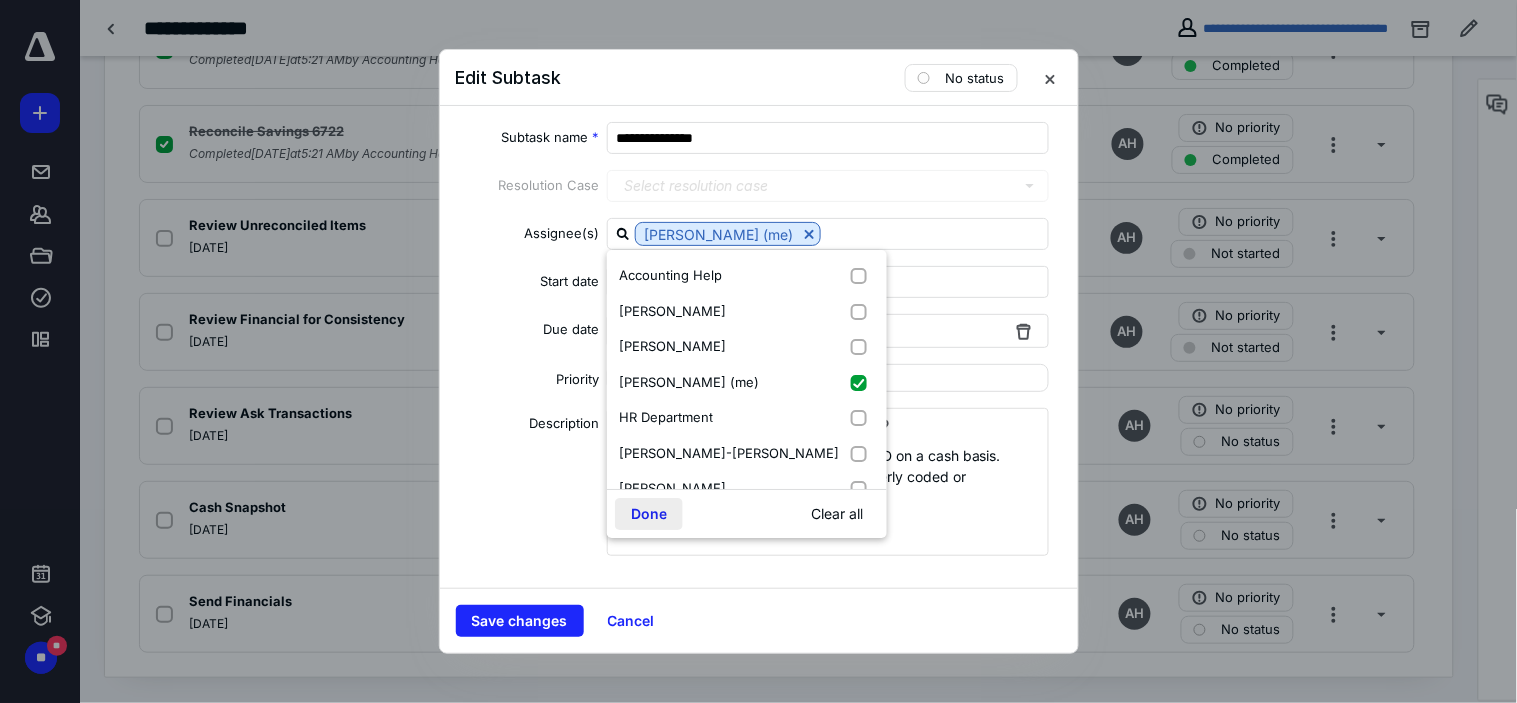 click on "Done" at bounding box center (649, 514) 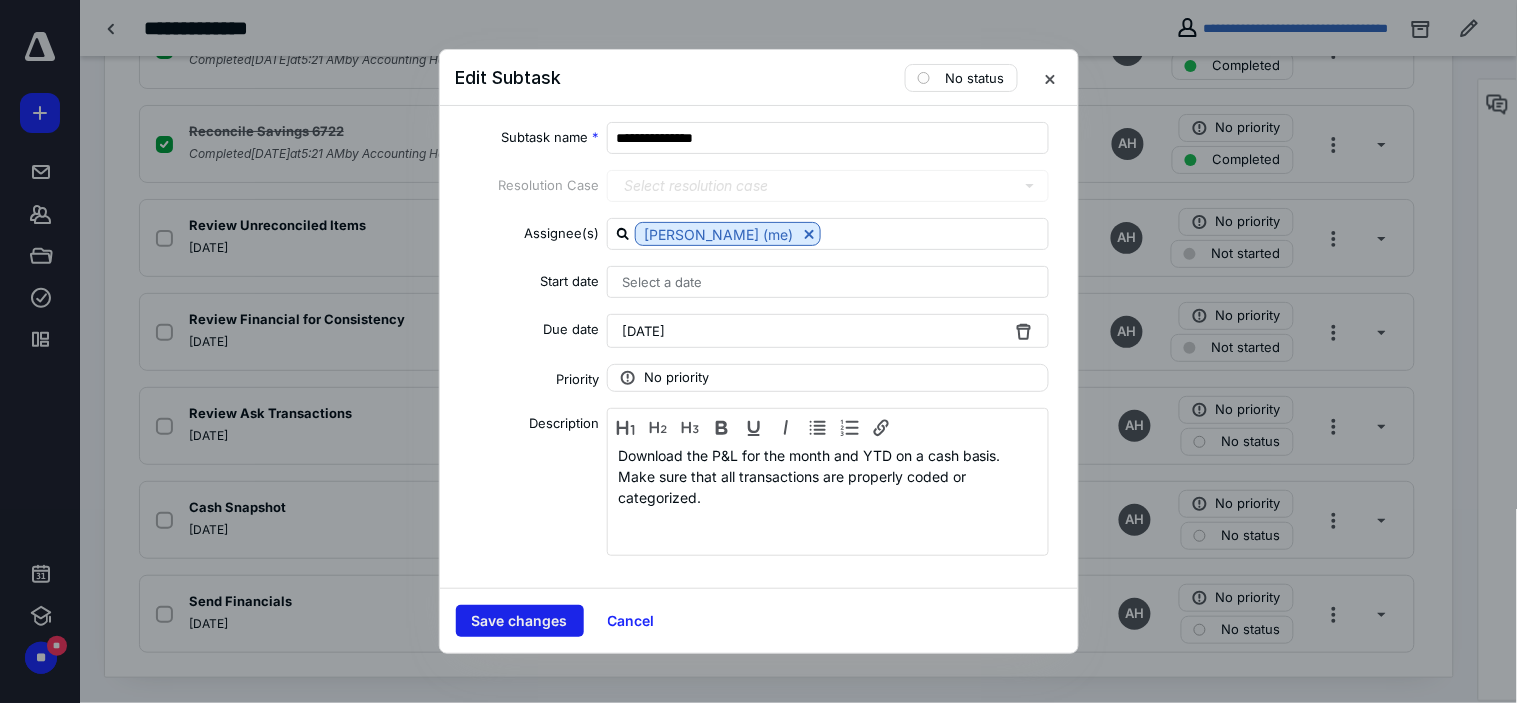 click on "Save changes" at bounding box center (520, 621) 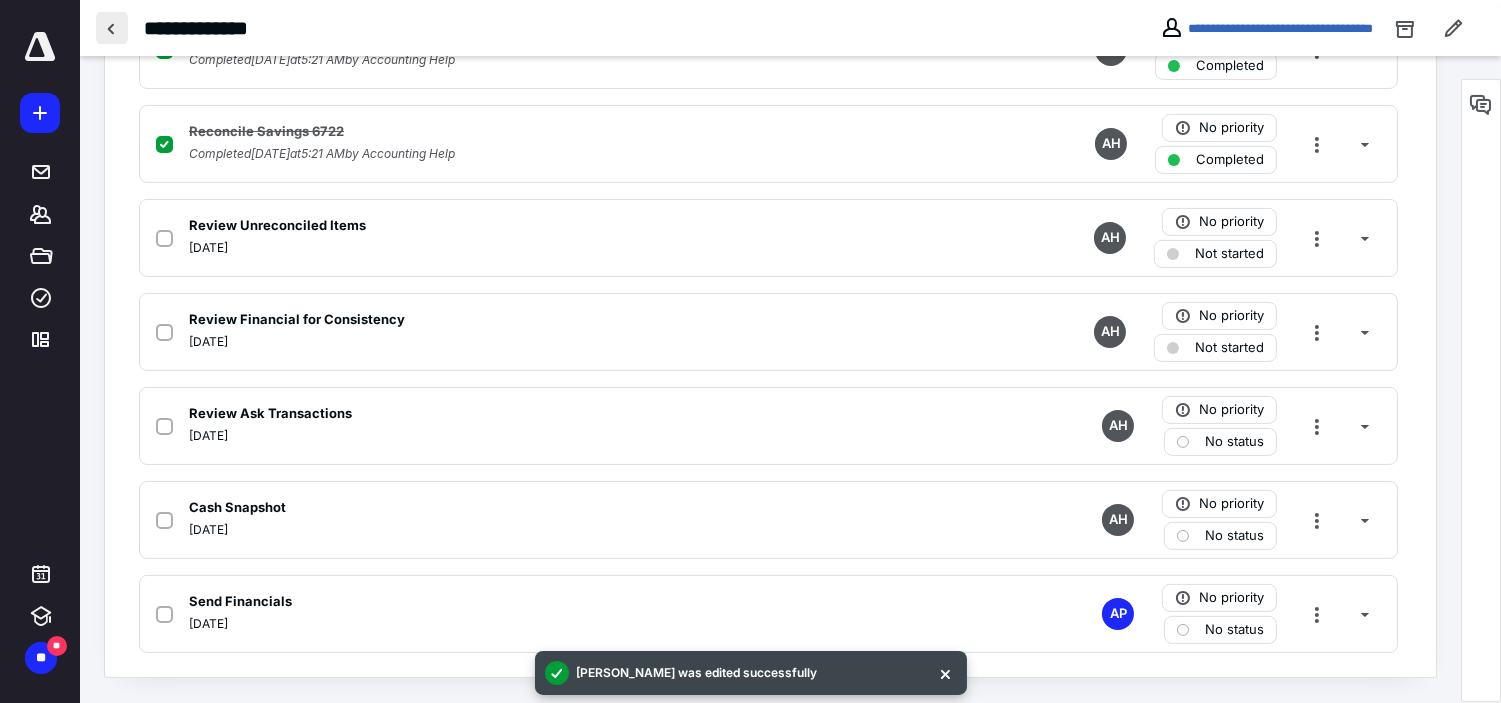 click at bounding box center [112, 28] 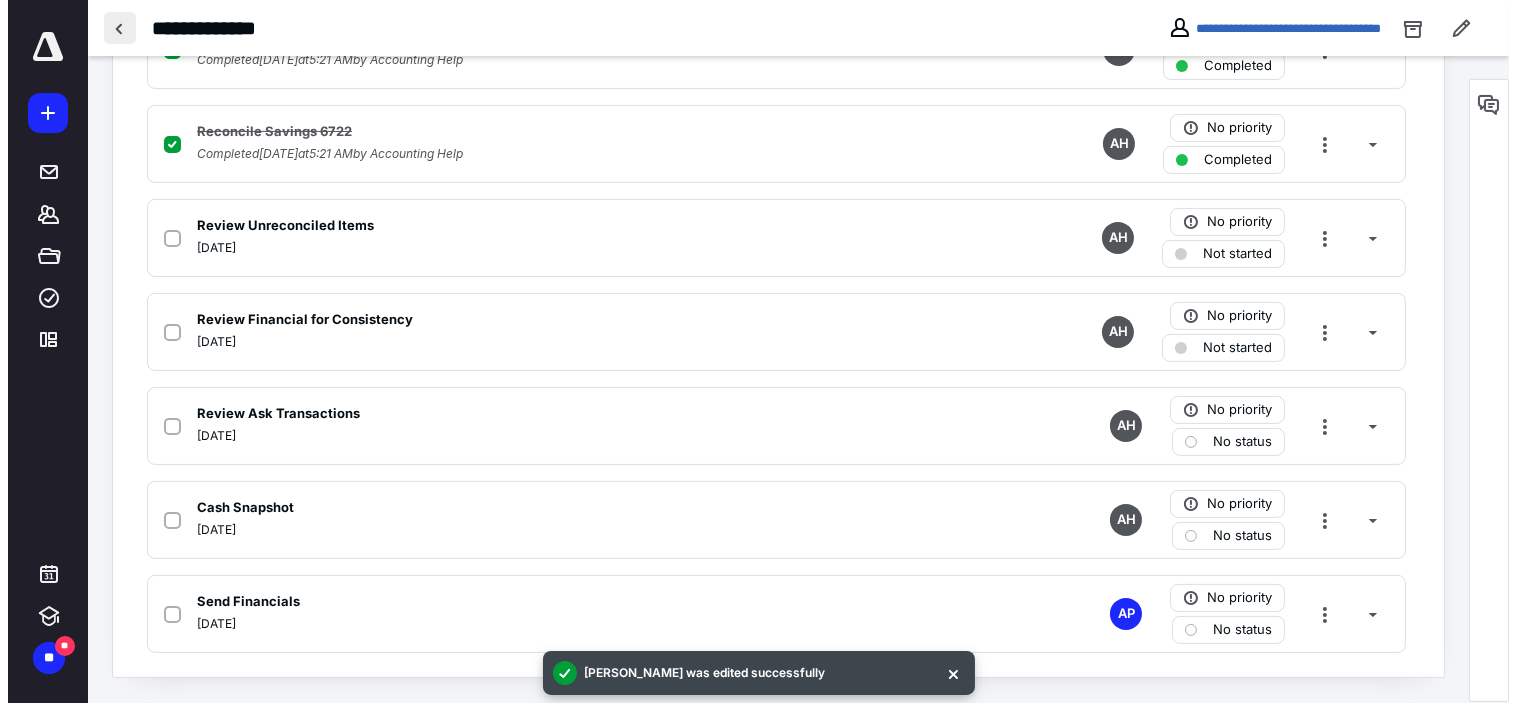 scroll, scrollTop: 0, scrollLeft: 0, axis: both 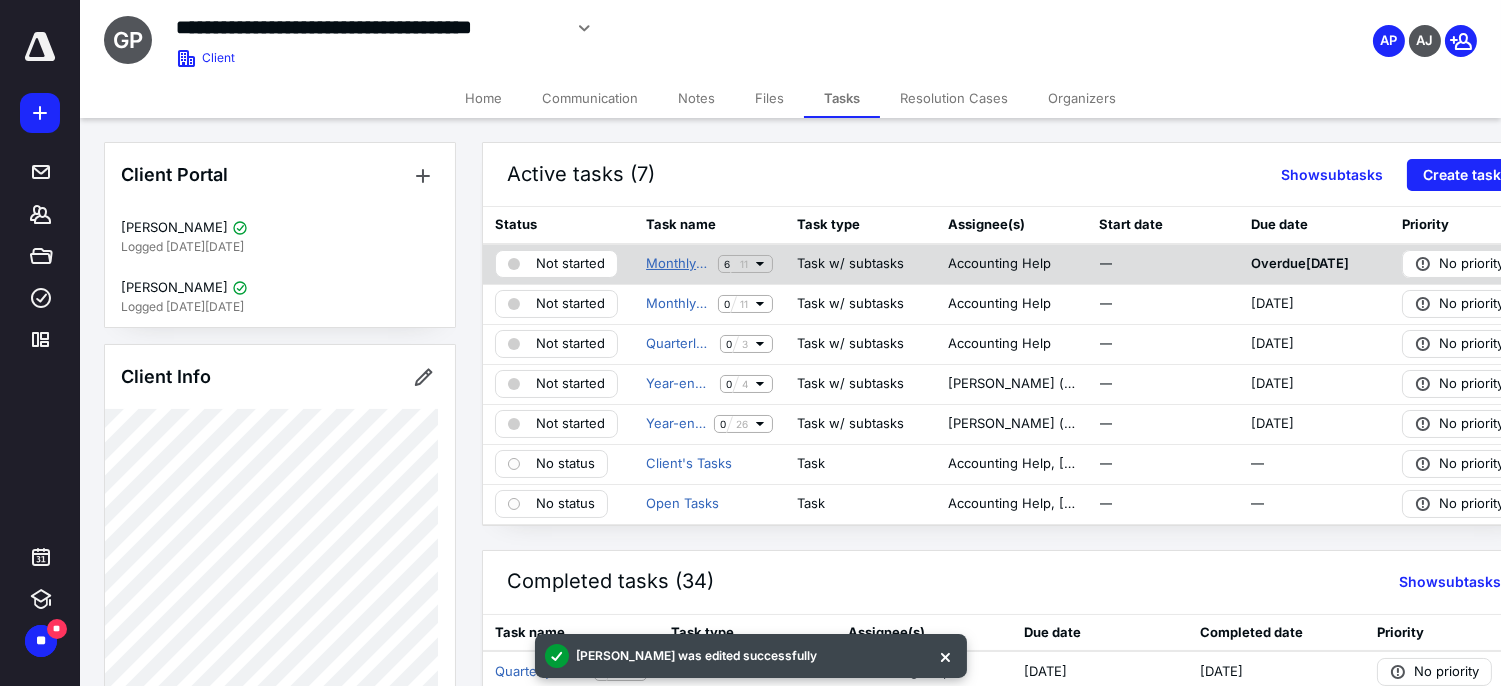 click on "Monthly Tasks" at bounding box center (678, 264) 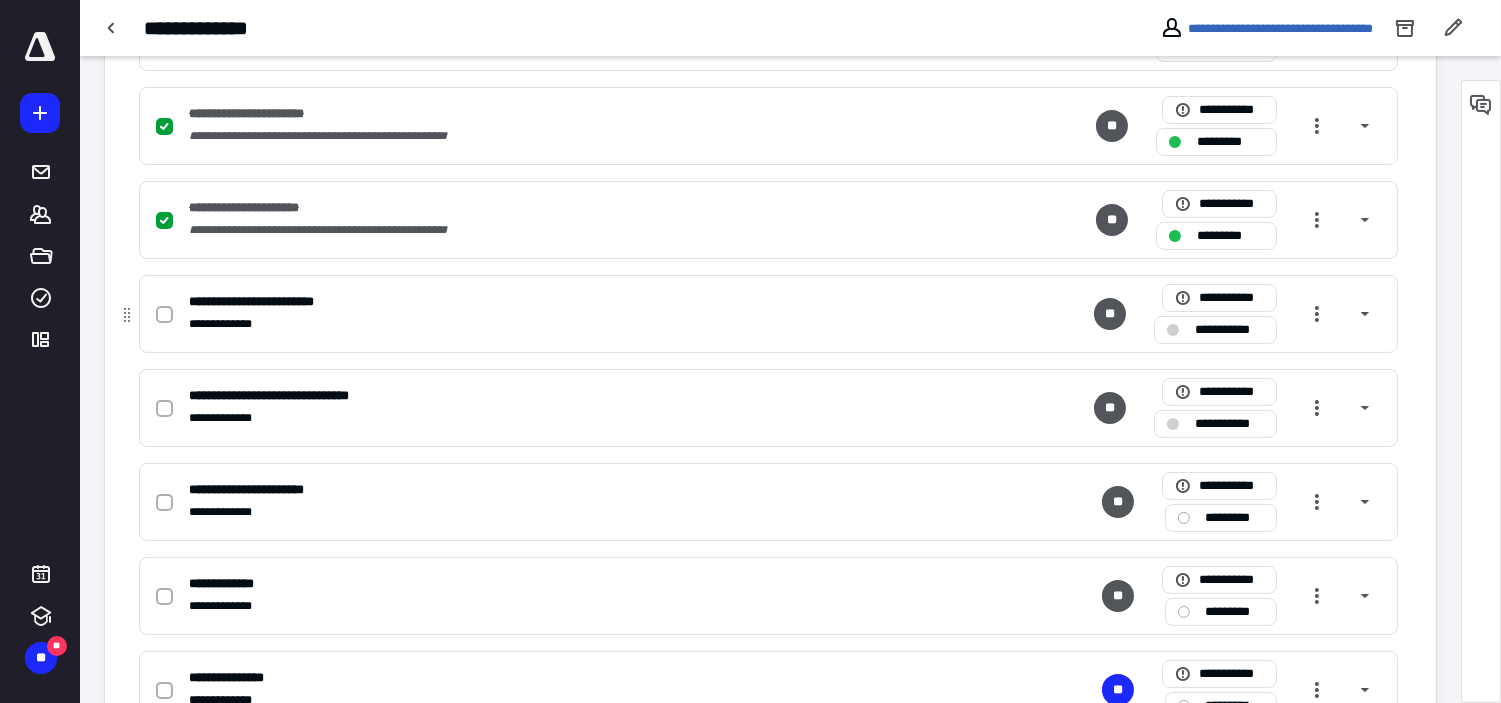 scroll, scrollTop: 943, scrollLeft: 0, axis: vertical 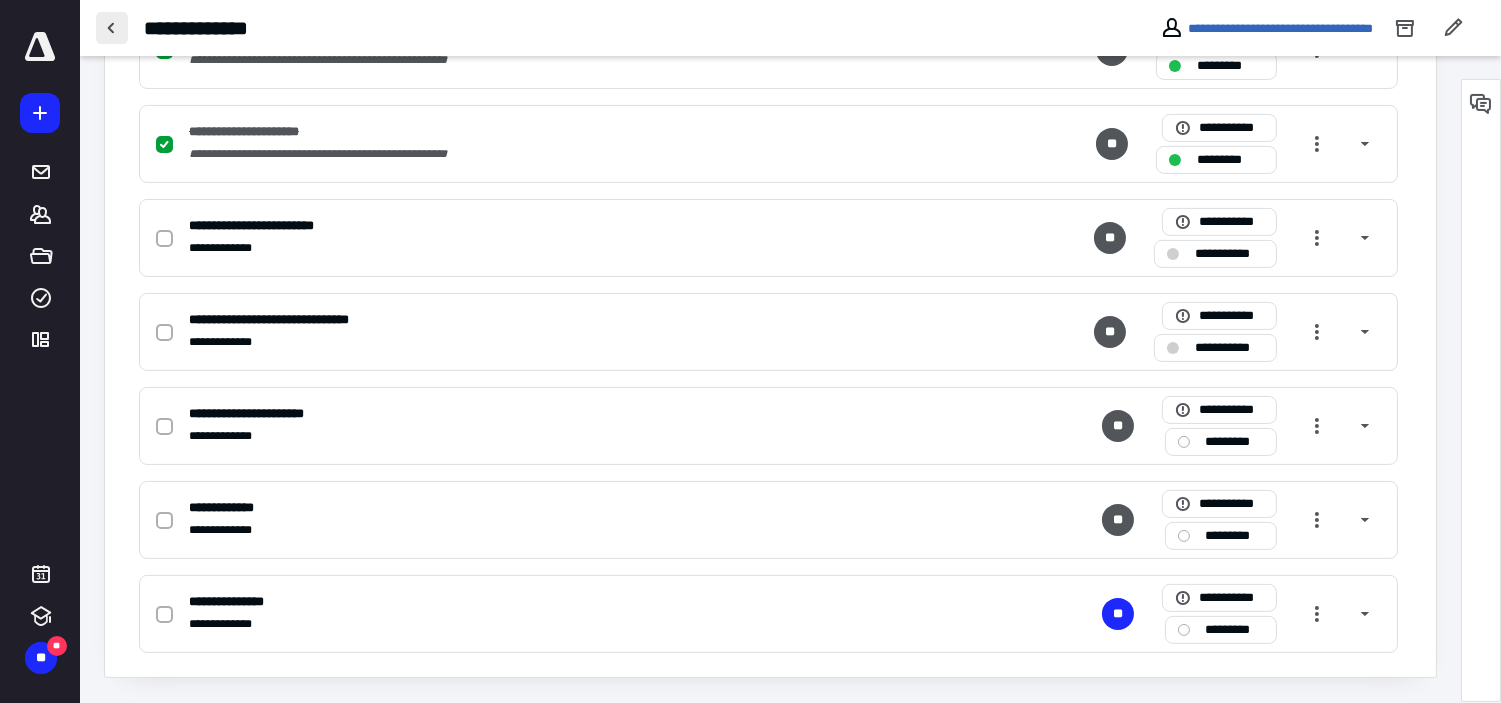 click at bounding box center (112, 28) 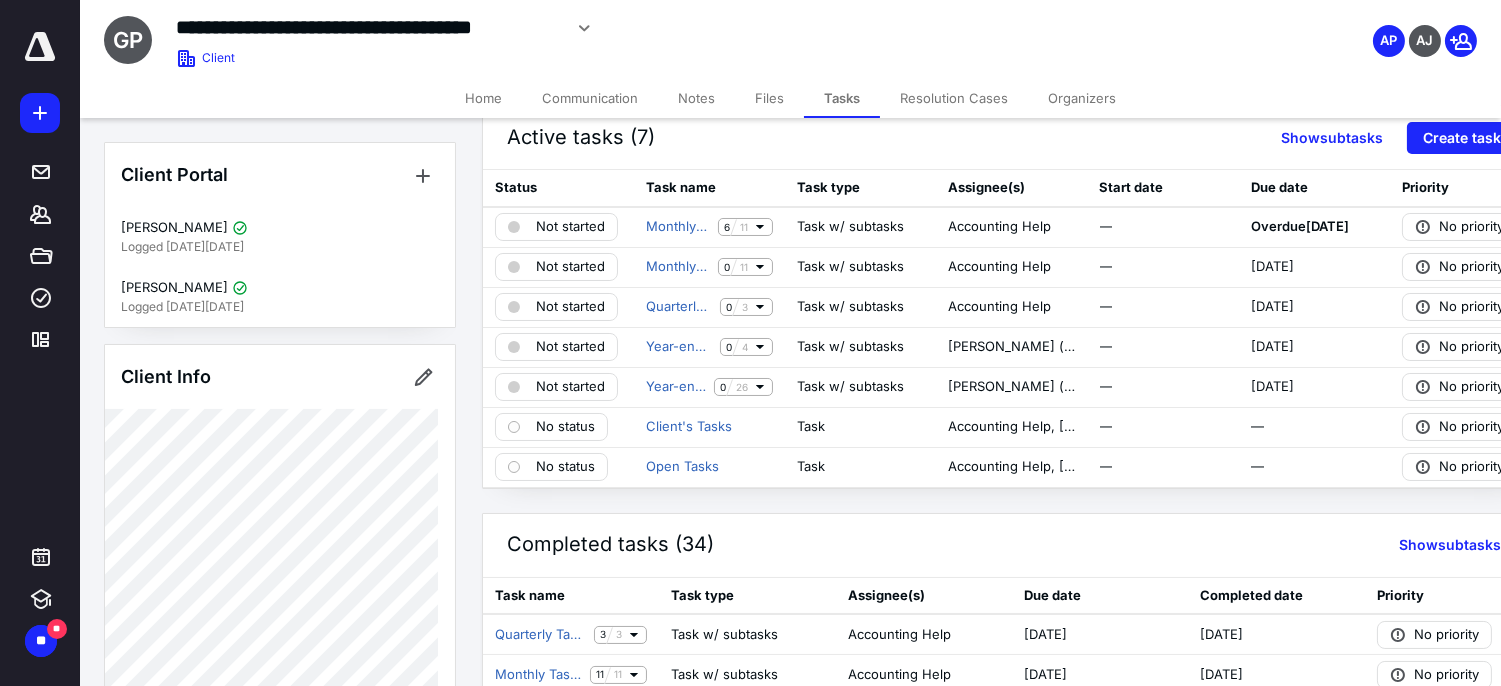 scroll, scrollTop: 0, scrollLeft: 0, axis: both 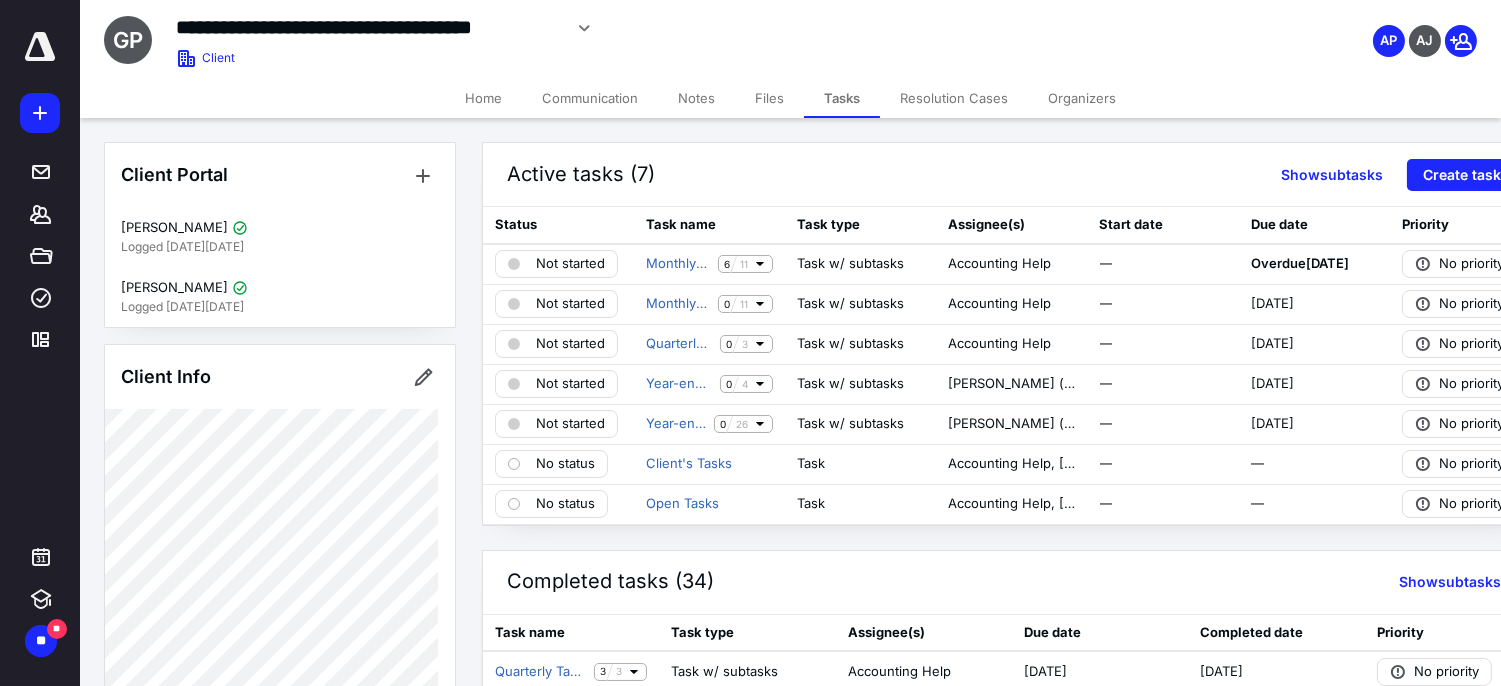 click on "Active   tasks   (7) Show  subtasks Create task" at bounding box center (1012, 175) 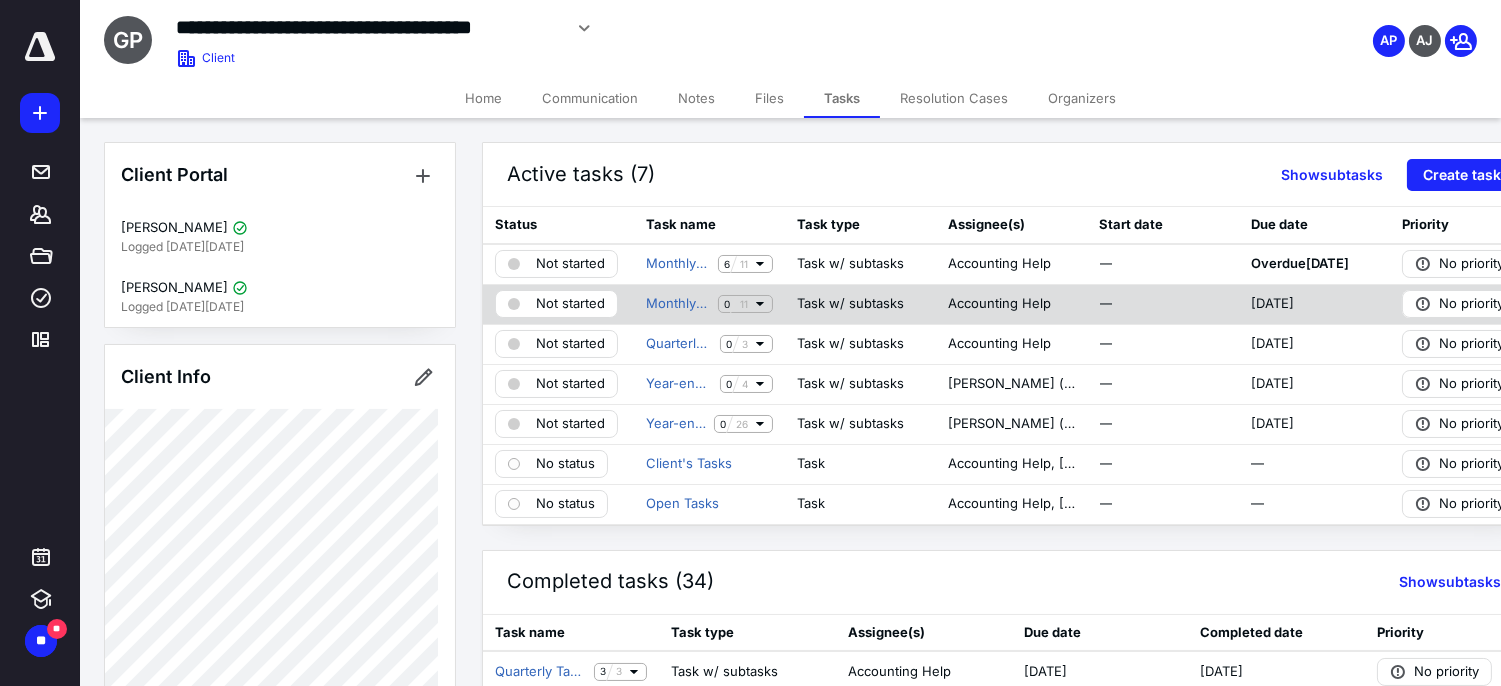 click on "11" at bounding box center [744, 304] 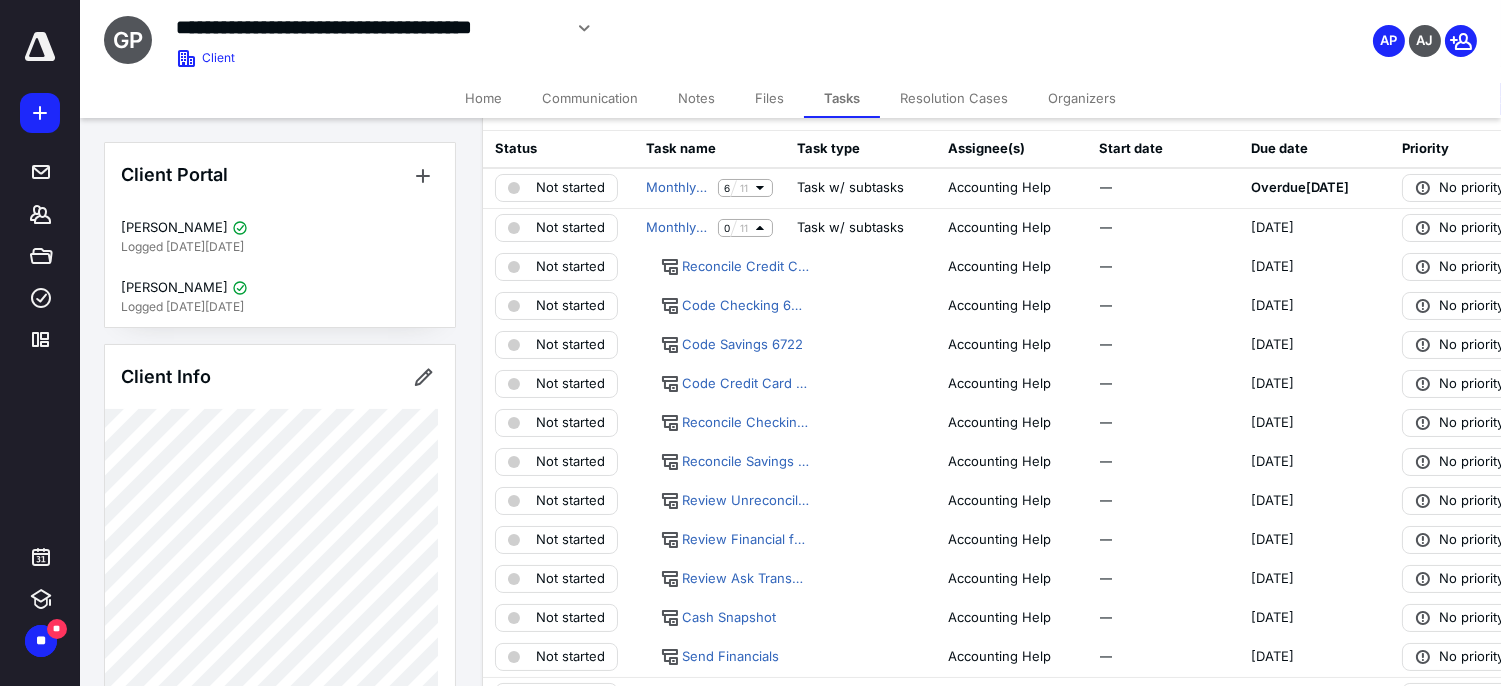 scroll, scrollTop: 111, scrollLeft: 0, axis: vertical 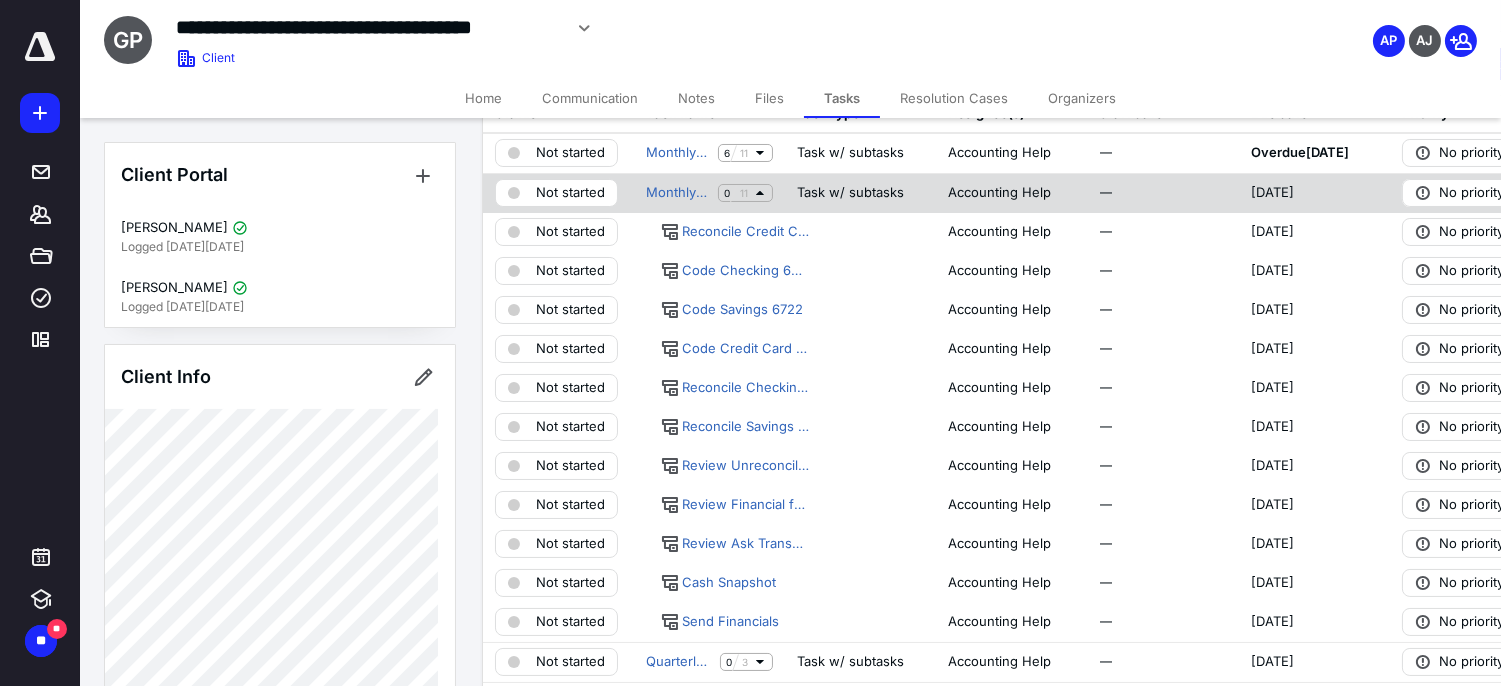 click on "11" at bounding box center [744, 193] 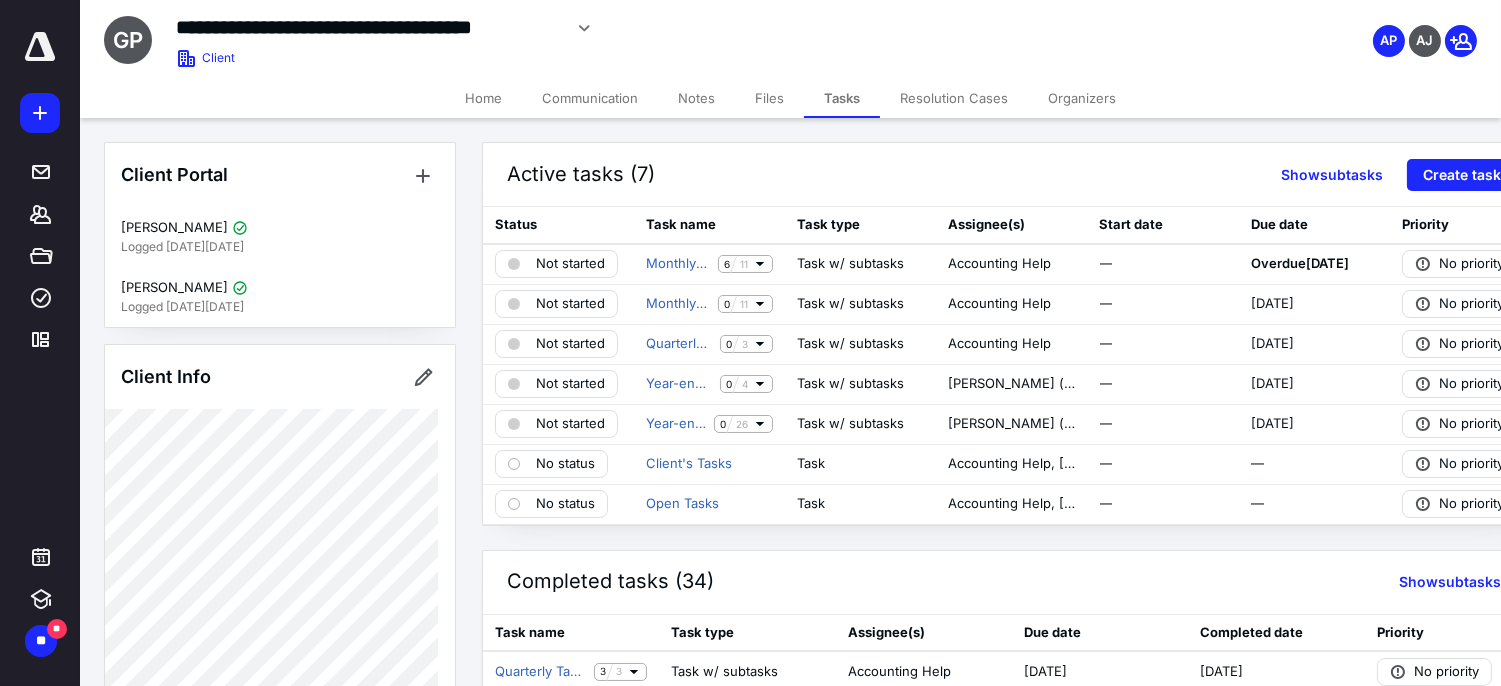 scroll, scrollTop: 111, scrollLeft: 0, axis: vertical 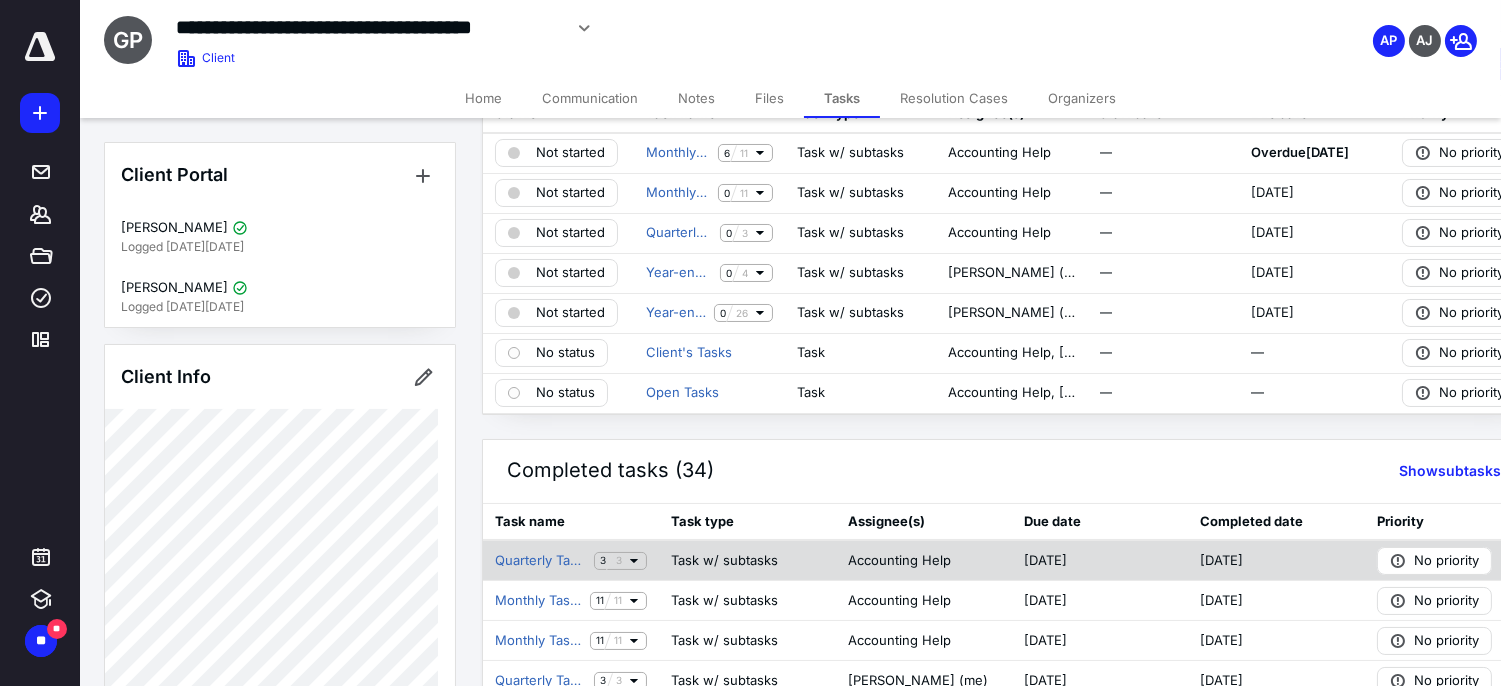 click on "3" at bounding box center (619, 560) 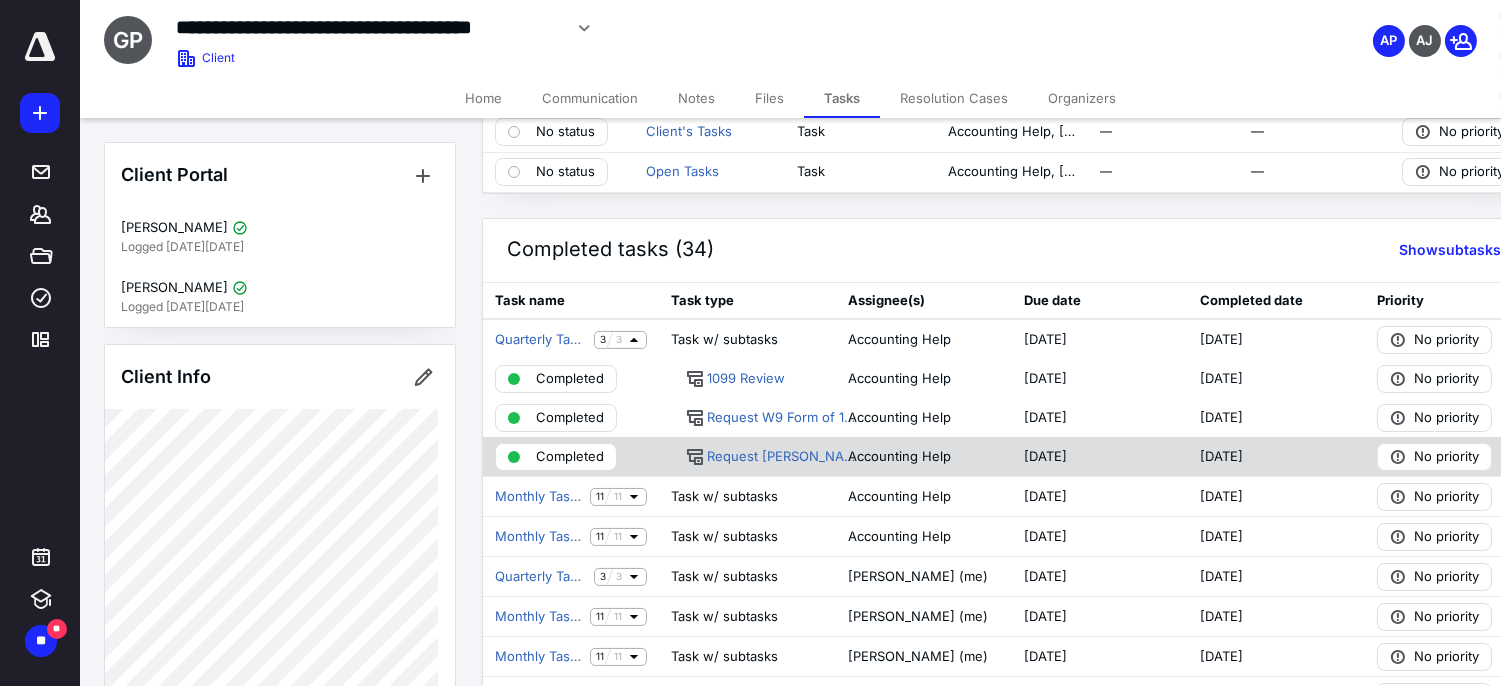 scroll, scrollTop: 333, scrollLeft: 0, axis: vertical 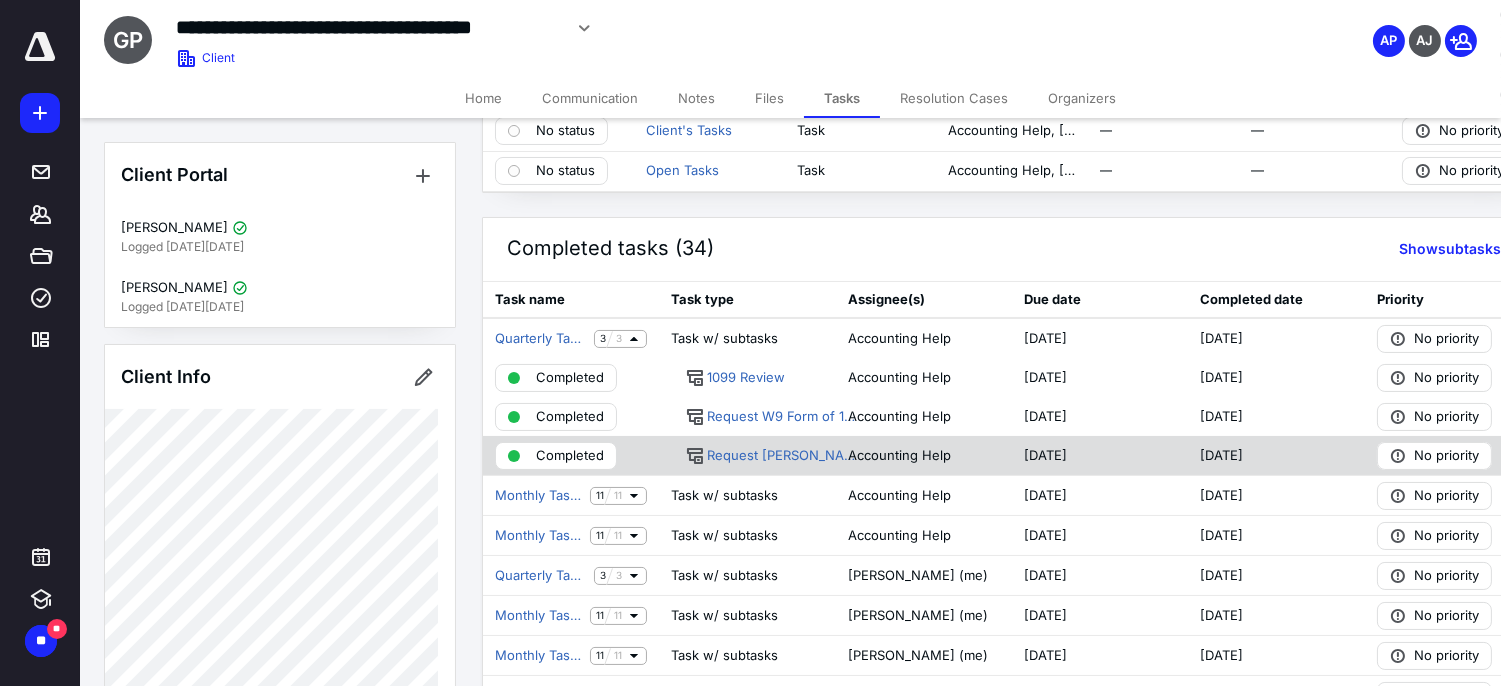 click on "Completed" at bounding box center [570, 456] 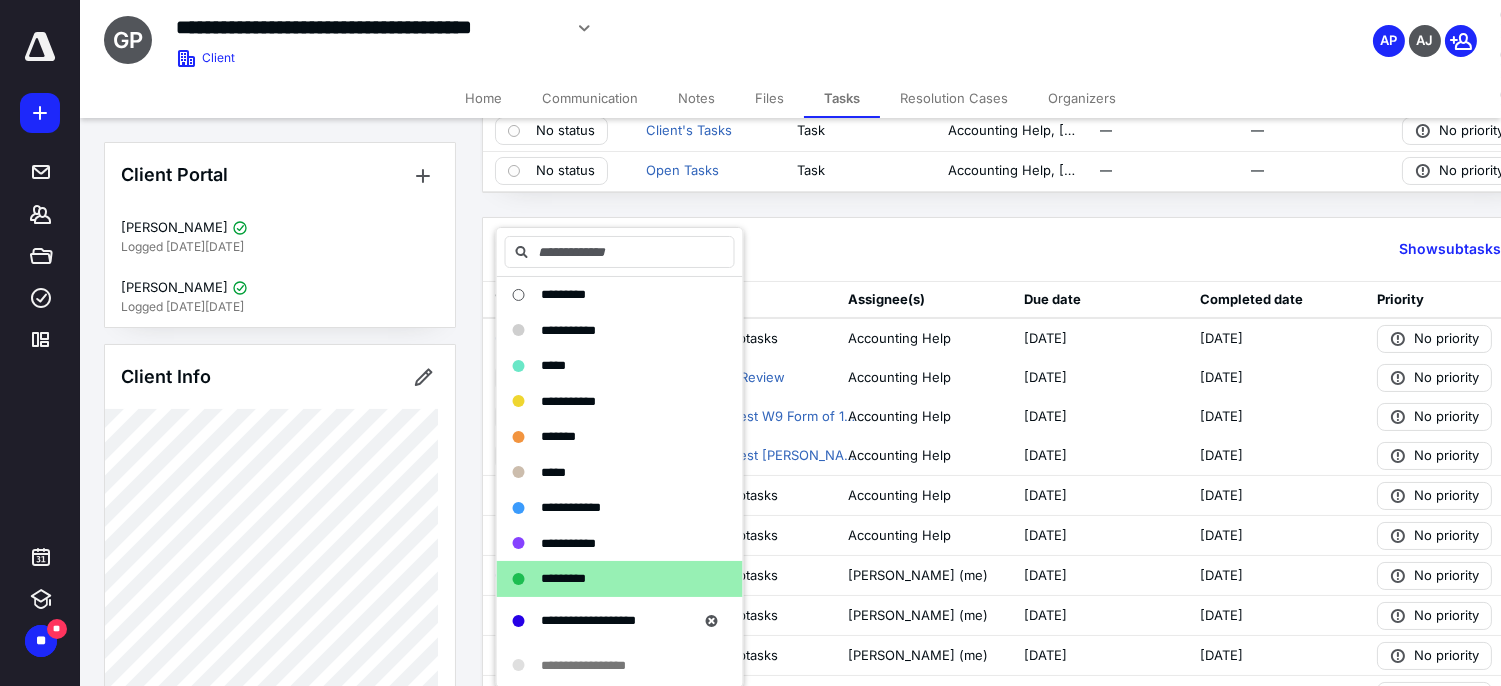 click on "Completed   tasks   (34) Show  subtasks" at bounding box center (1012, 250) 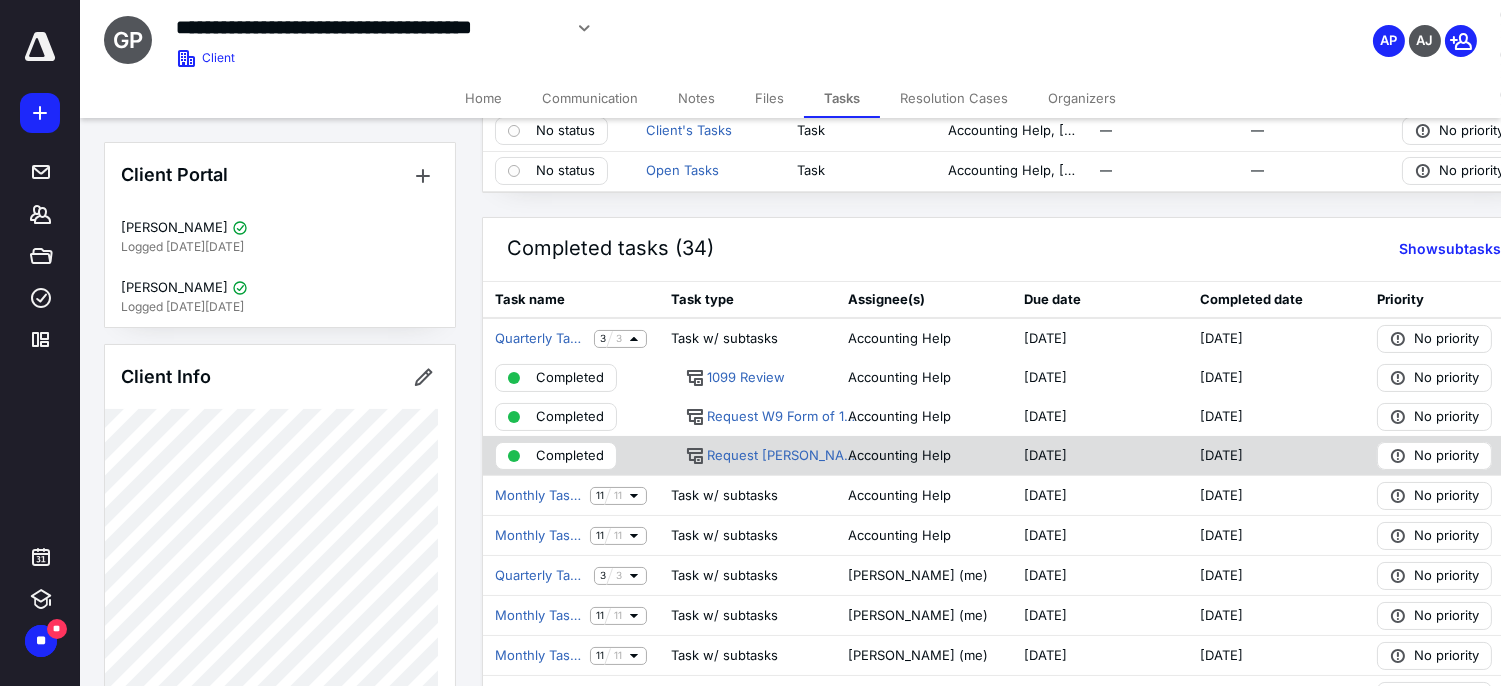 click on "Completed" at bounding box center [570, 456] 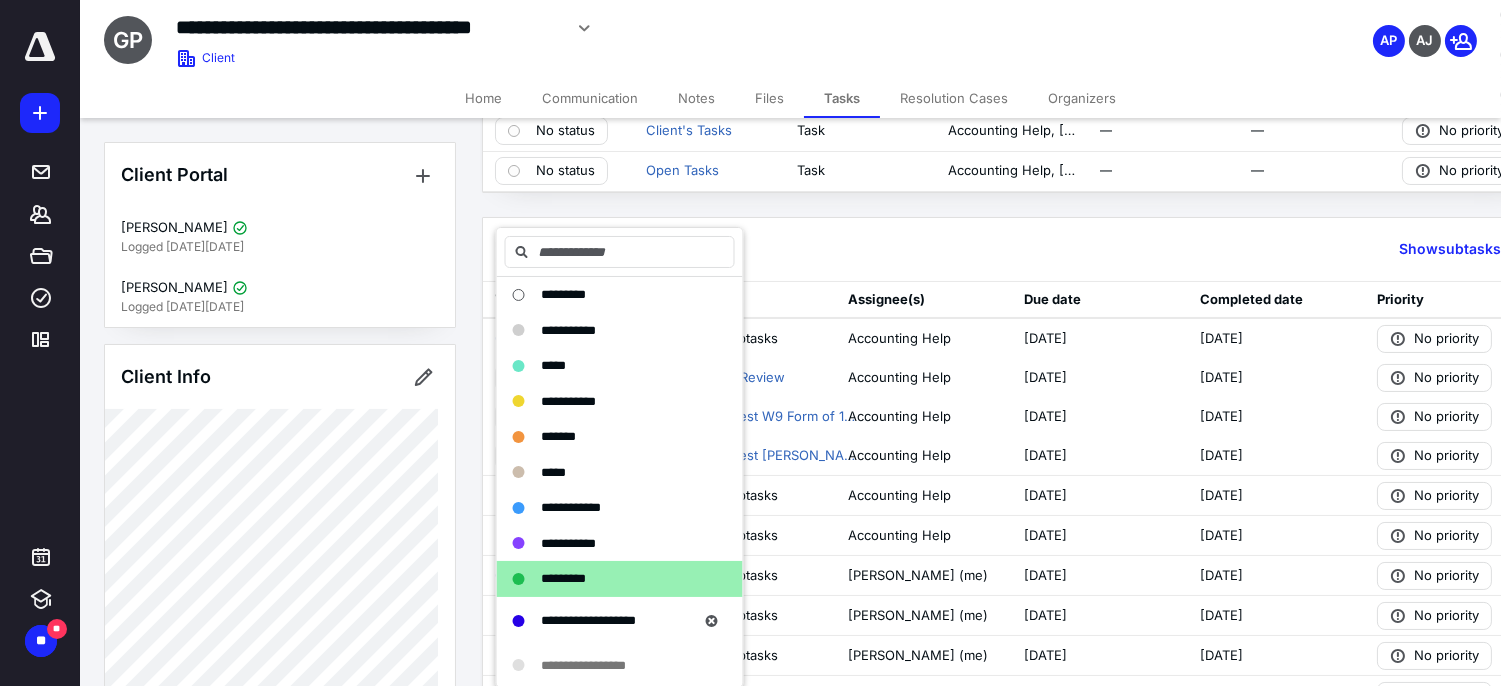 click on "Completed   tasks   (34) Show  subtasks" at bounding box center (1012, 250) 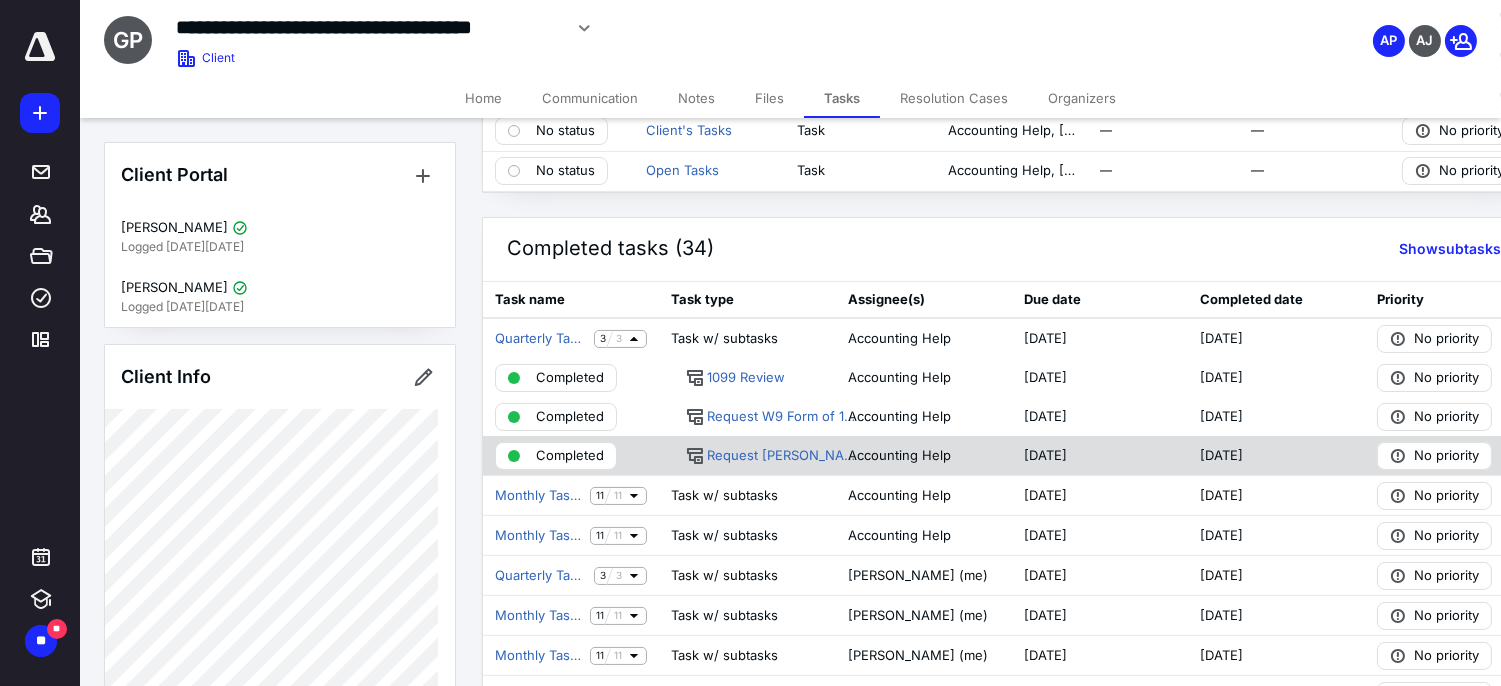 click on "Completed" at bounding box center [570, 456] 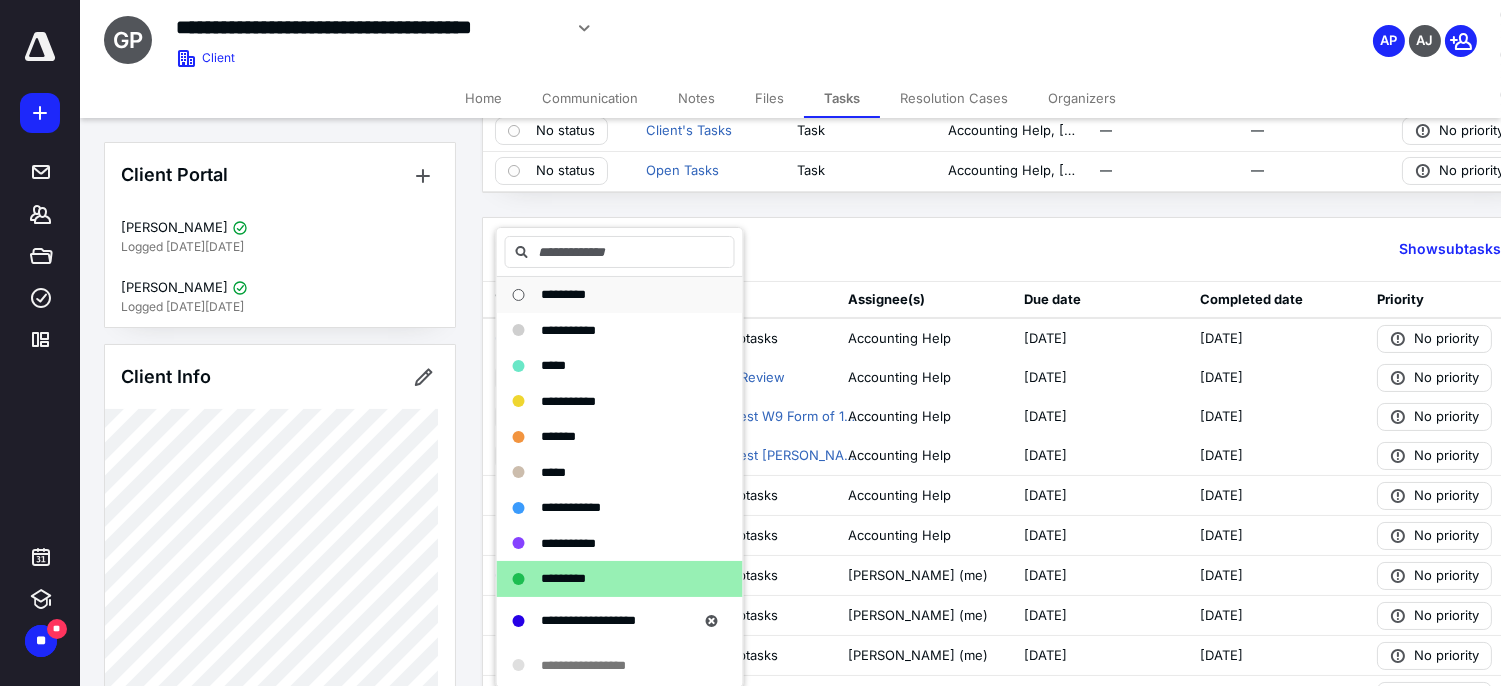 click on "*********" at bounding box center [608, 295] 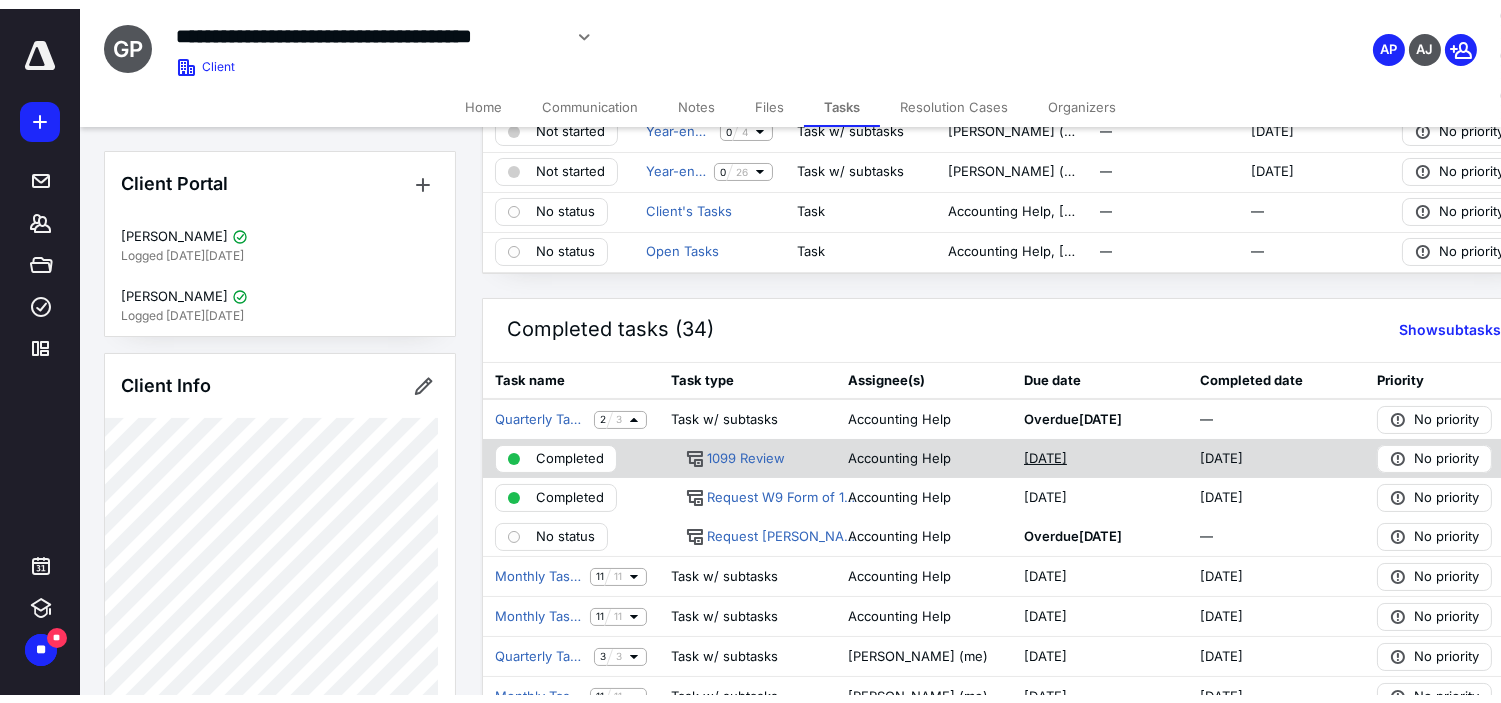 scroll, scrollTop: 0, scrollLeft: 0, axis: both 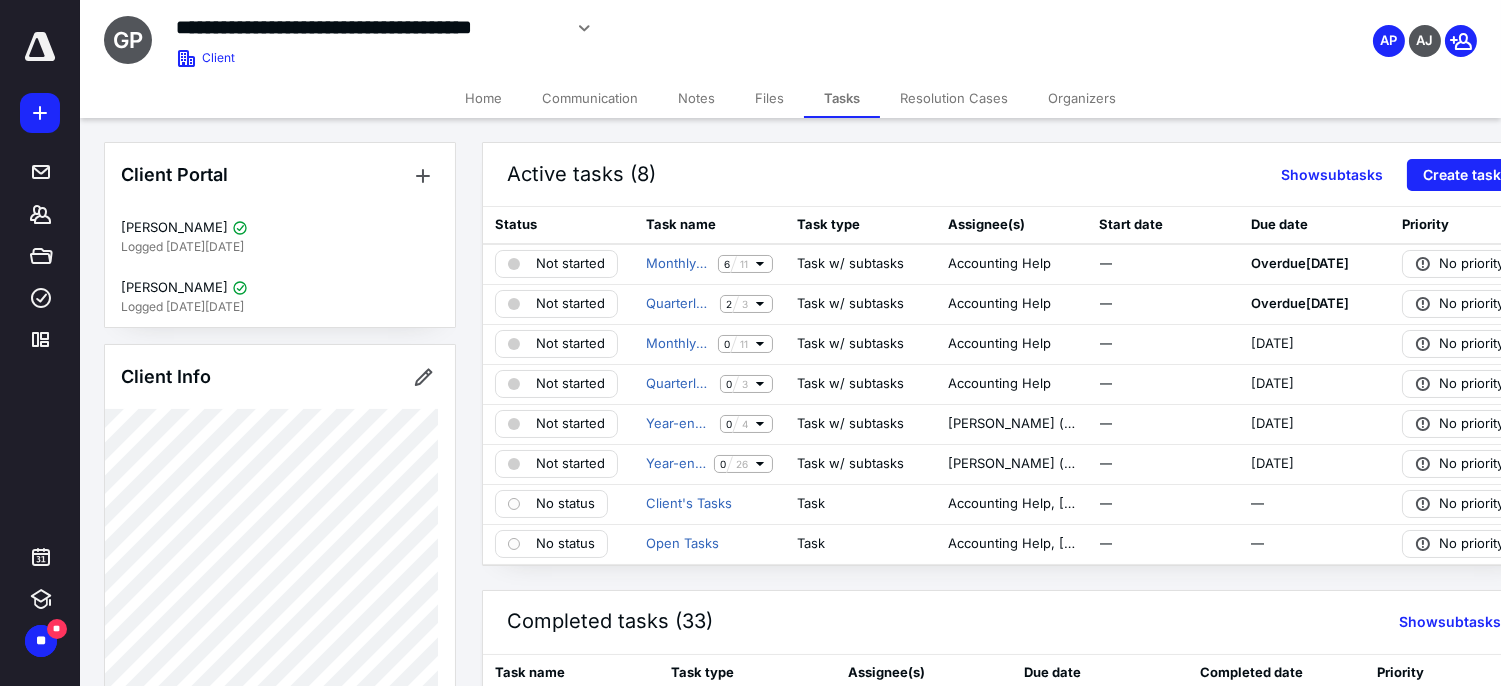 click on "Active   tasks   (8) Show  subtasks Create task" at bounding box center [1012, 175] 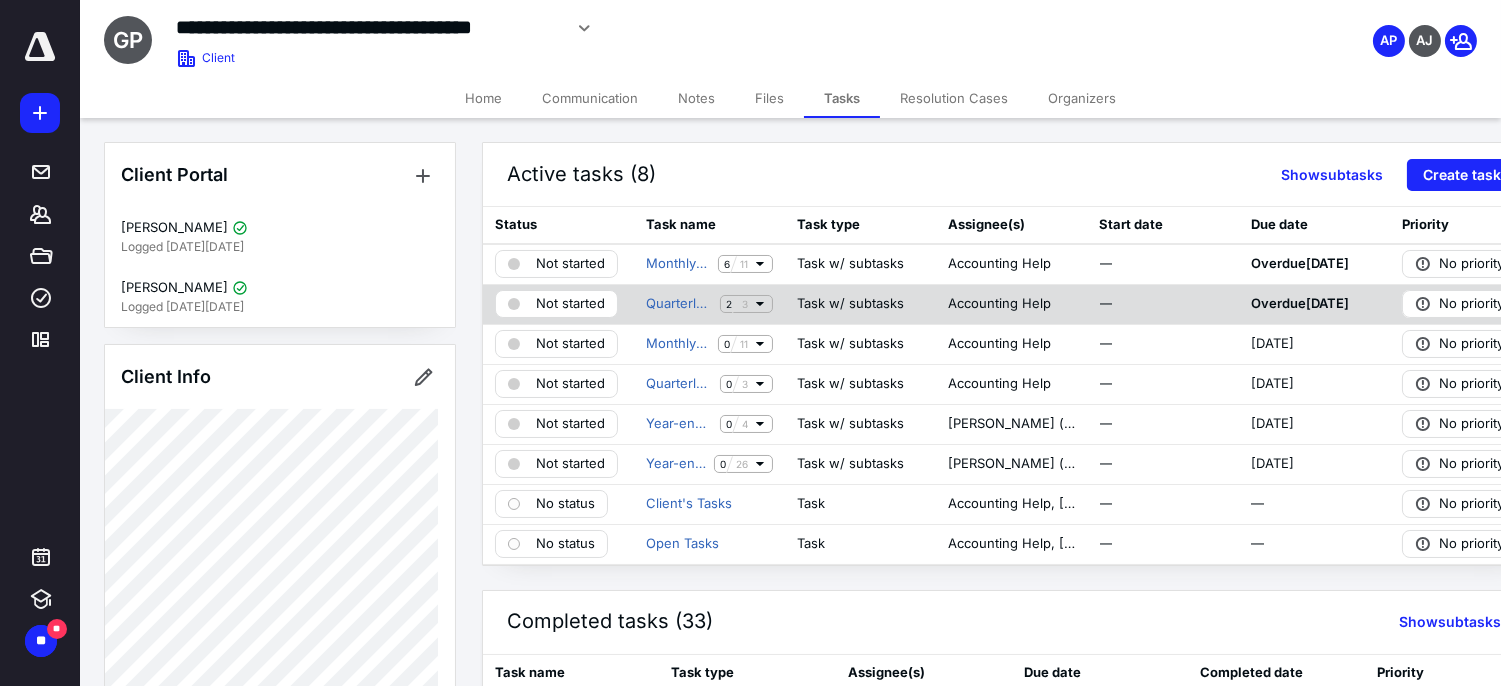 click at bounding box center (737, 304) 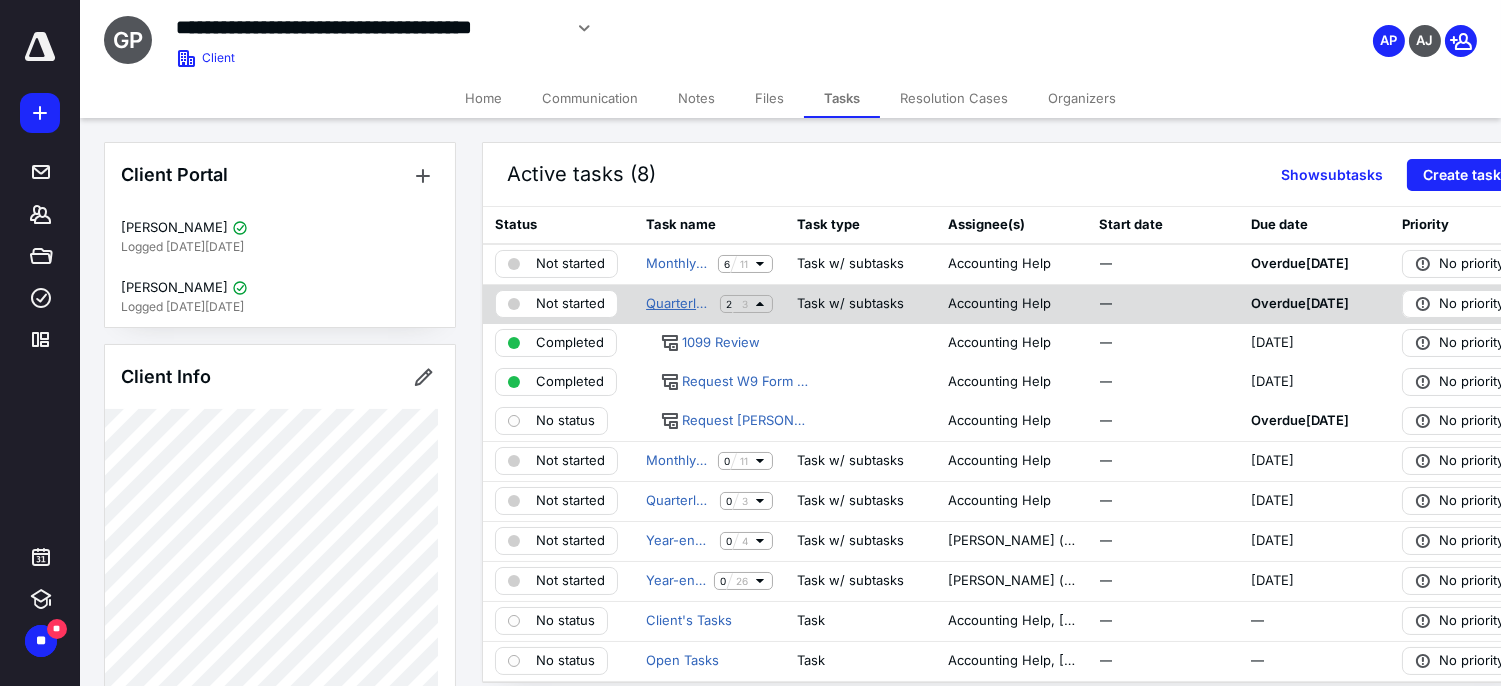 click on "Quarterly Tasks" at bounding box center [679, 304] 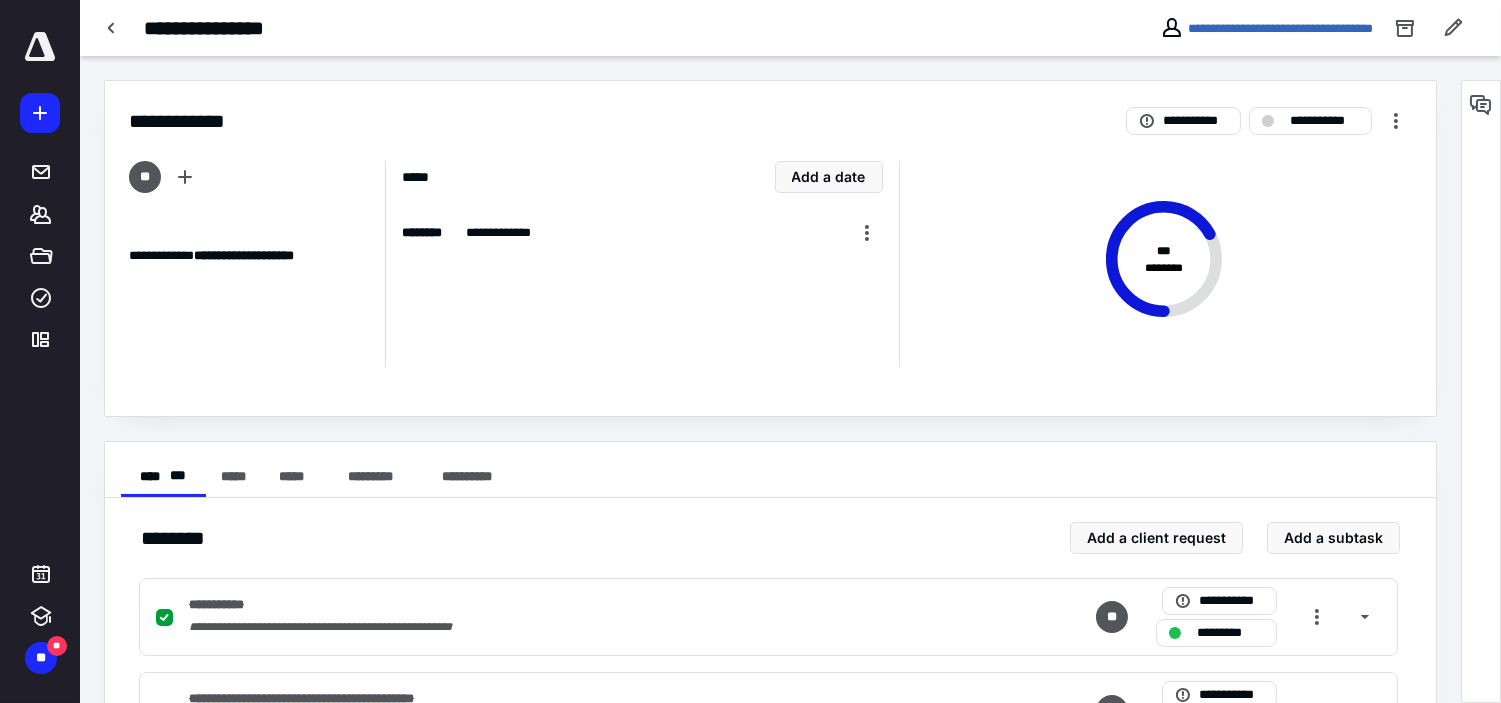 scroll, scrollTop: 190, scrollLeft: 0, axis: vertical 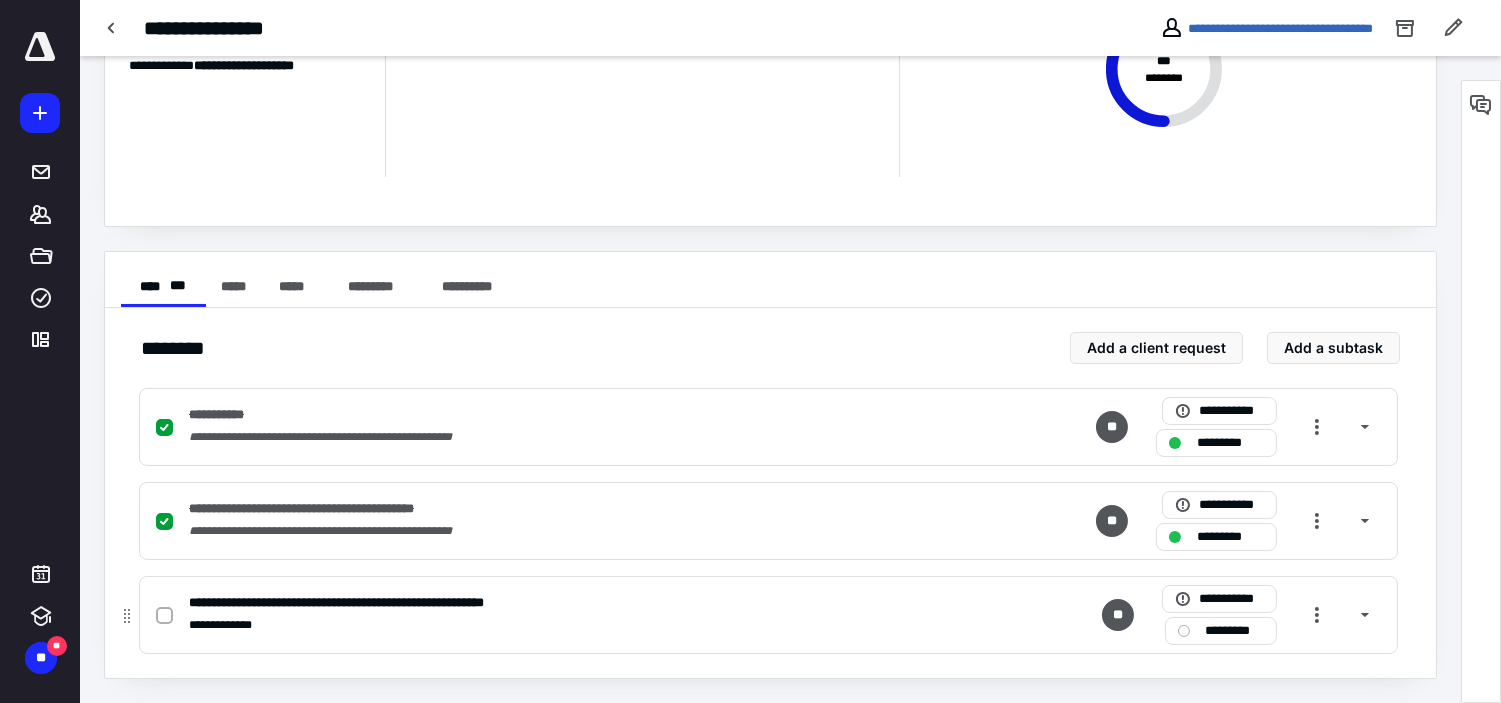 click on "**********" at bounding box center [506, 625] 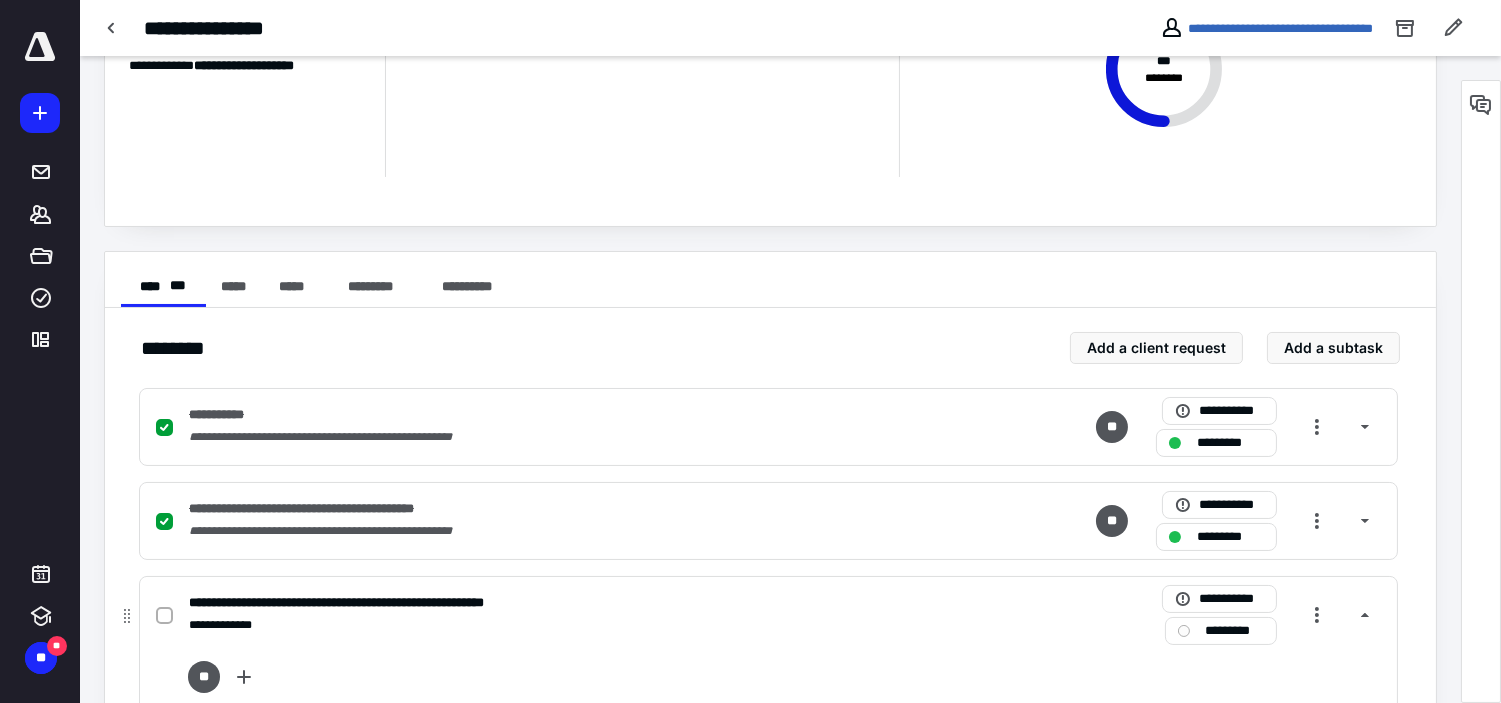 scroll, scrollTop: 508, scrollLeft: 0, axis: vertical 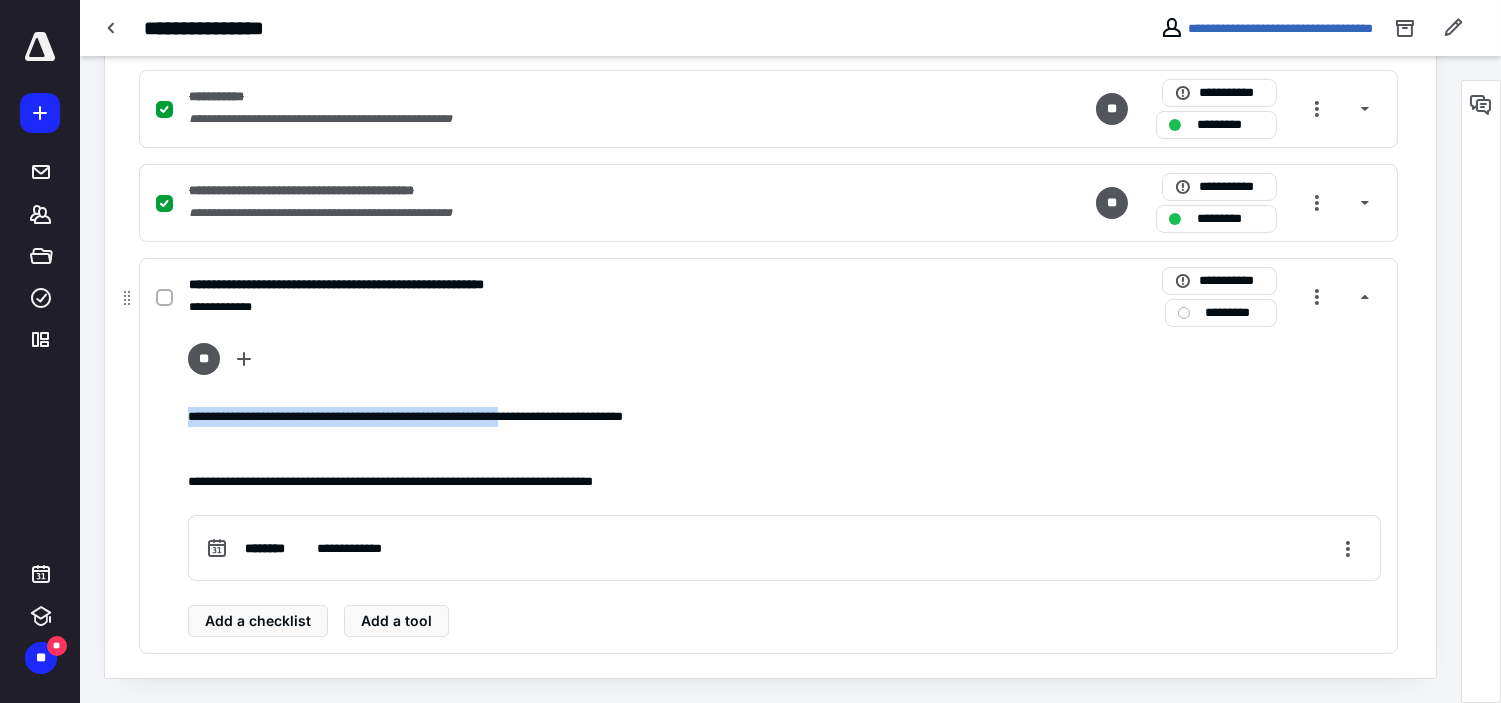 drag, startPoint x: 183, startPoint y: 420, endPoint x: 582, endPoint y: 413, distance: 399.0614 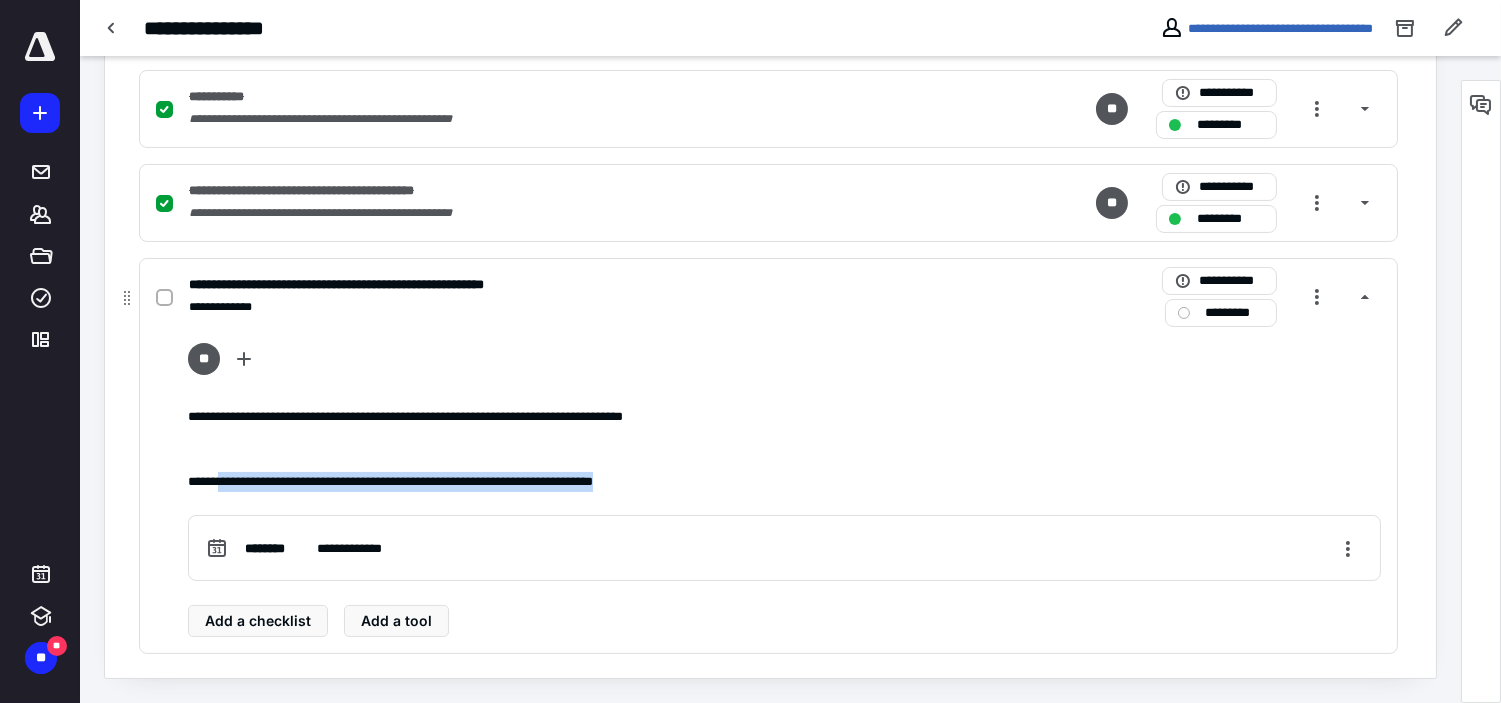 drag, startPoint x: 225, startPoint y: 471, endPoint x: 687, endPoint y: 467, distance: 462.0173 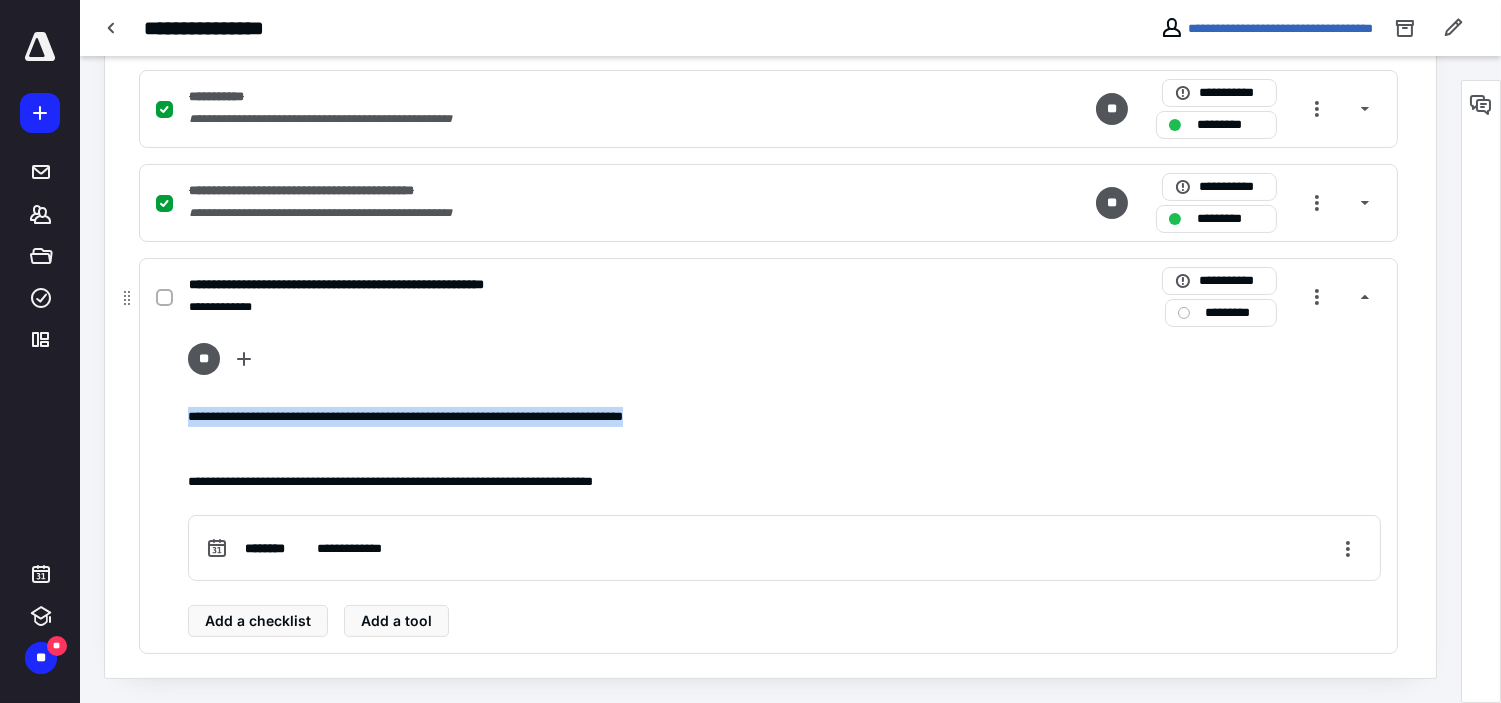 drag, startPoint x: 186, startPoint y: 416, endPoint x: 867, endPoint y: 395, distance: 681.3237 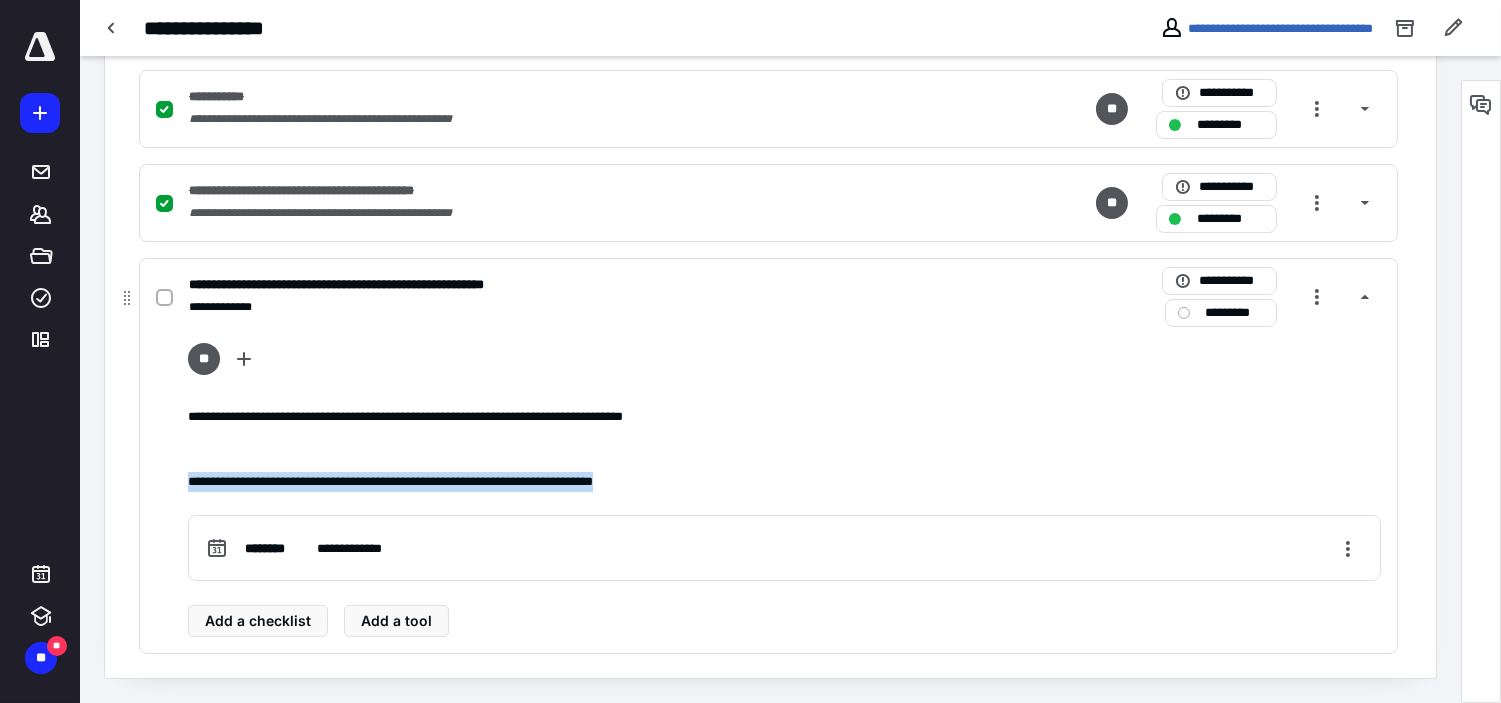 drag, startPoint x: 188, startPoint y: 481, endPoint x: 652, endPoint y: 482, distance: 464.00107 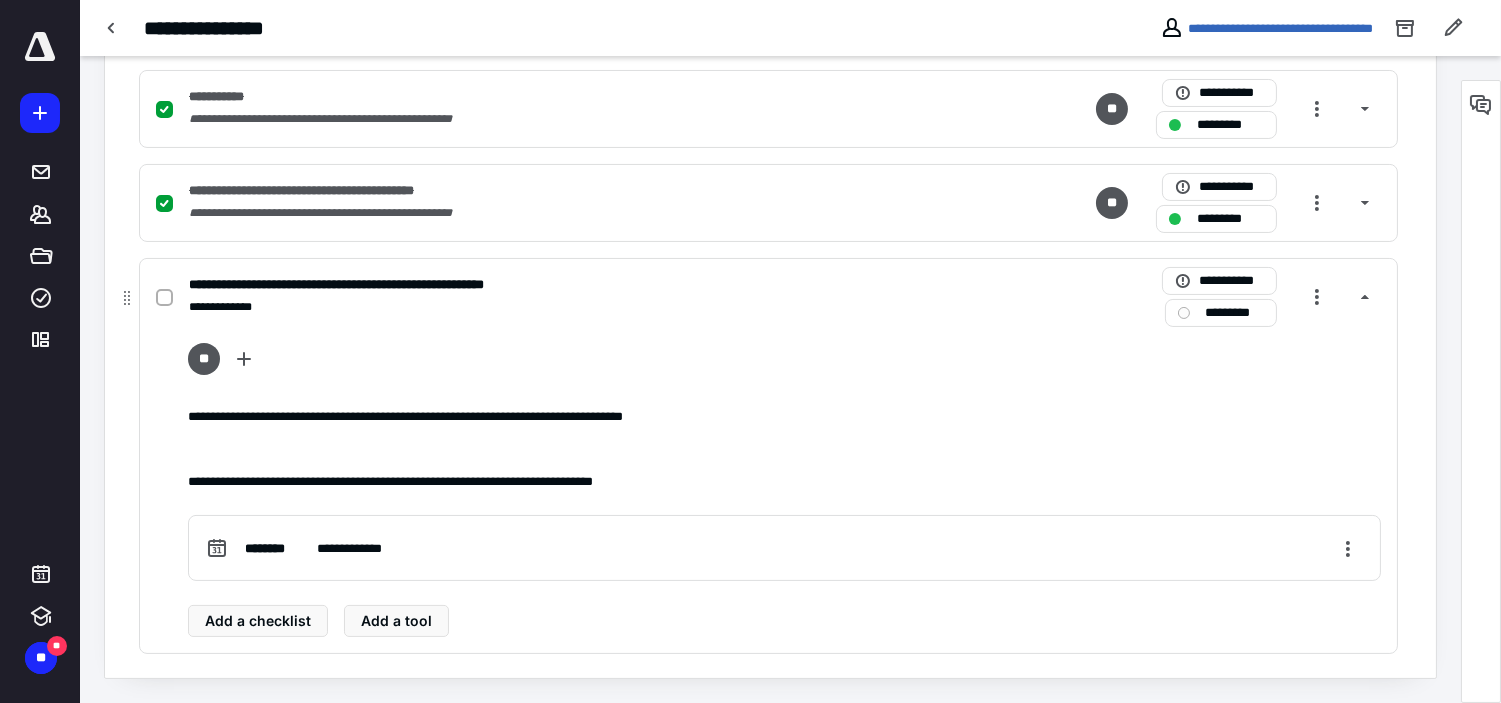 click on "**********" at bounding box center [506, 284] 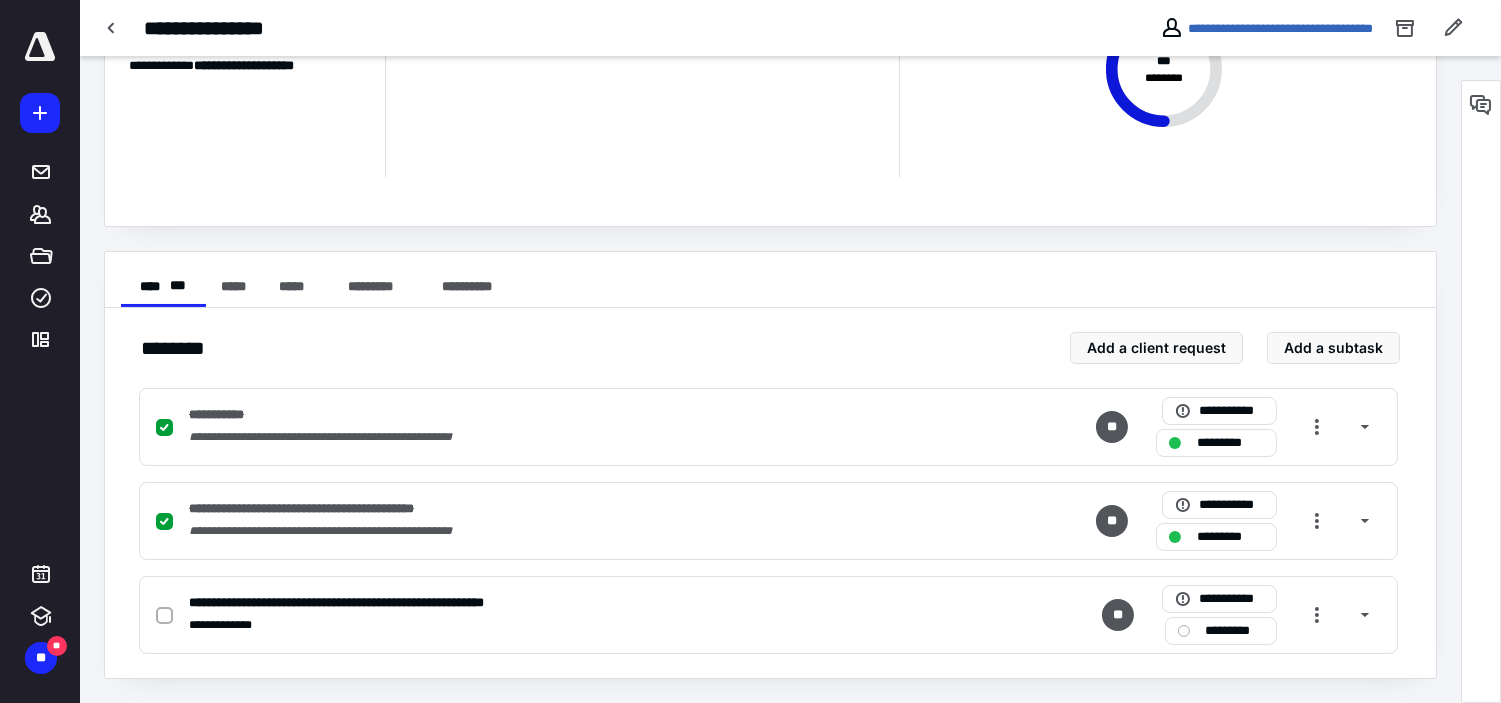 click on "**********" at bounding box center [770, 493] 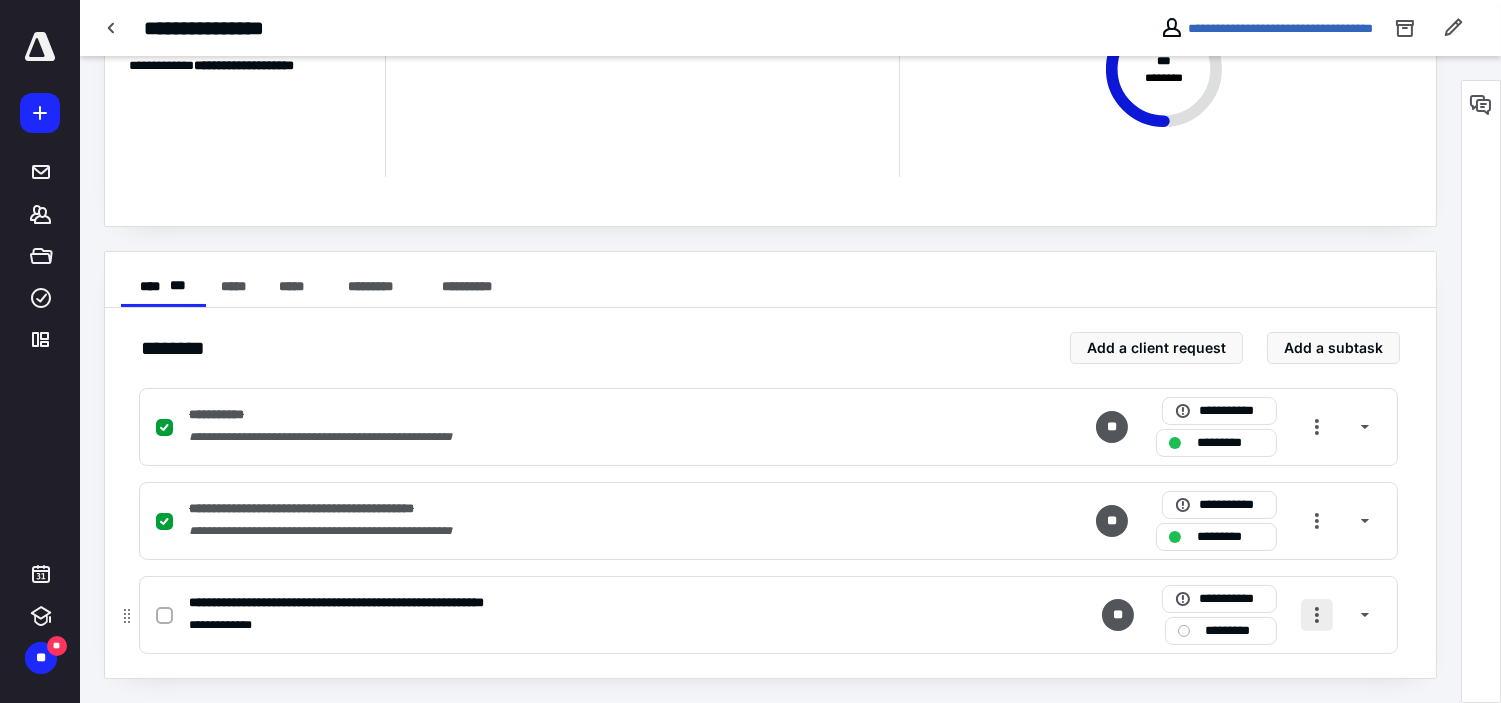 click at bounding box center (1317, 615) 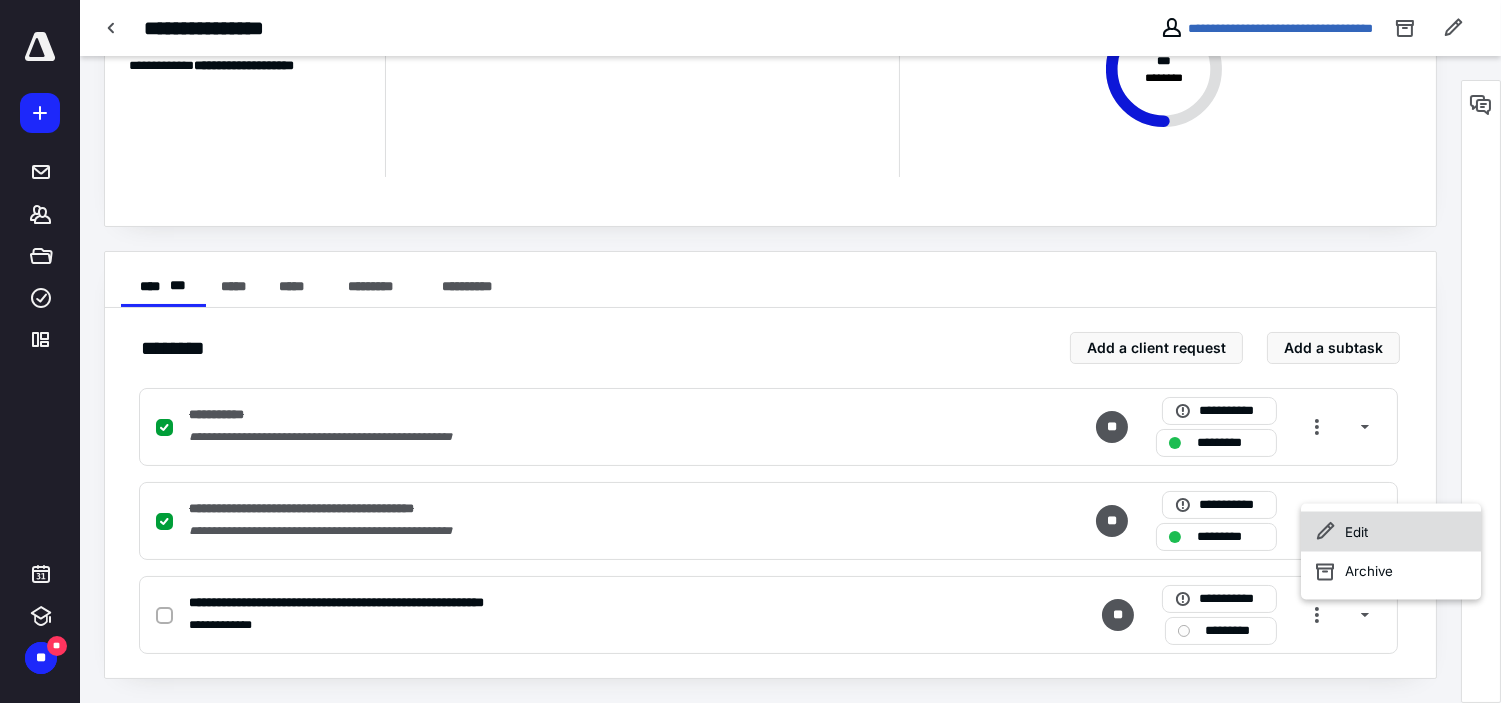 click 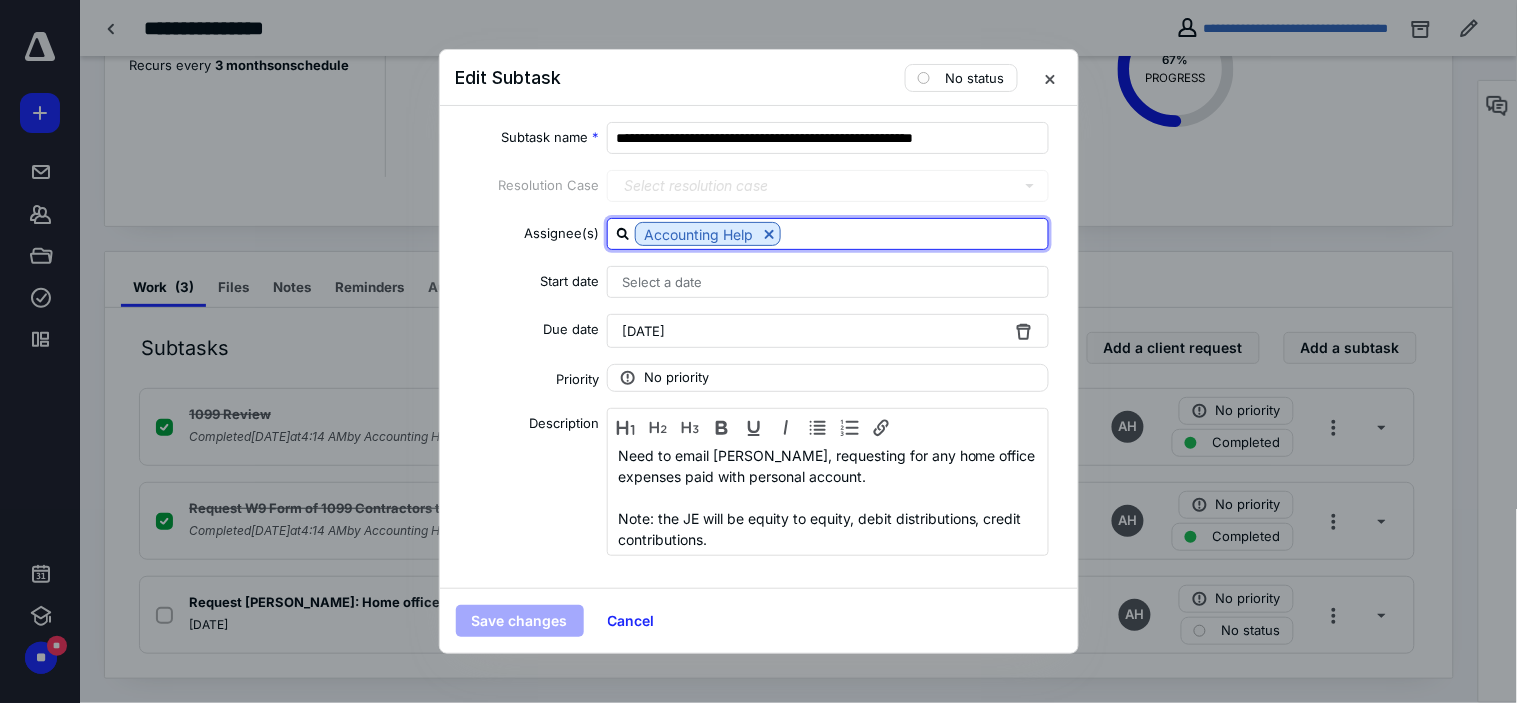 click at bounding box center [914, 233] 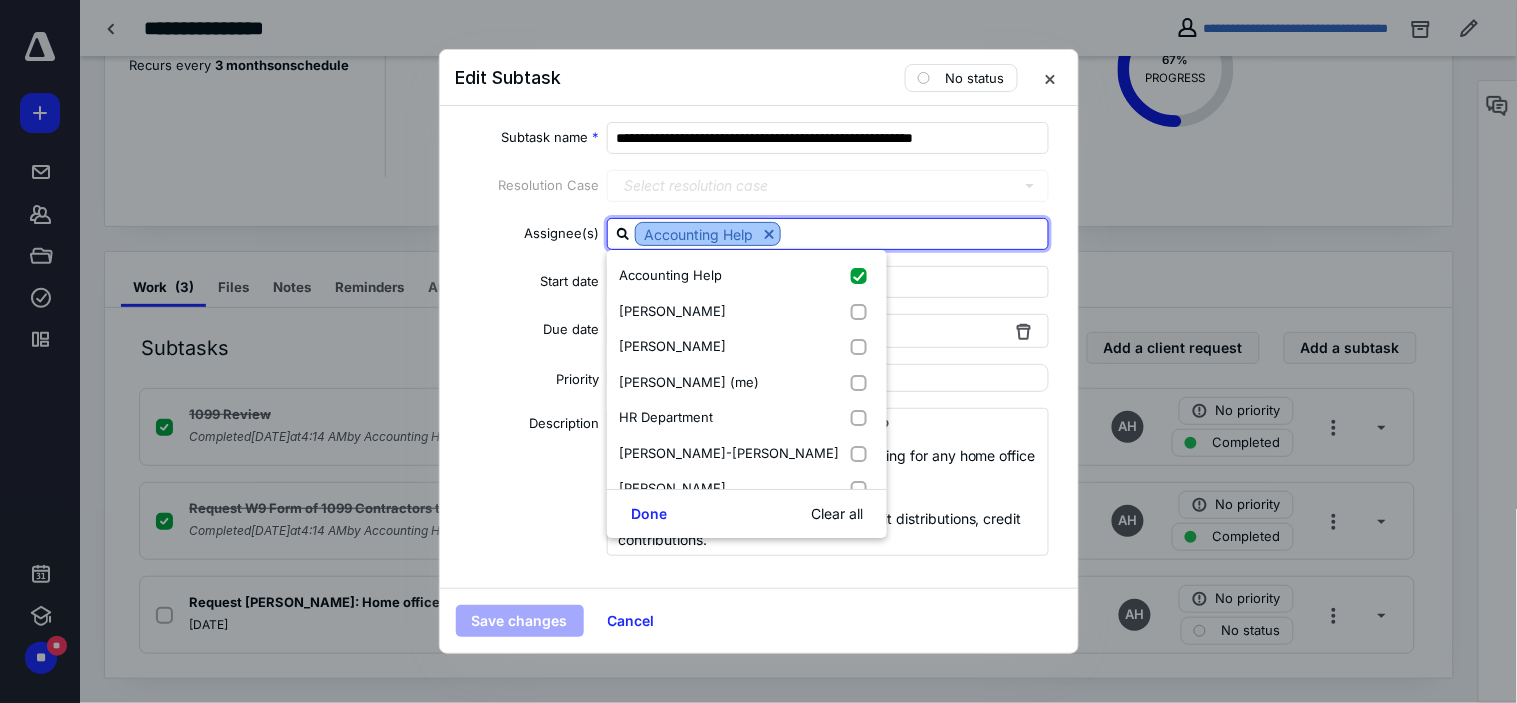 click at bounding box center [769, 234] 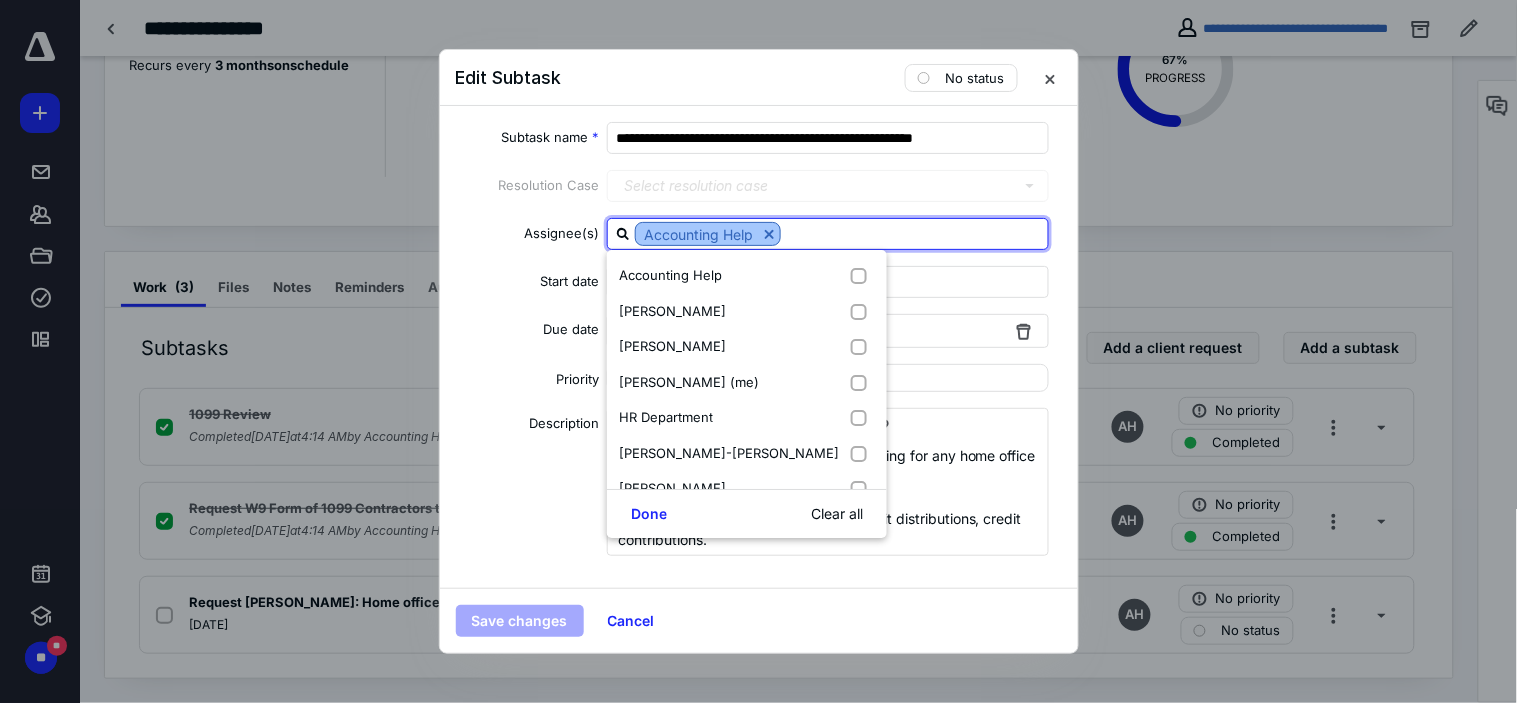 checkbox on "false" 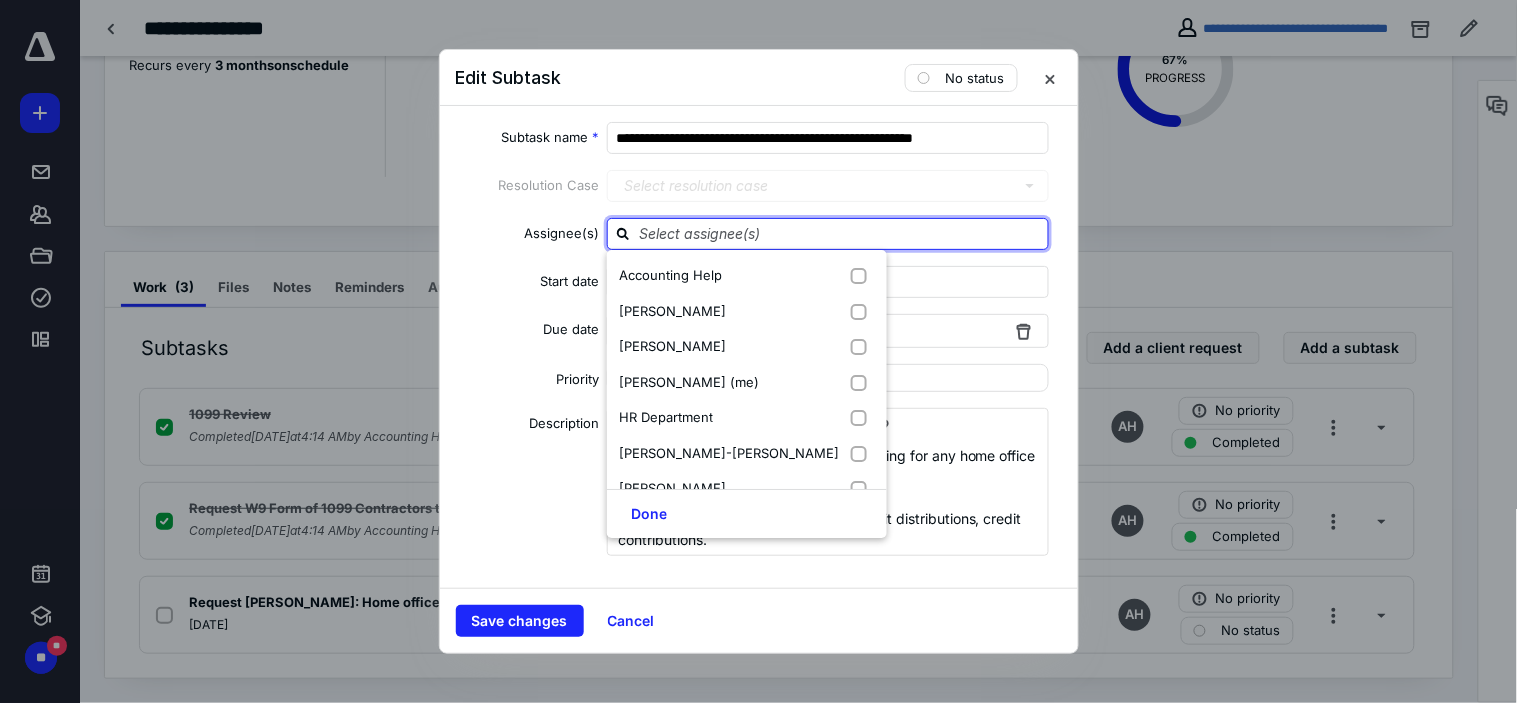 click at bounding box center (840, 233) 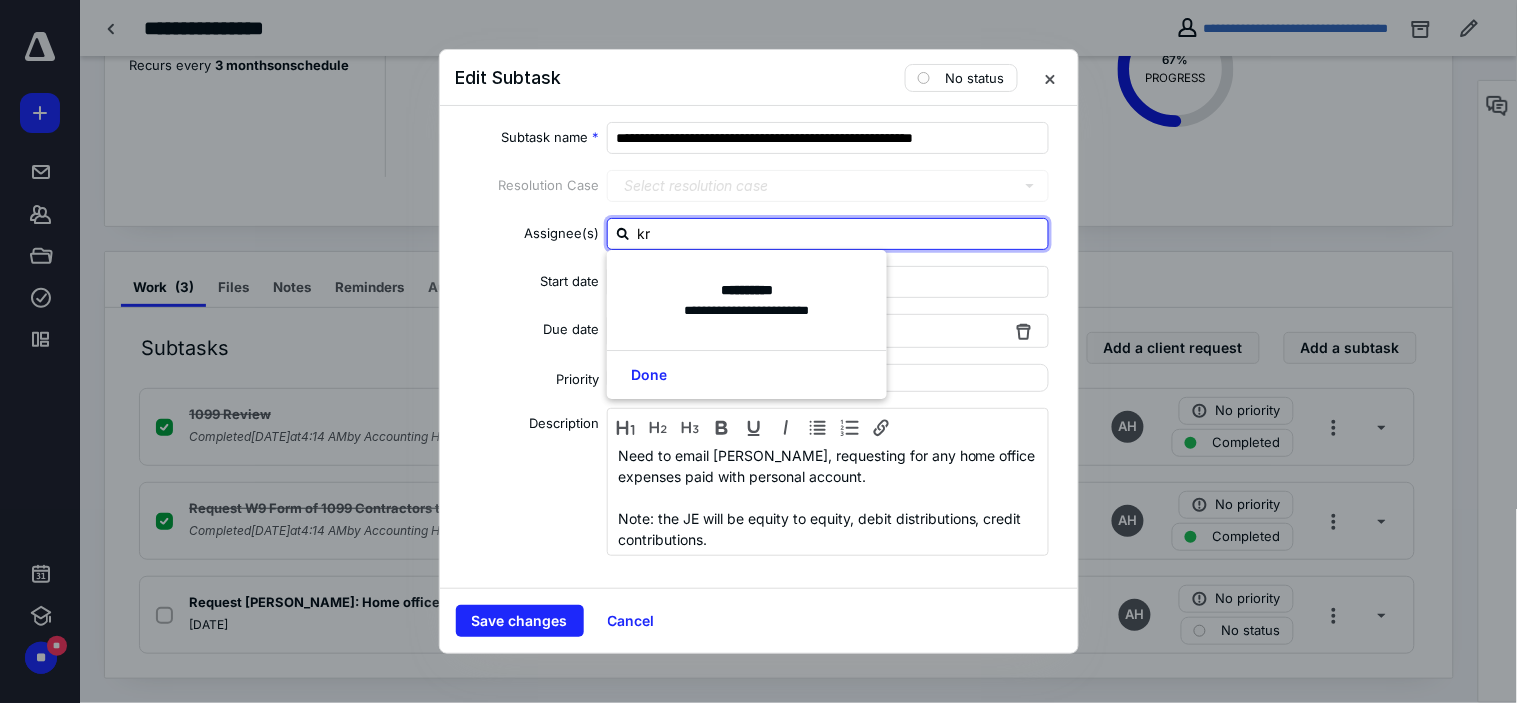 type on "k" 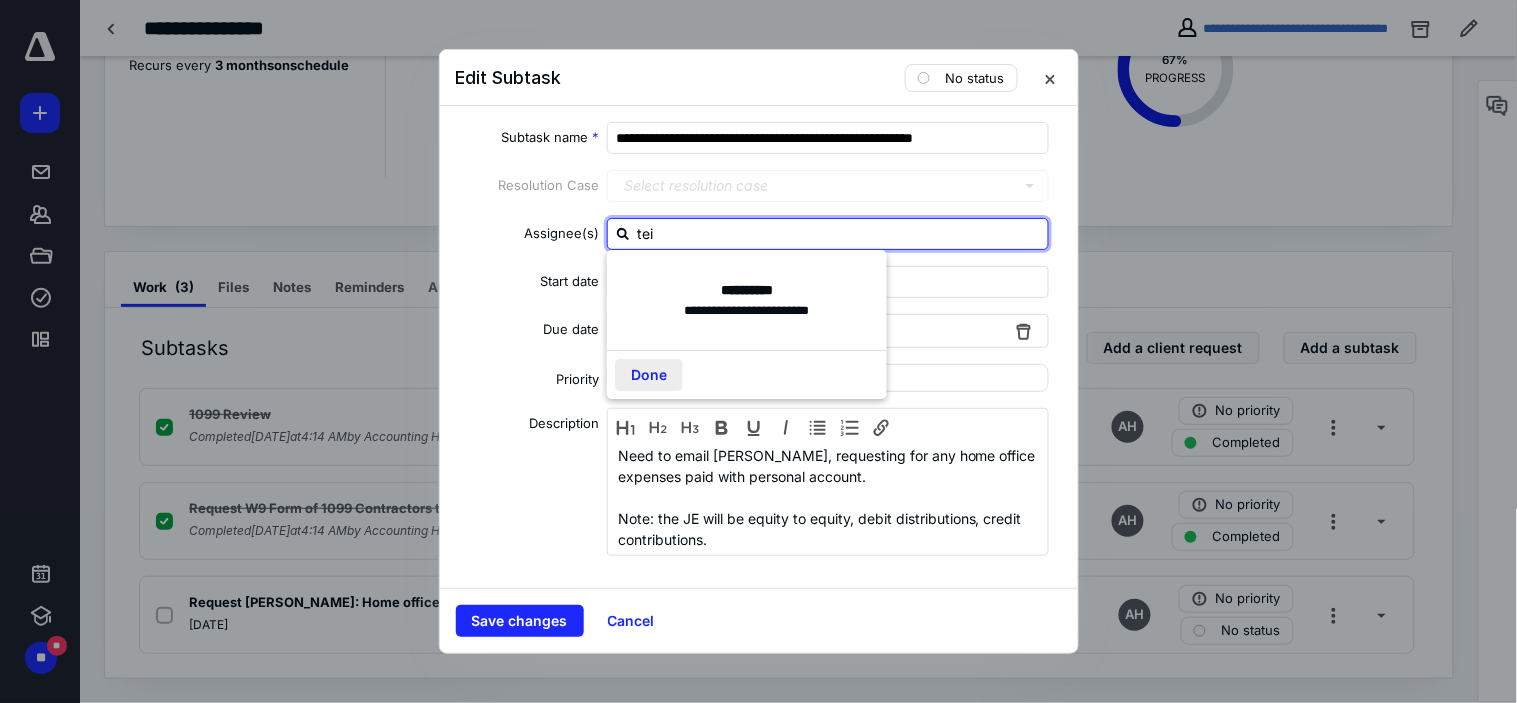 type on "tei" 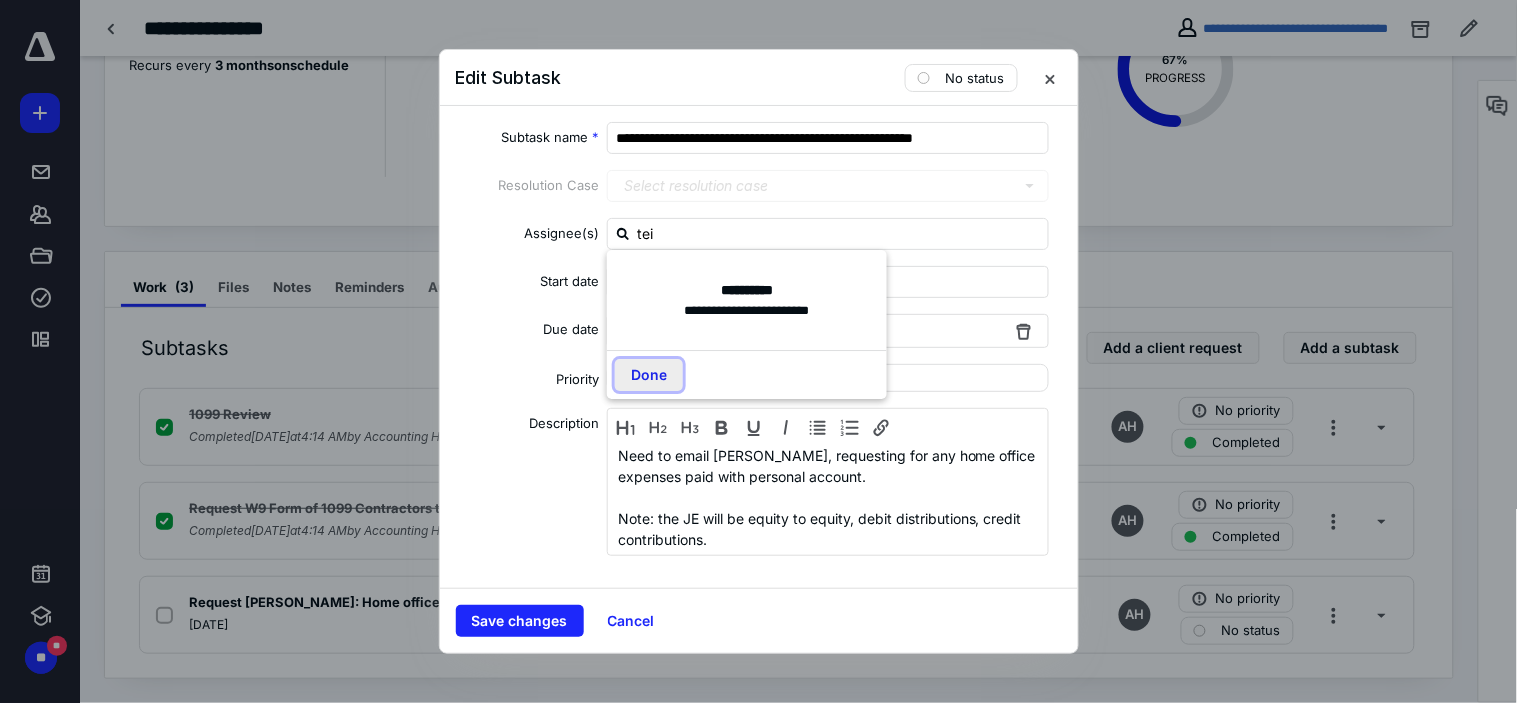 click on "Done" at bounding box center [649, 375] 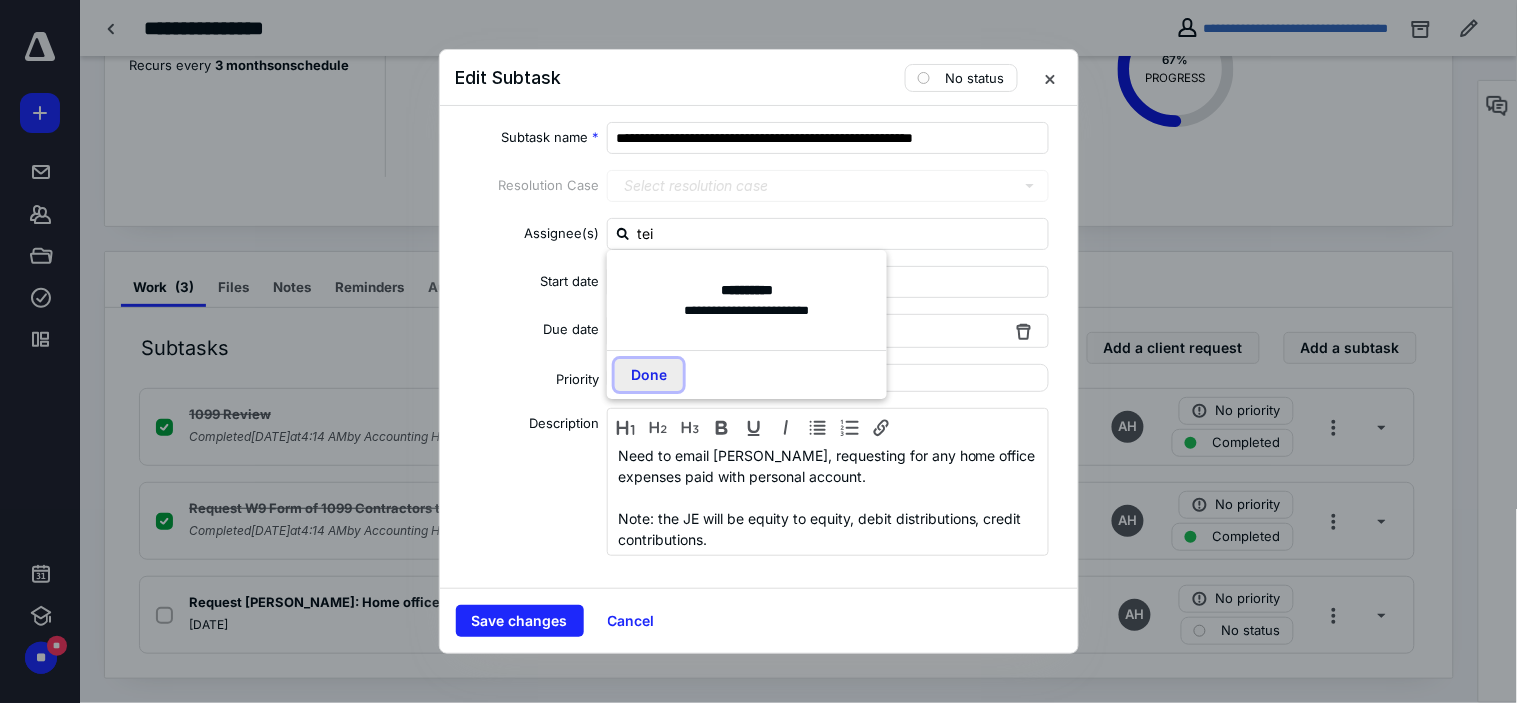 type 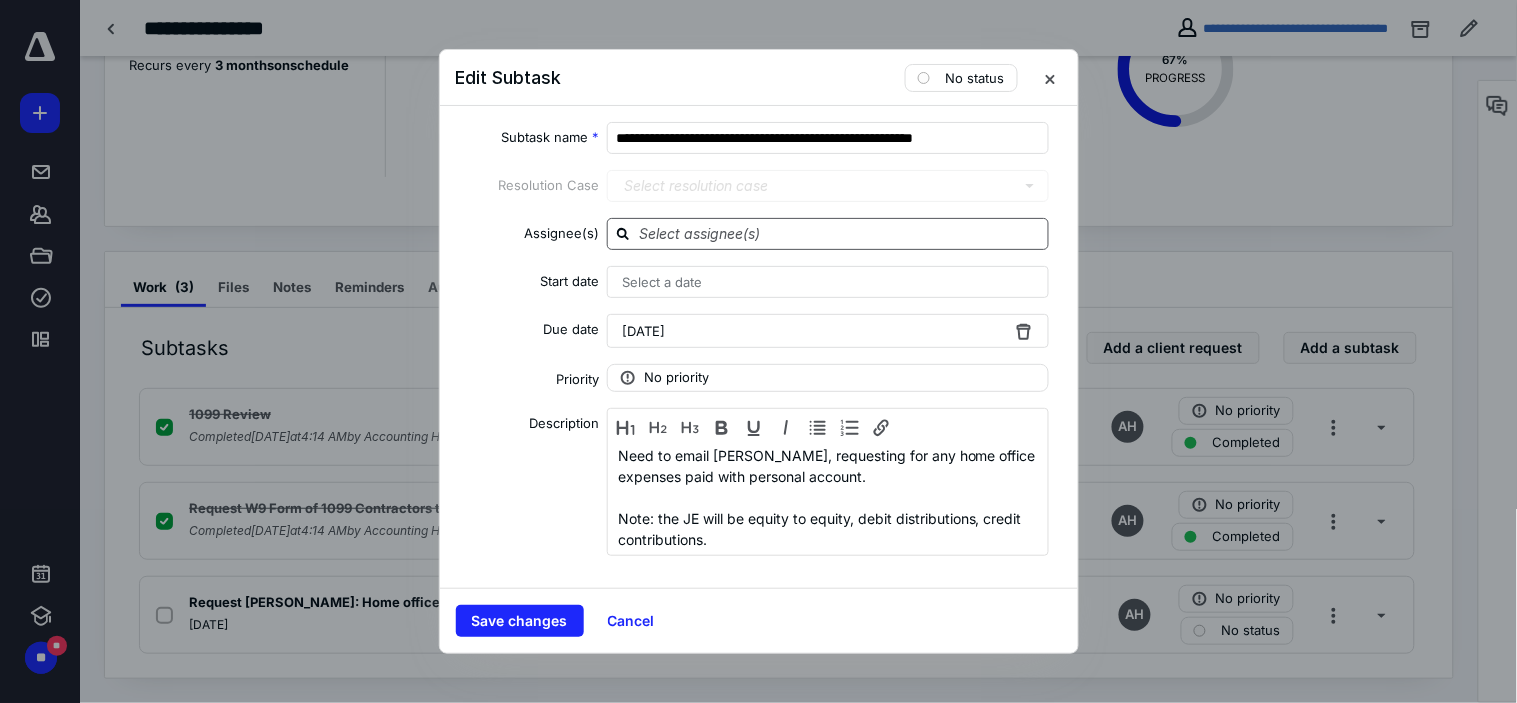 click at bounding box center [840, 233] 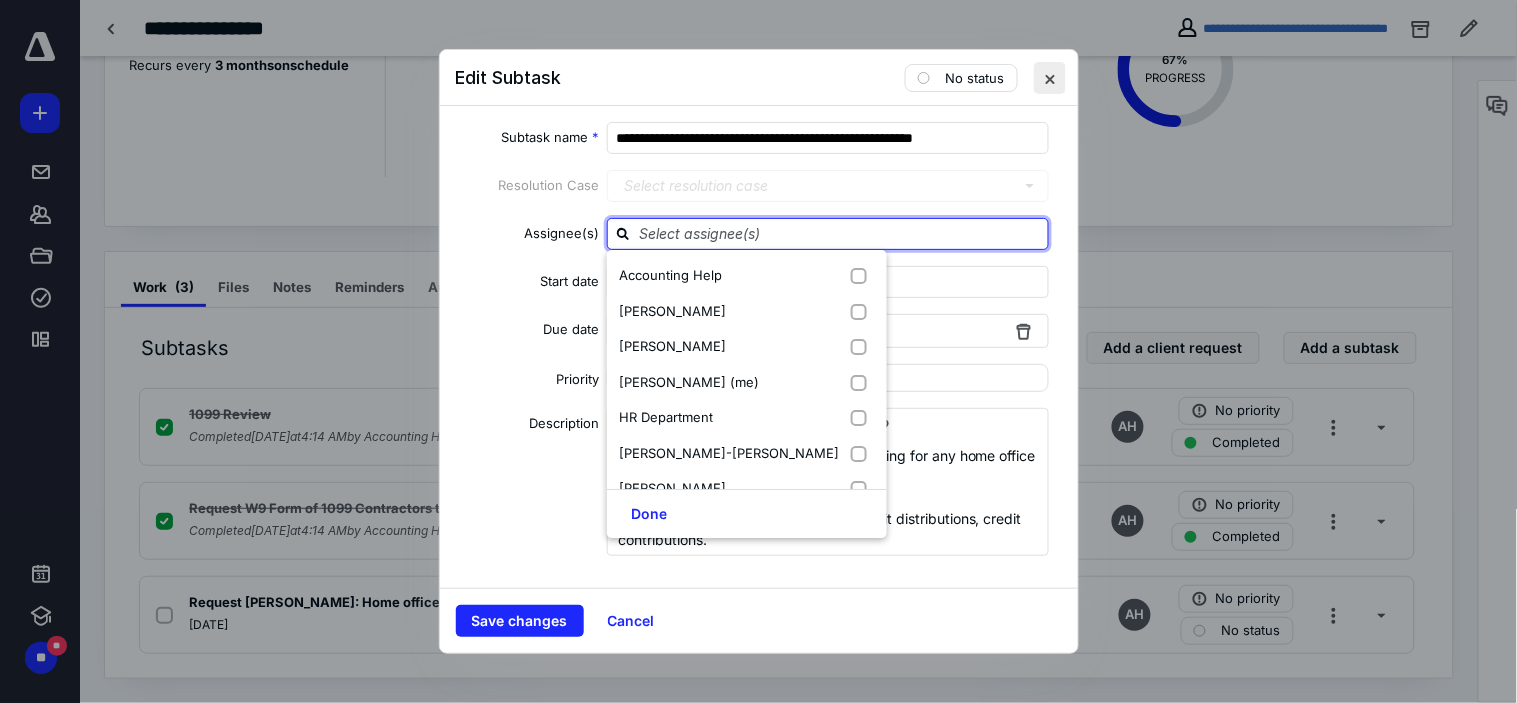 click at bounding box center [1050, 78] 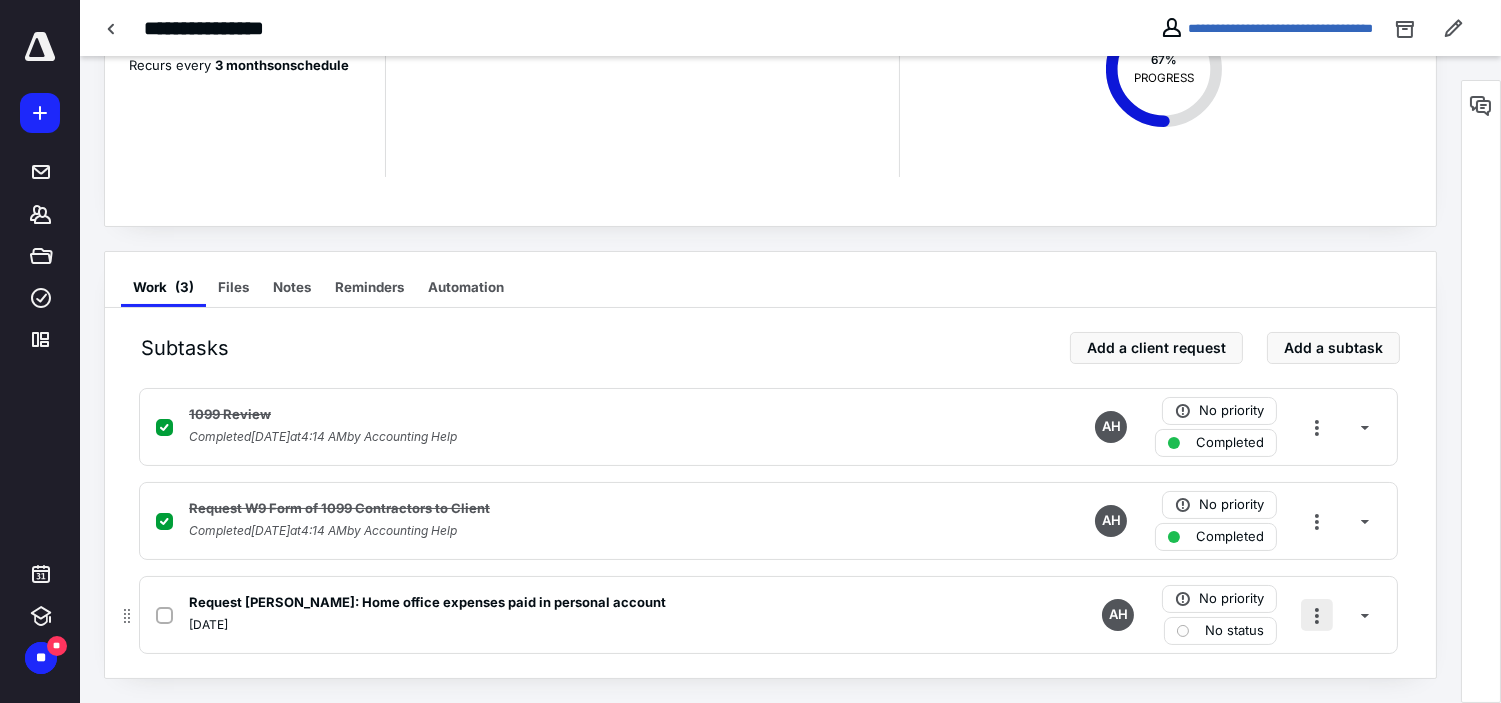 click at bounding box center (1317, 615) 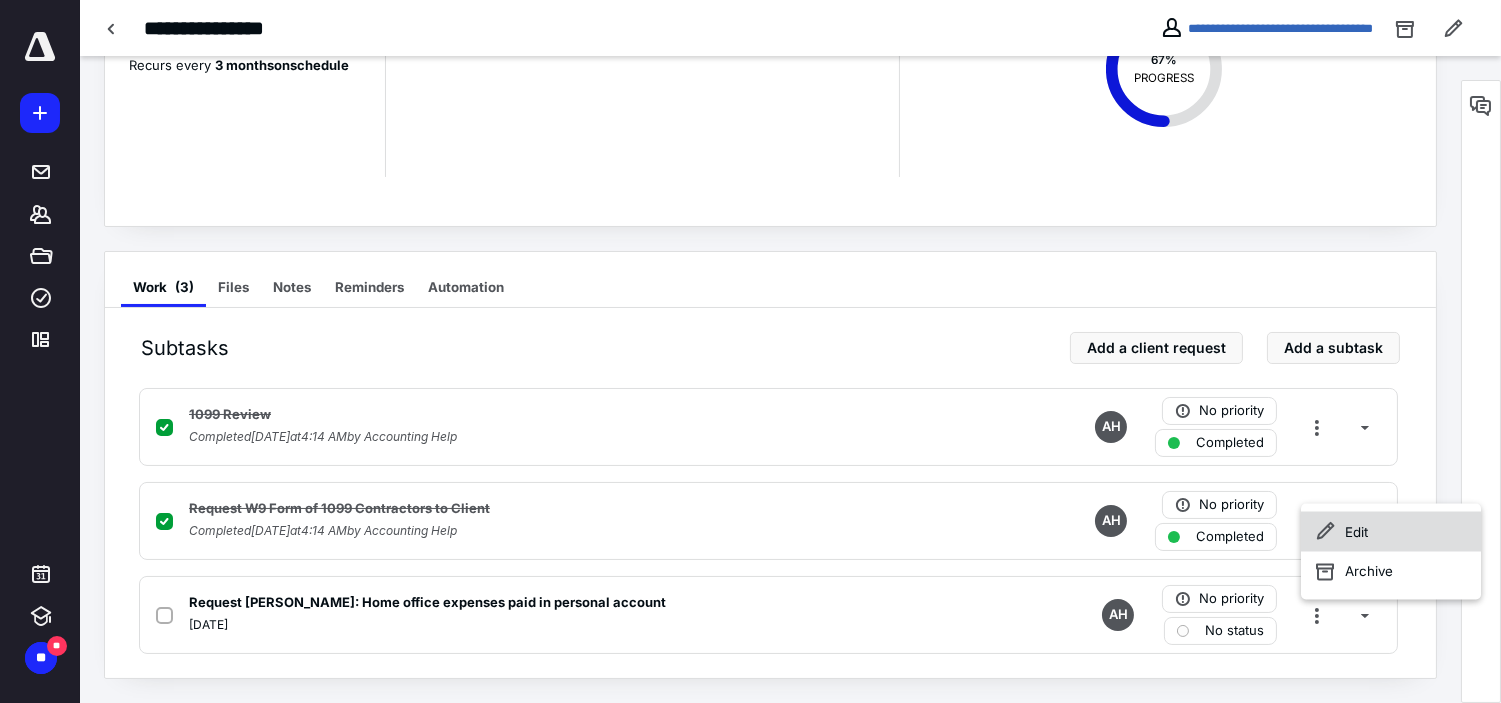 click on "Edit" at bounding box center (1391, 531) 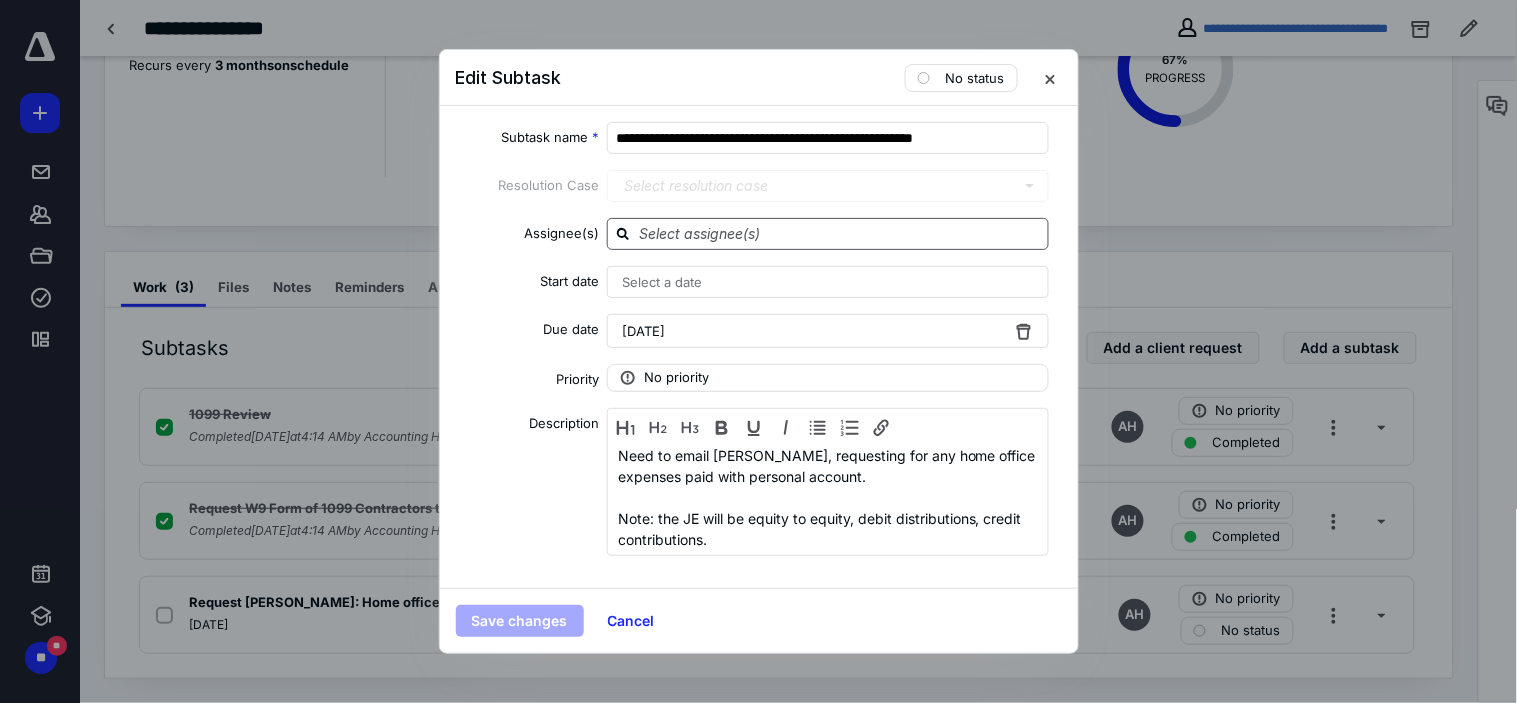 click on "**********" at bounding box center [759, 347] 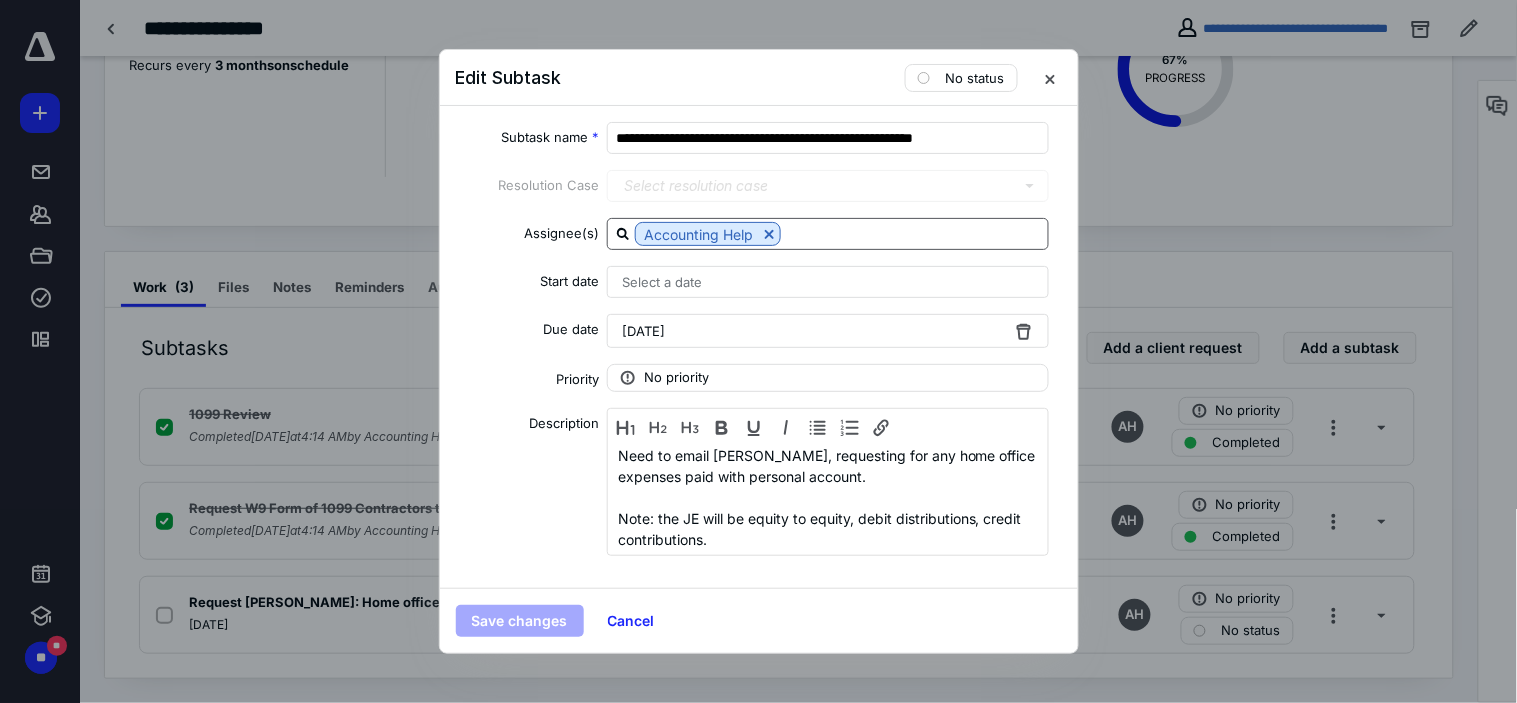 click on "Accounting Help" at bounding box center (698, 234) 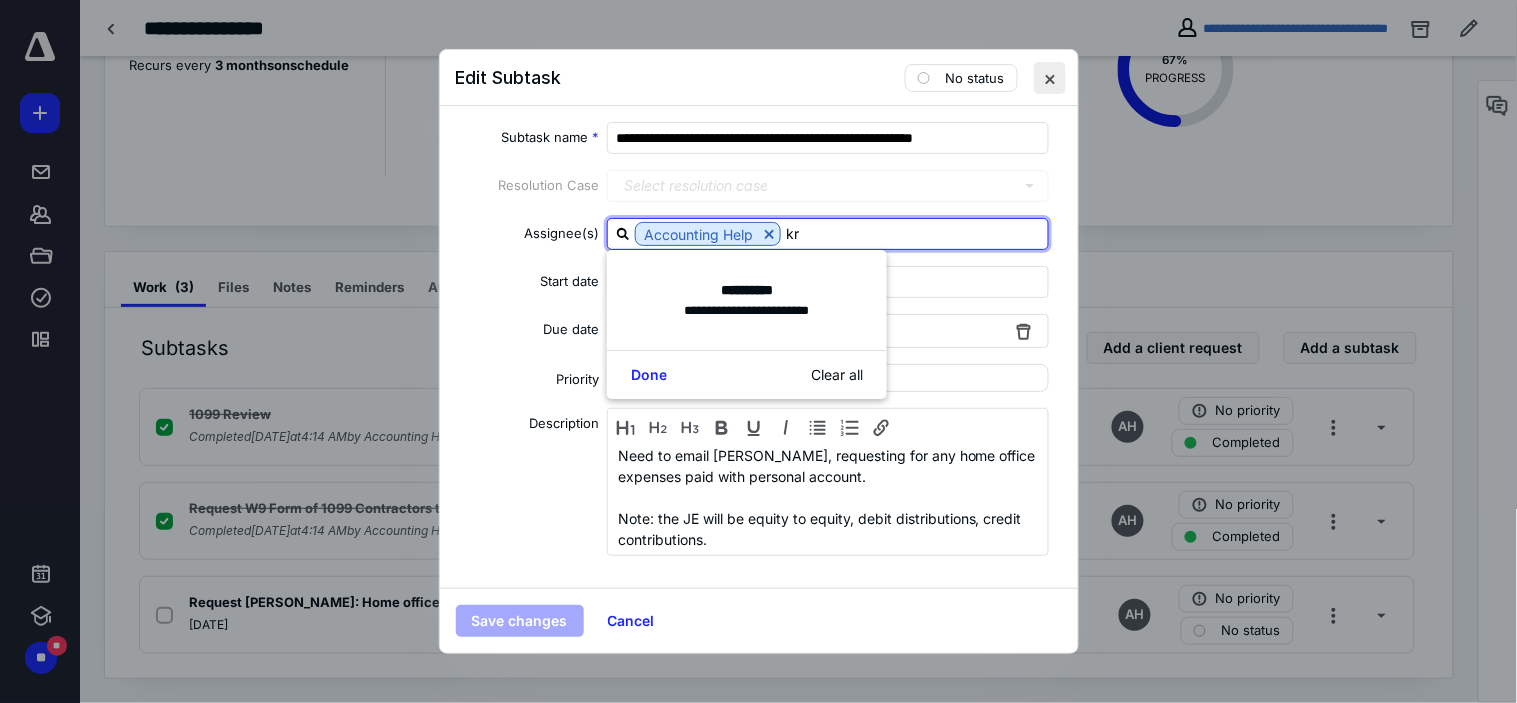 type on "kr" 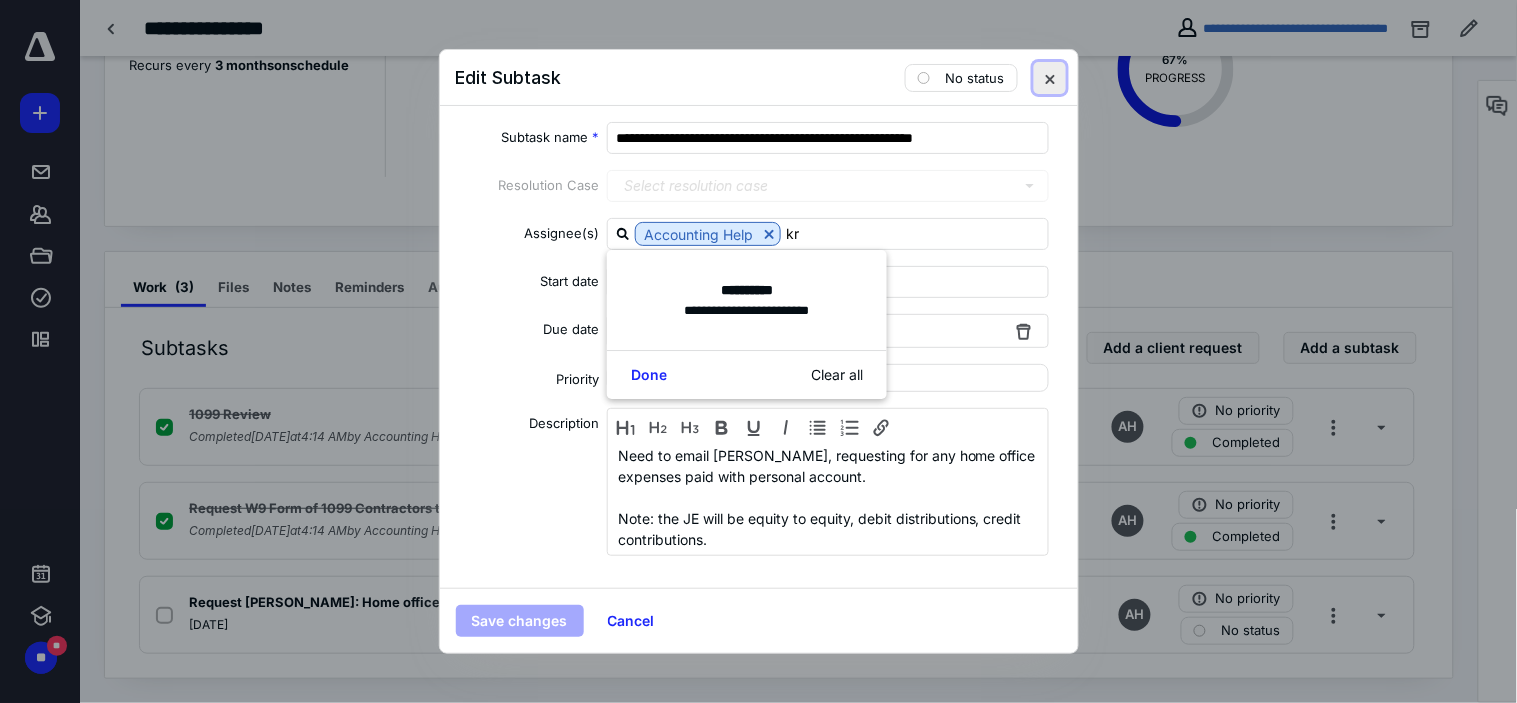click at bounding box center [1050, 78] 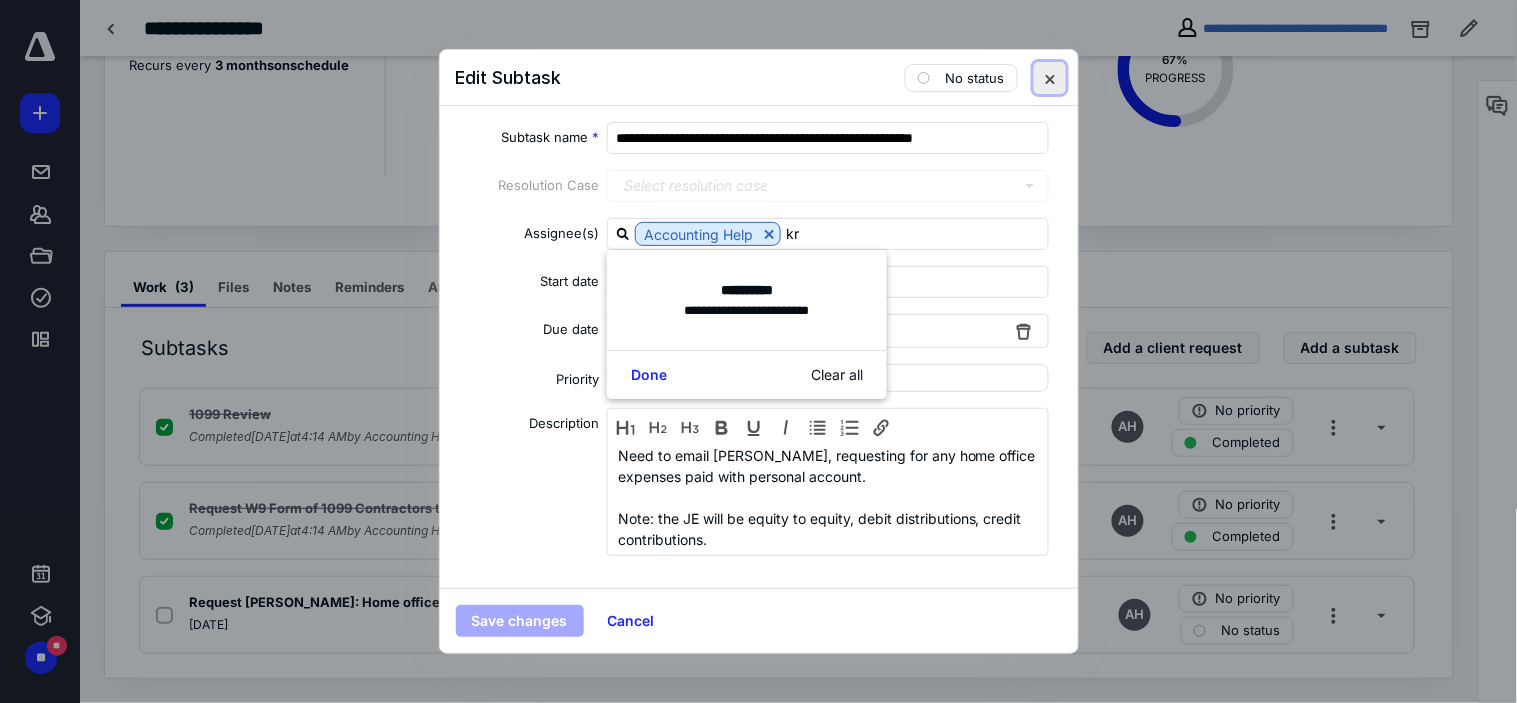 type 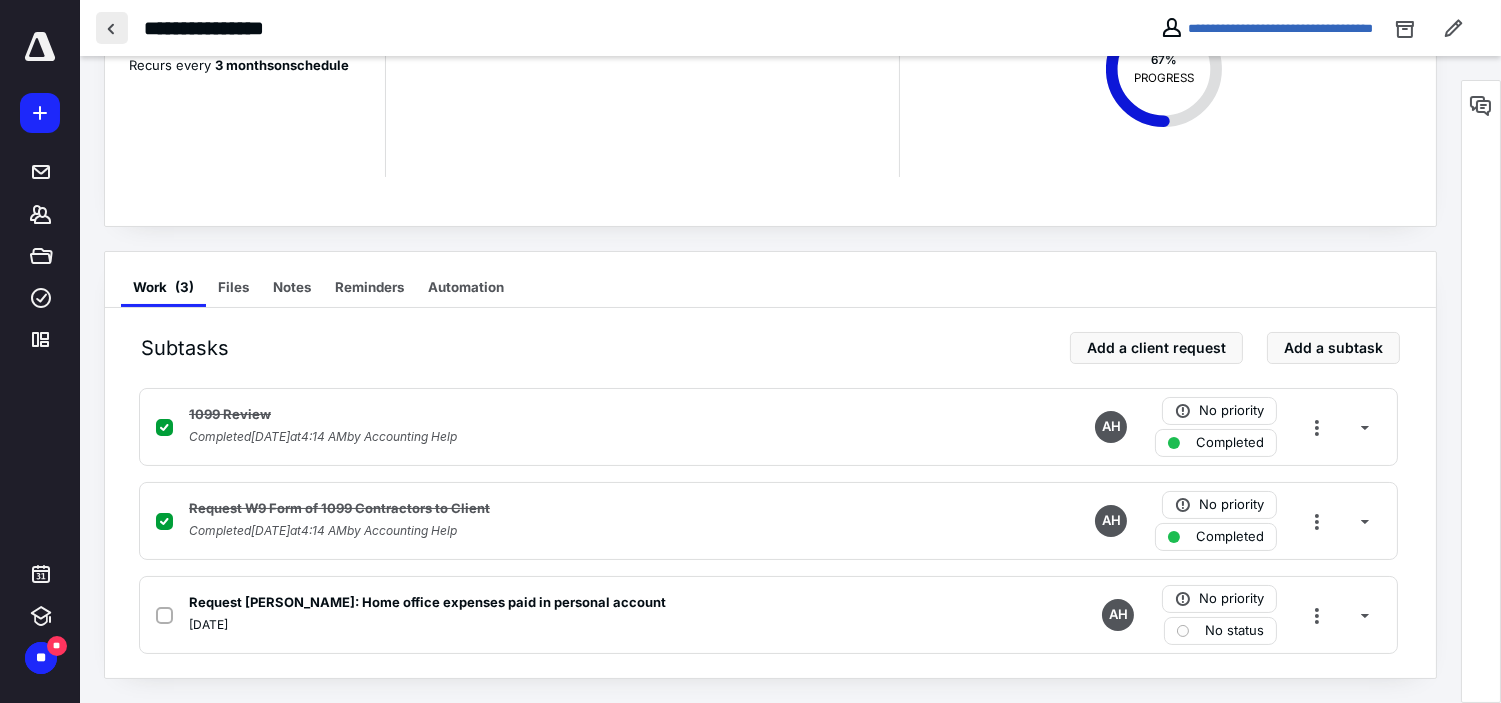 click at bounding box center (112, 28) 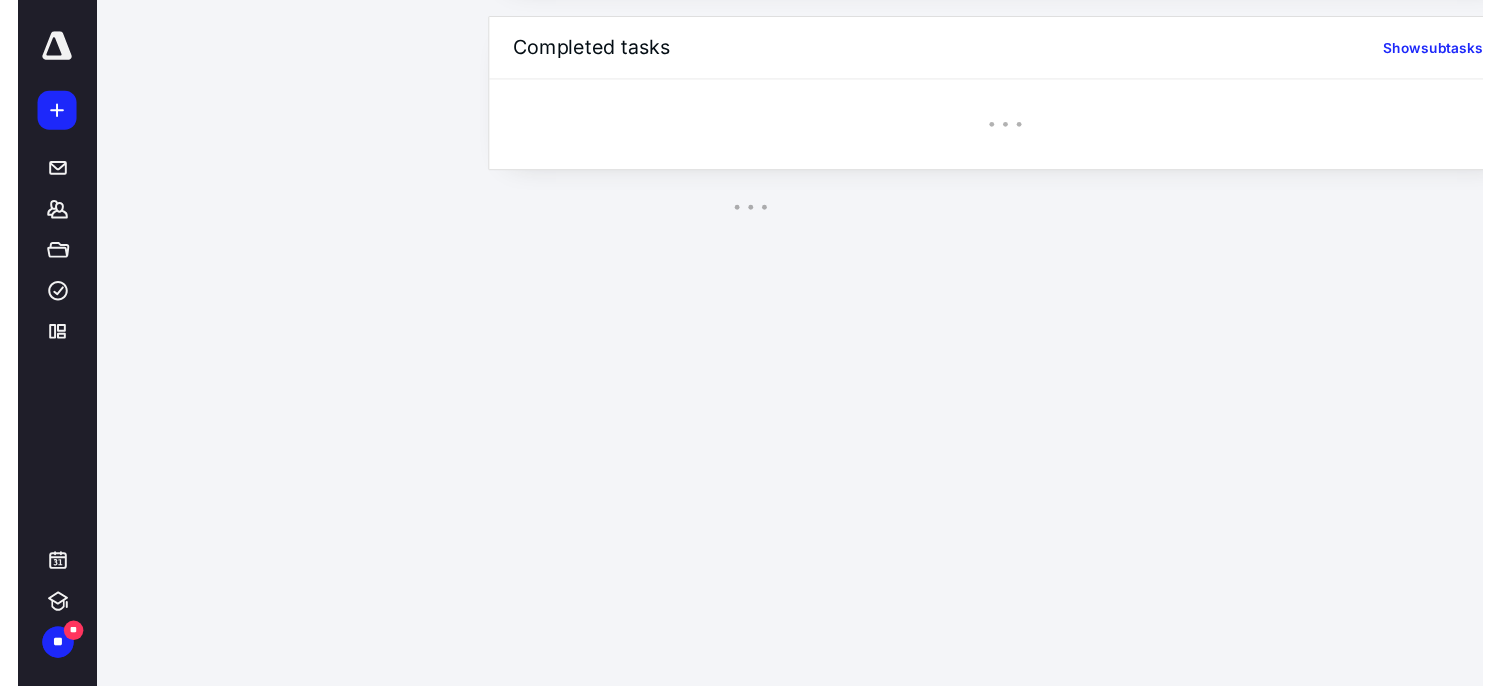 scroll, scrollTop: 0, scrollLeft: 0, axis: both 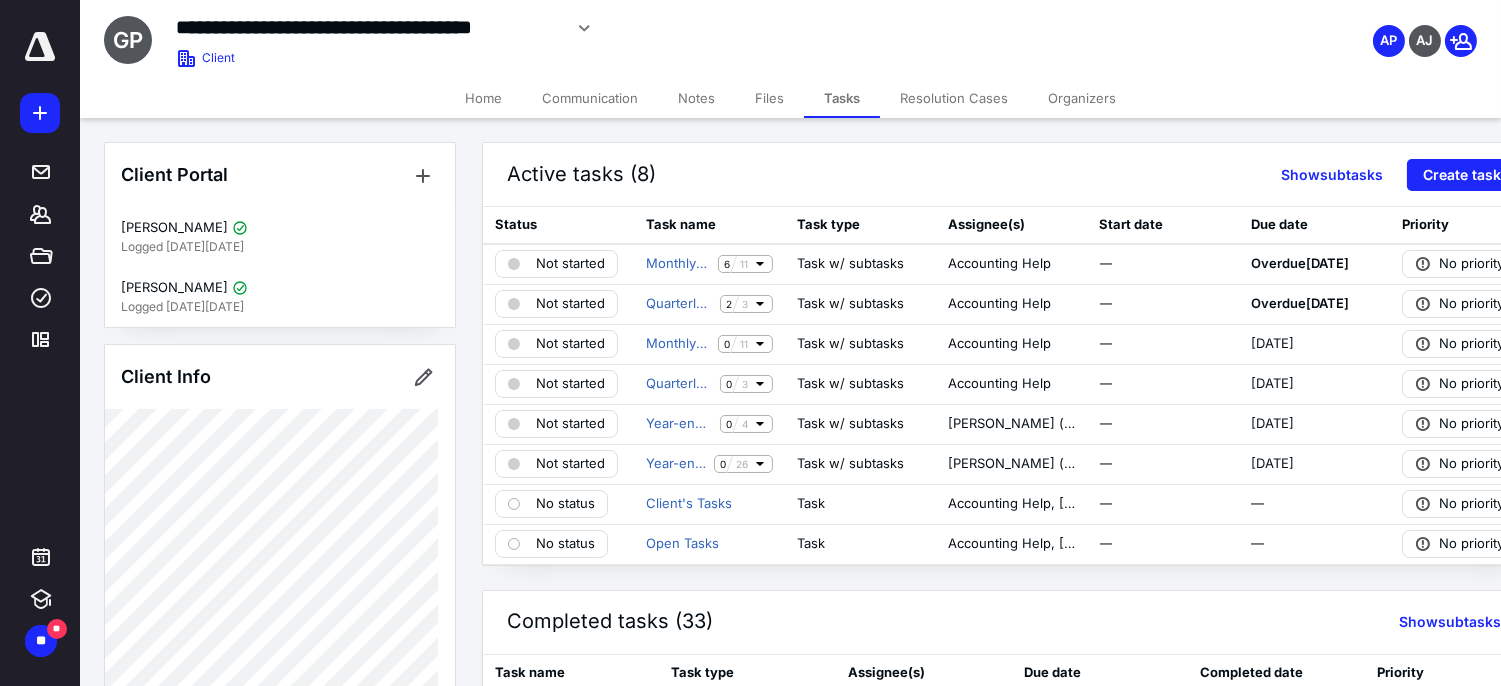 click on "Active   tasks   (8) Show  subtasks Create task" at bounding box center [1012, 175] 